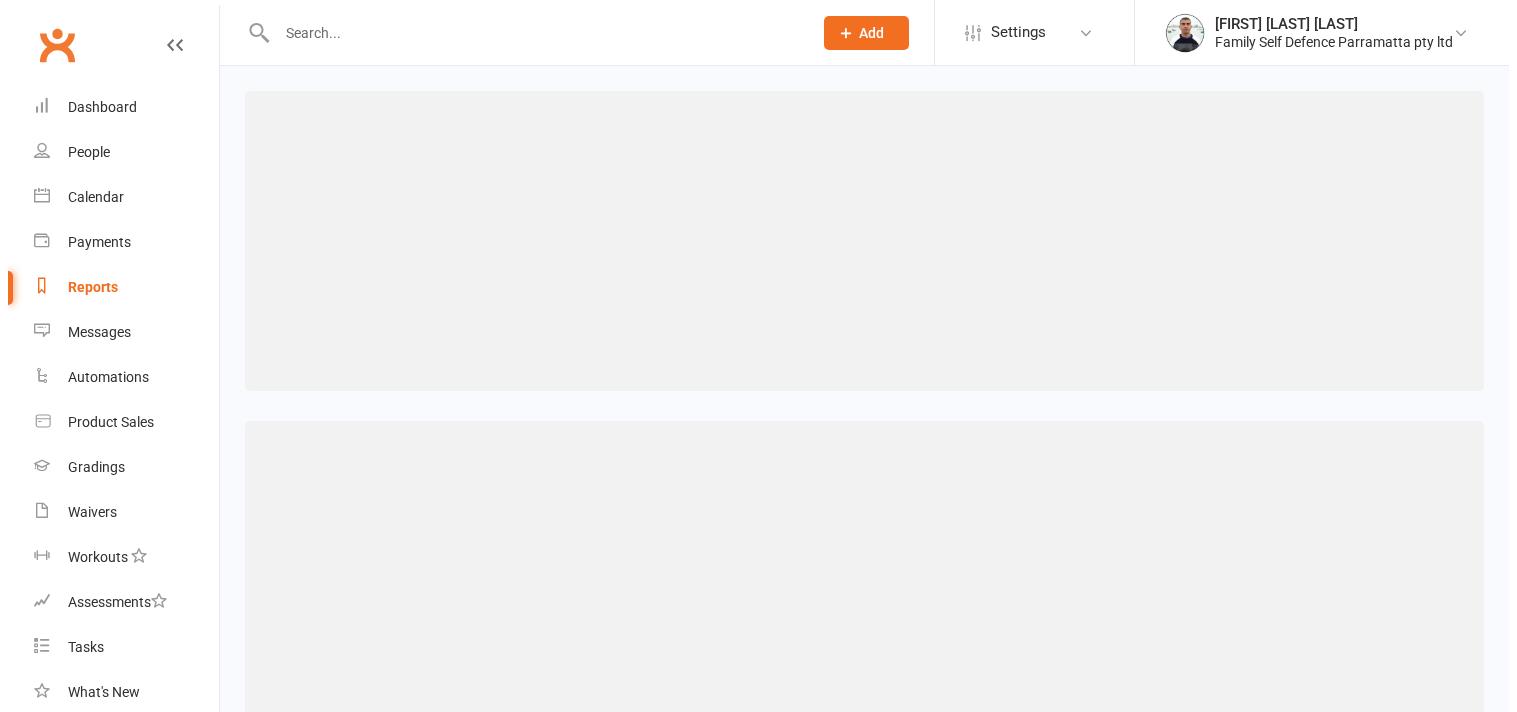 scroll, scrollTop: 0, scrollLeft: 0, axis: both 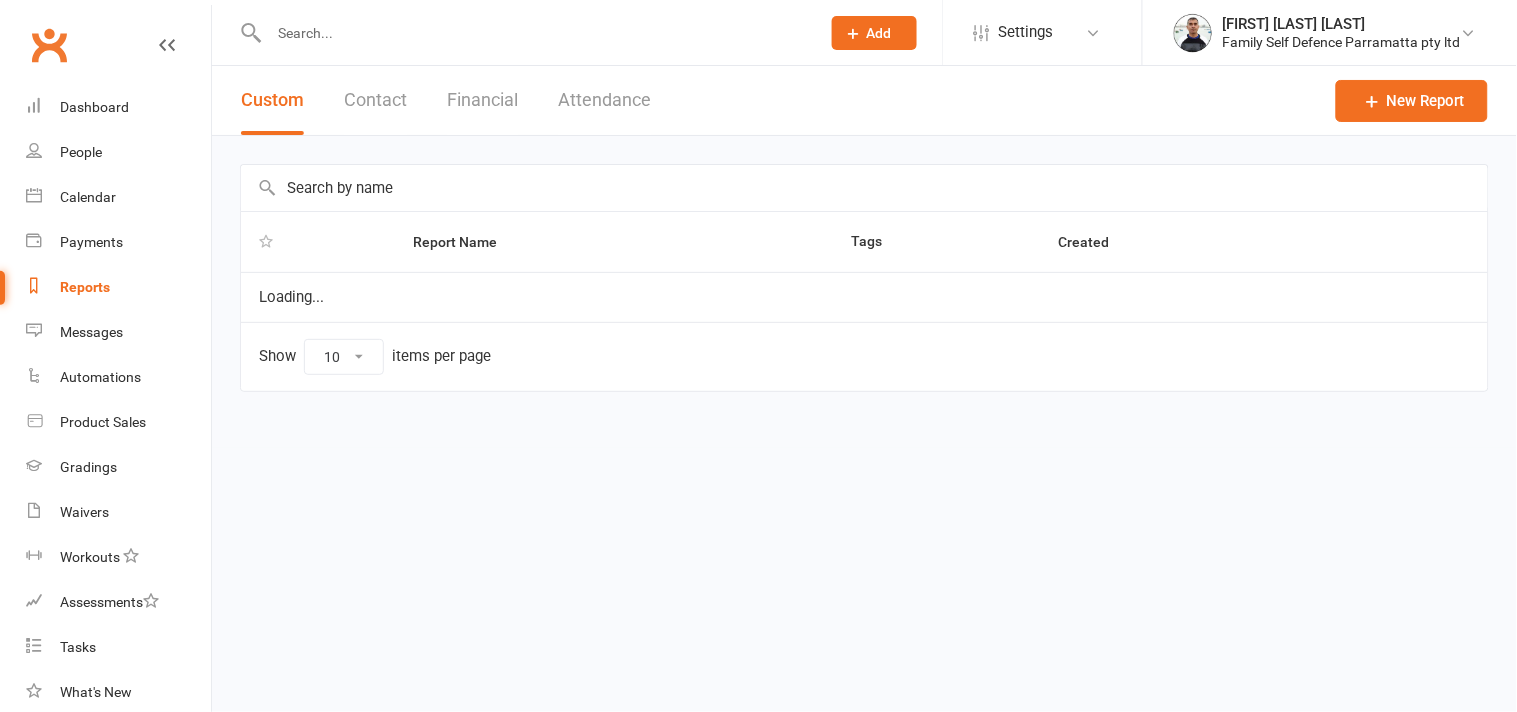 select on "50" 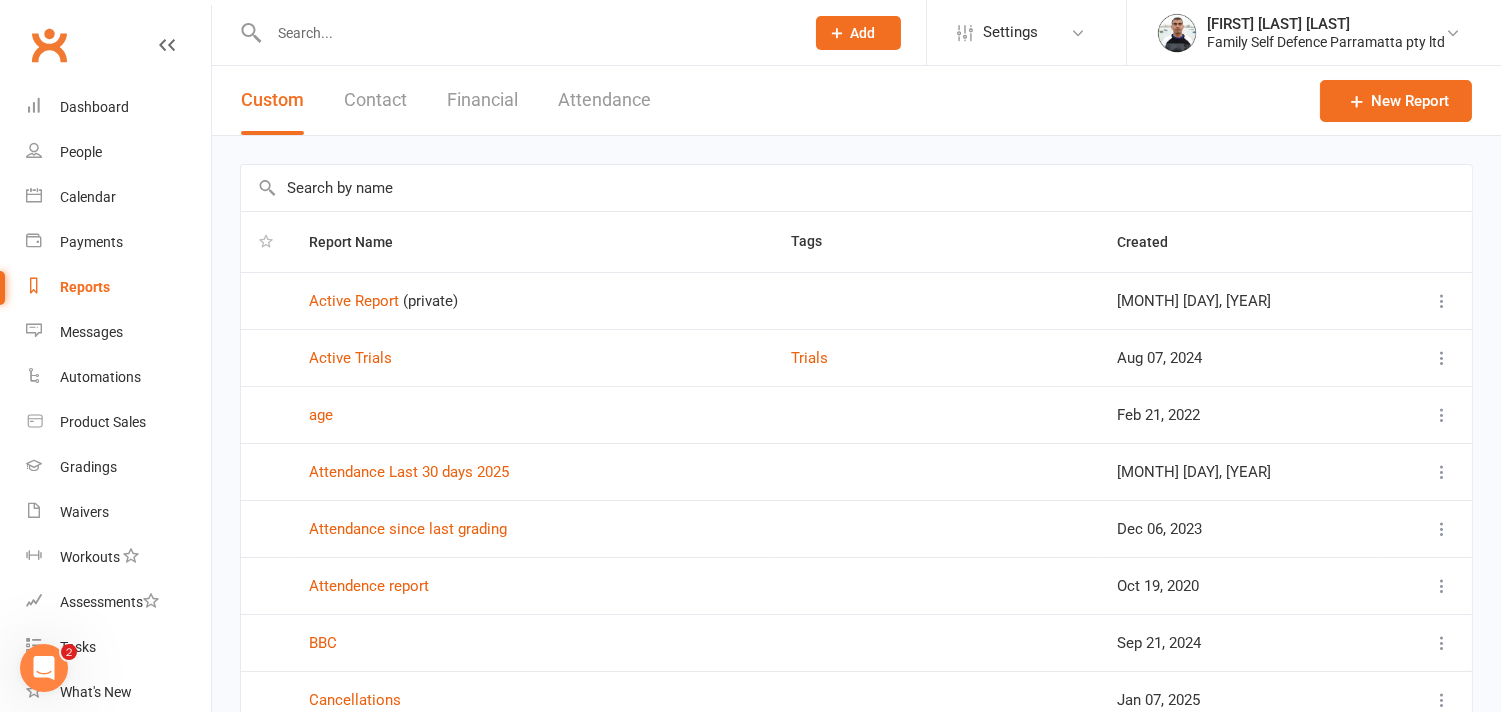 scroll, scrollTop: 0, scrollLeft: 0, axis: both 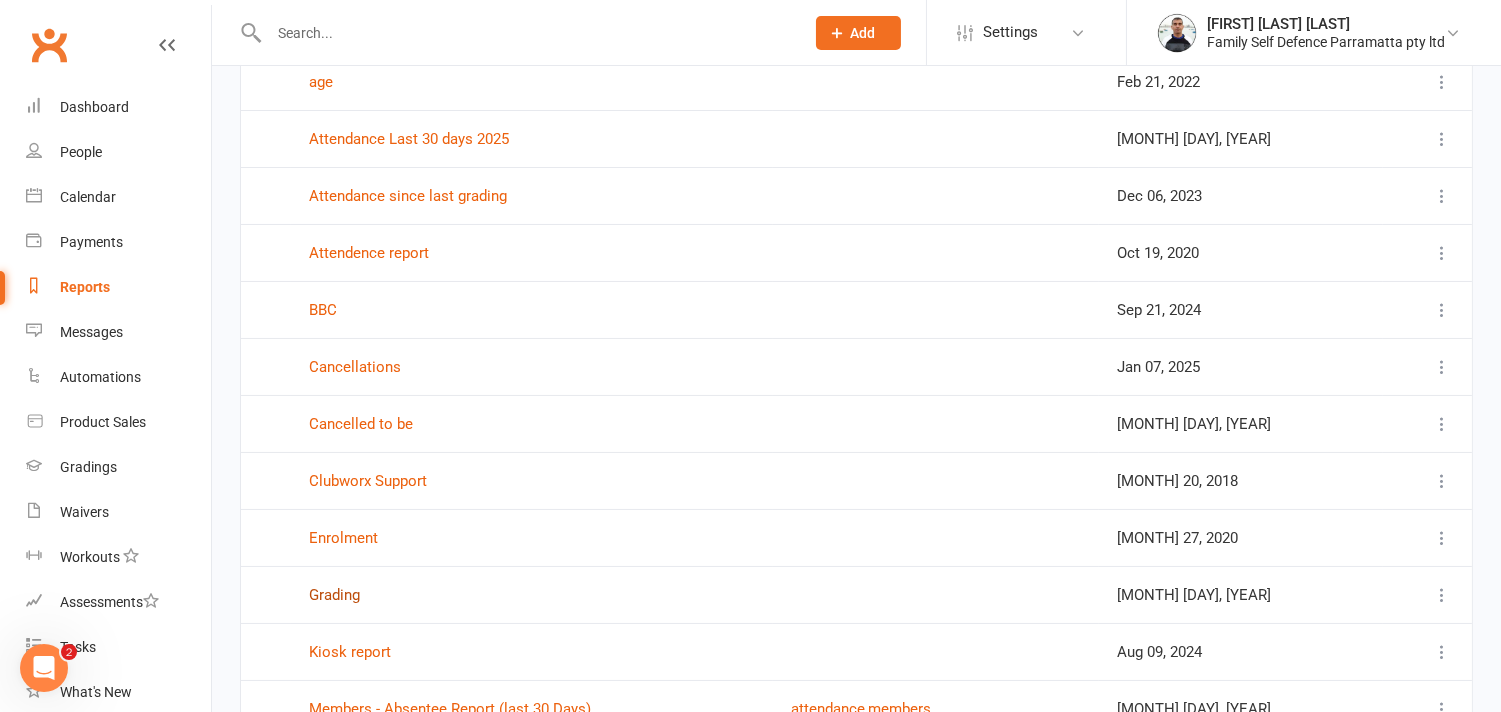 click on "Grading" at bounding box center [334, 595] 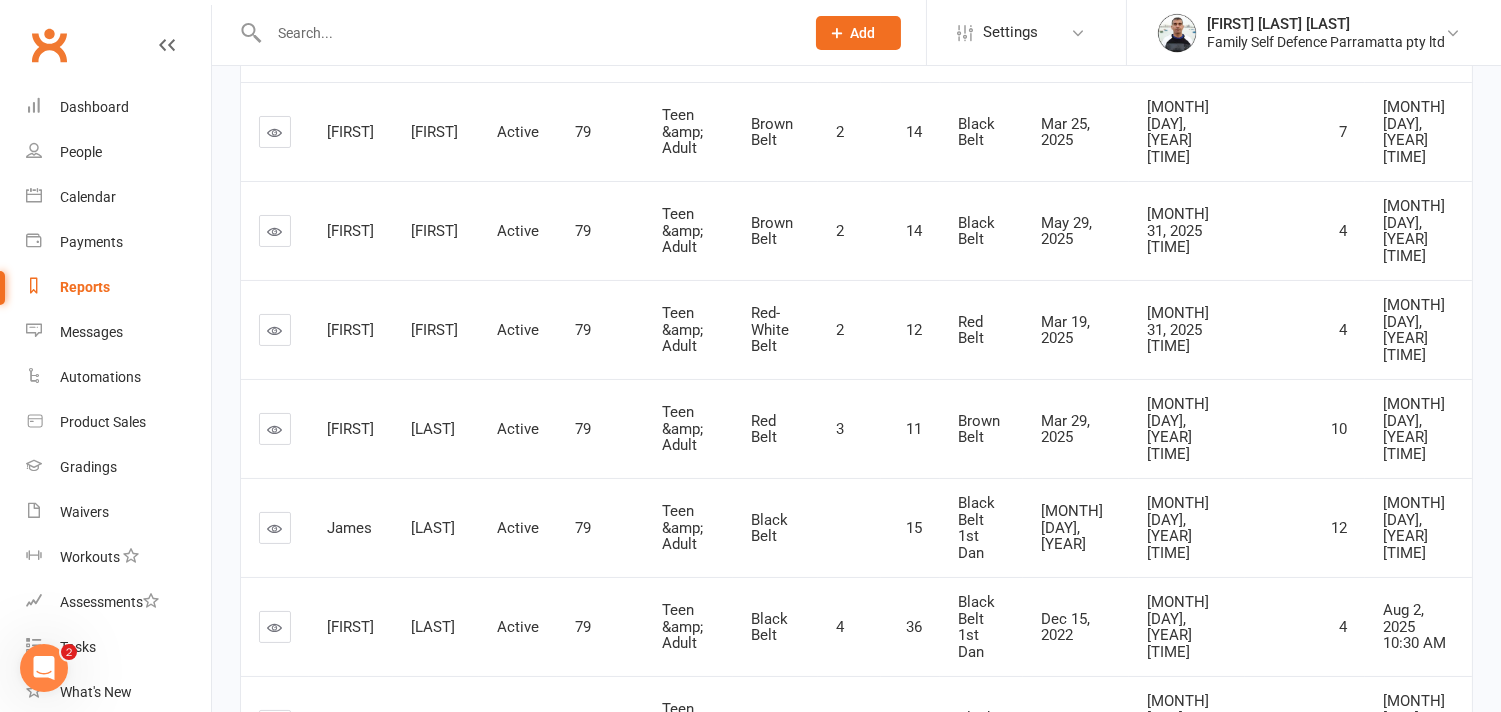 scroll, scrollTop: 0, scrollLeft: 0, axis: both 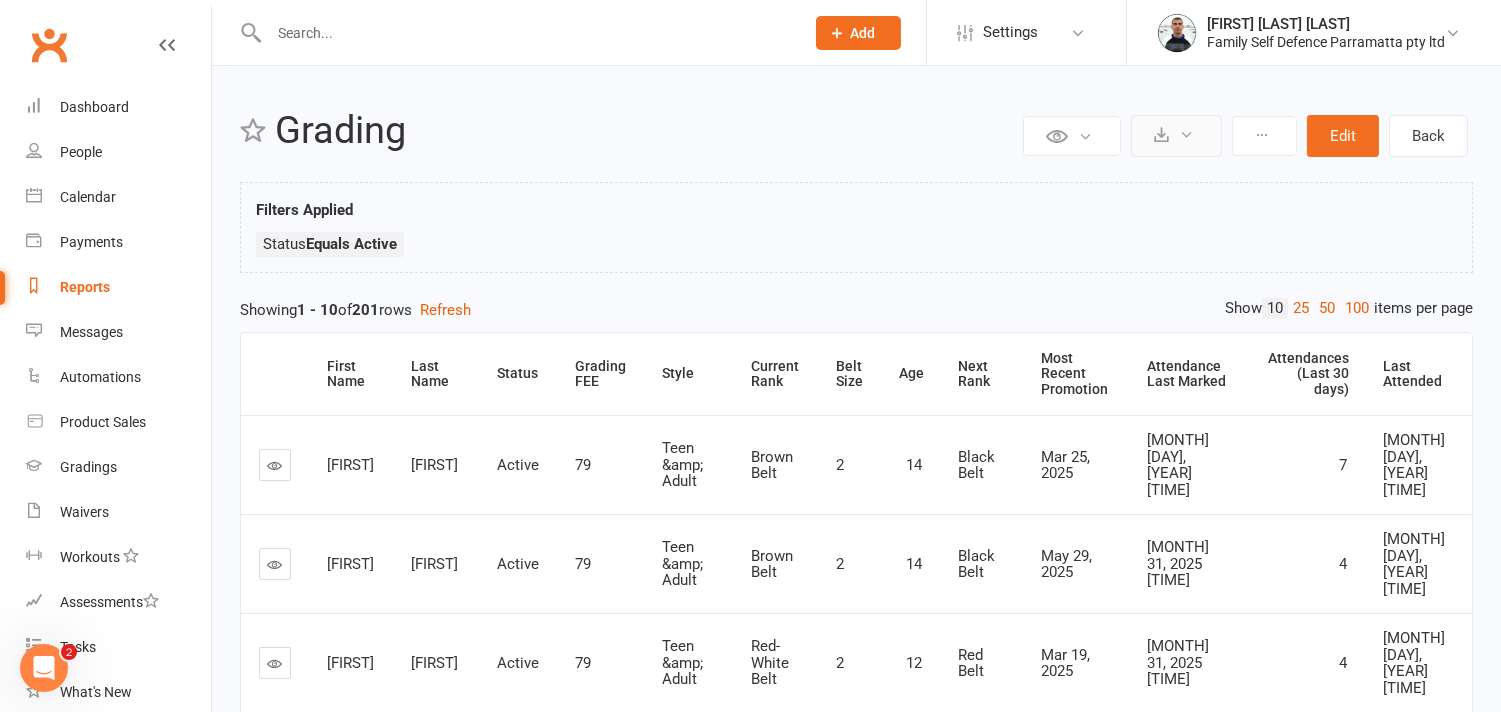 click at bounding box center [1186, 134] 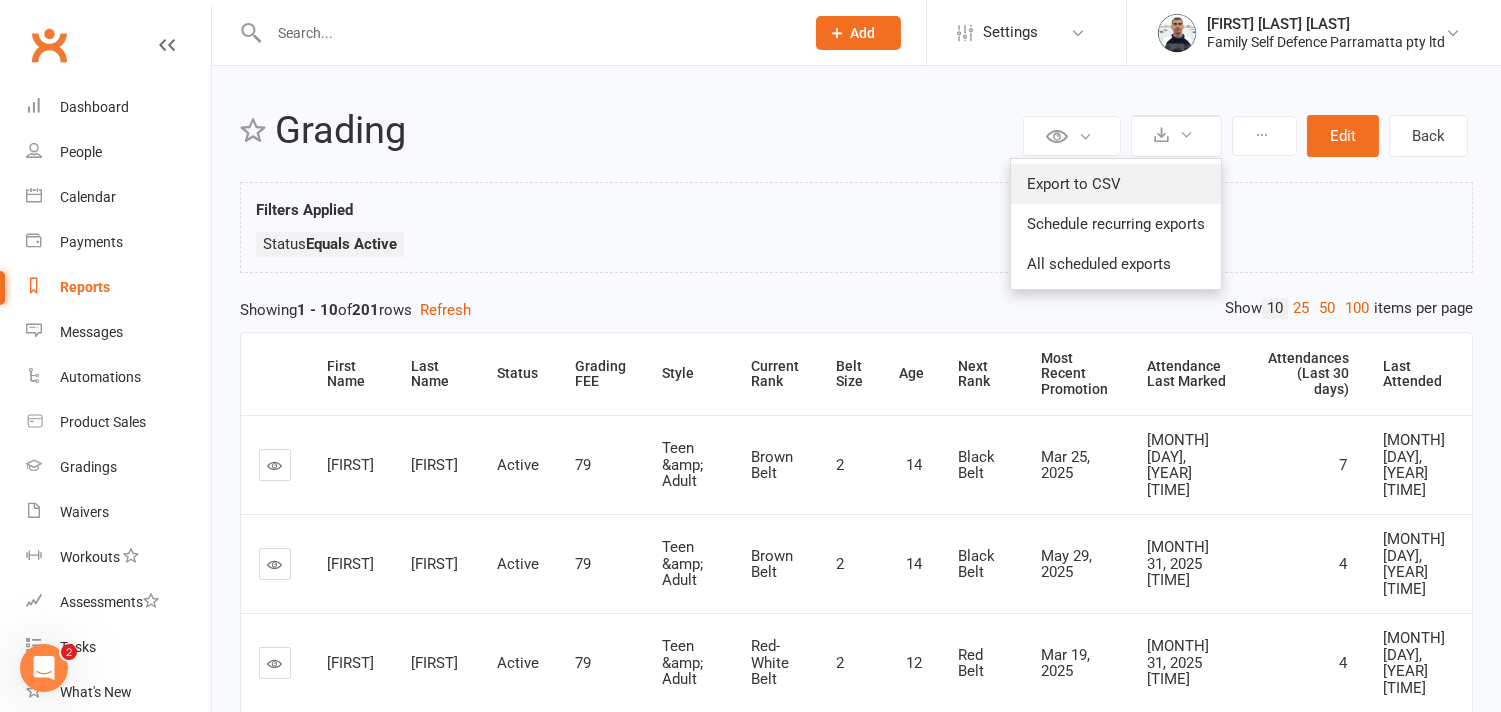 click on "Export to CSV" at bounding box center (1116, 184) 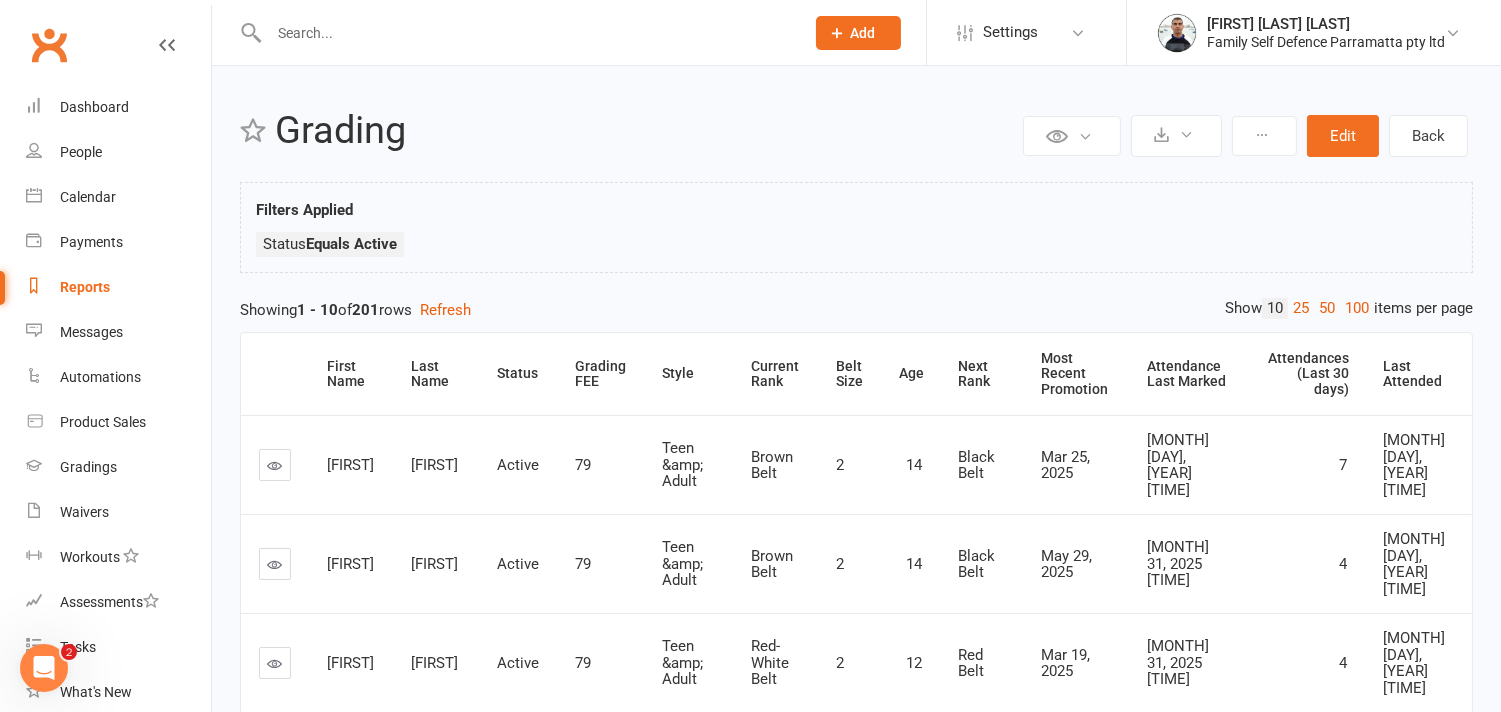 click at bounding box center (526, 33) 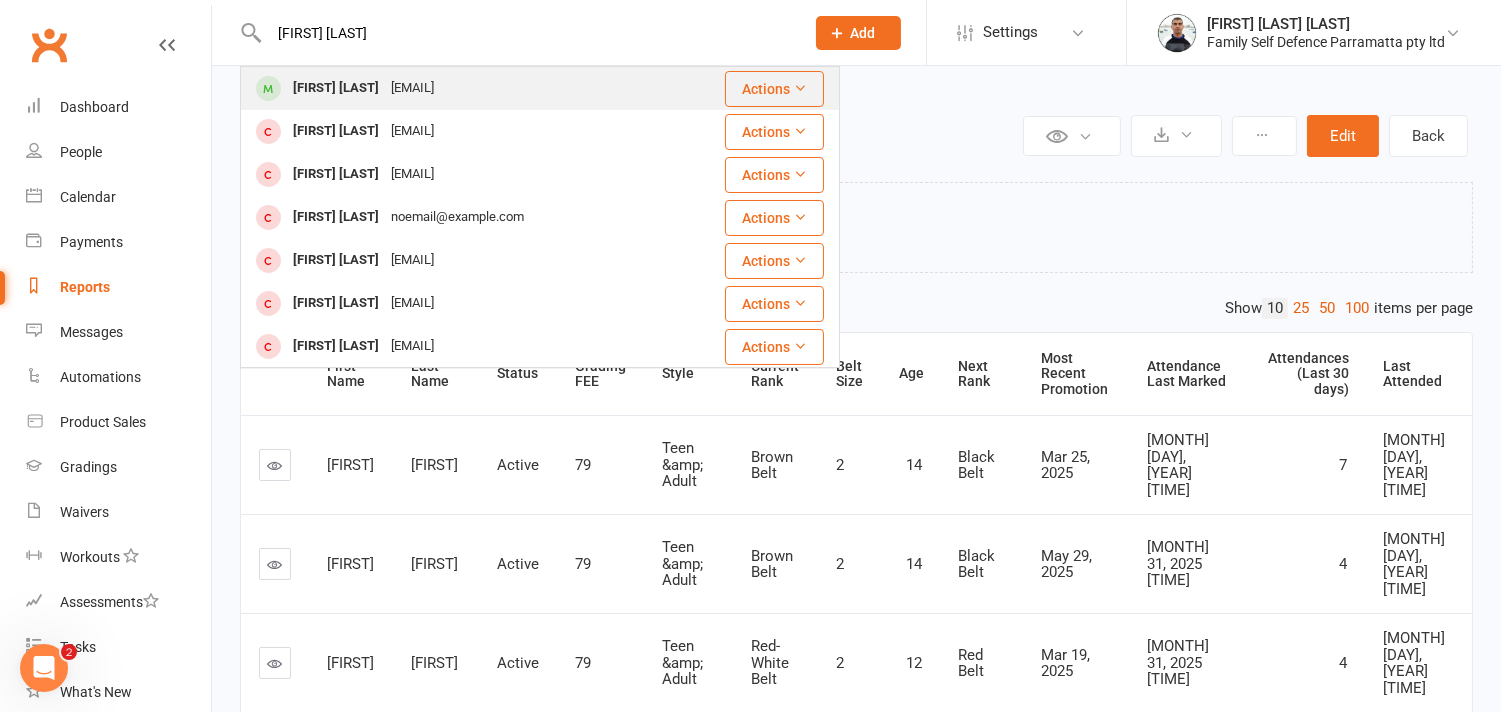 type on "[FIRST] [LAST]" 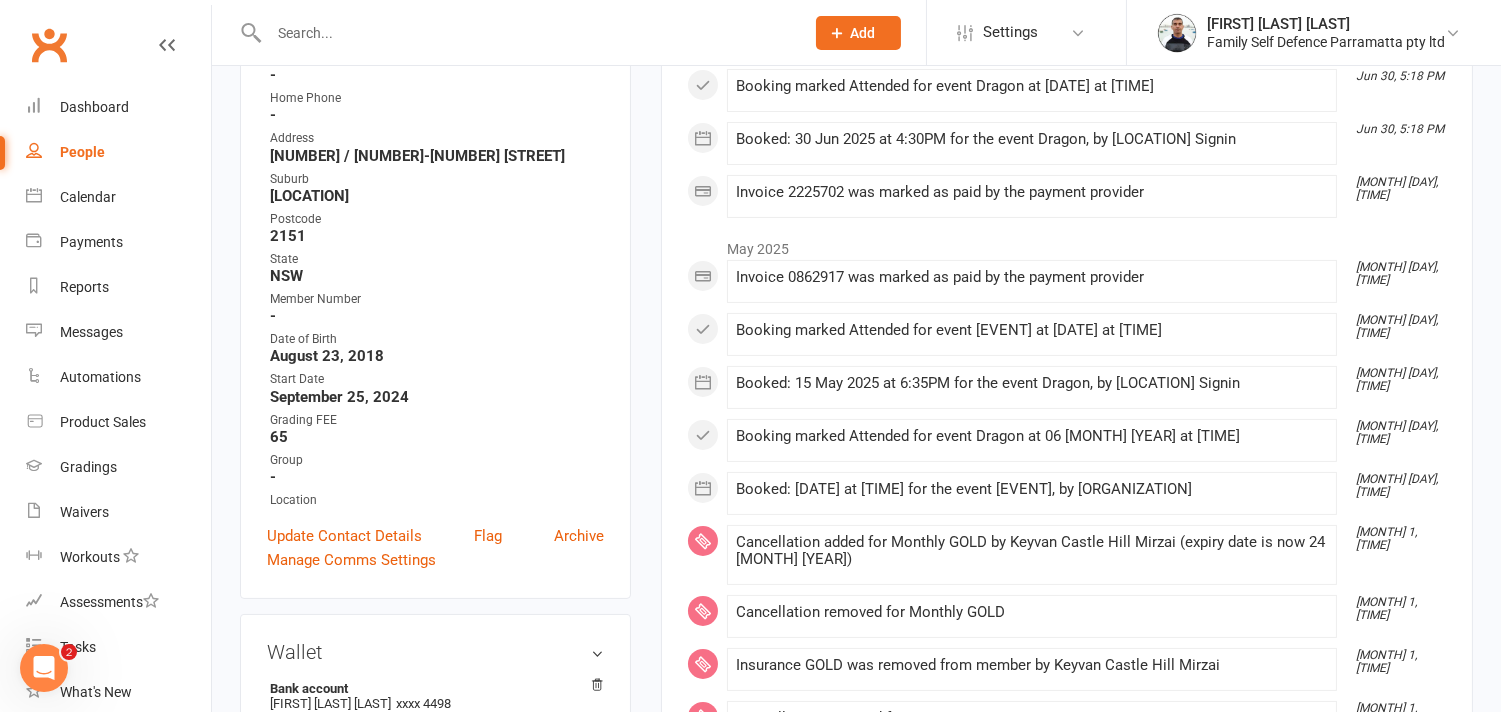 scroll, scrollTop: 111, scrollLeft: 0, axis: vertical 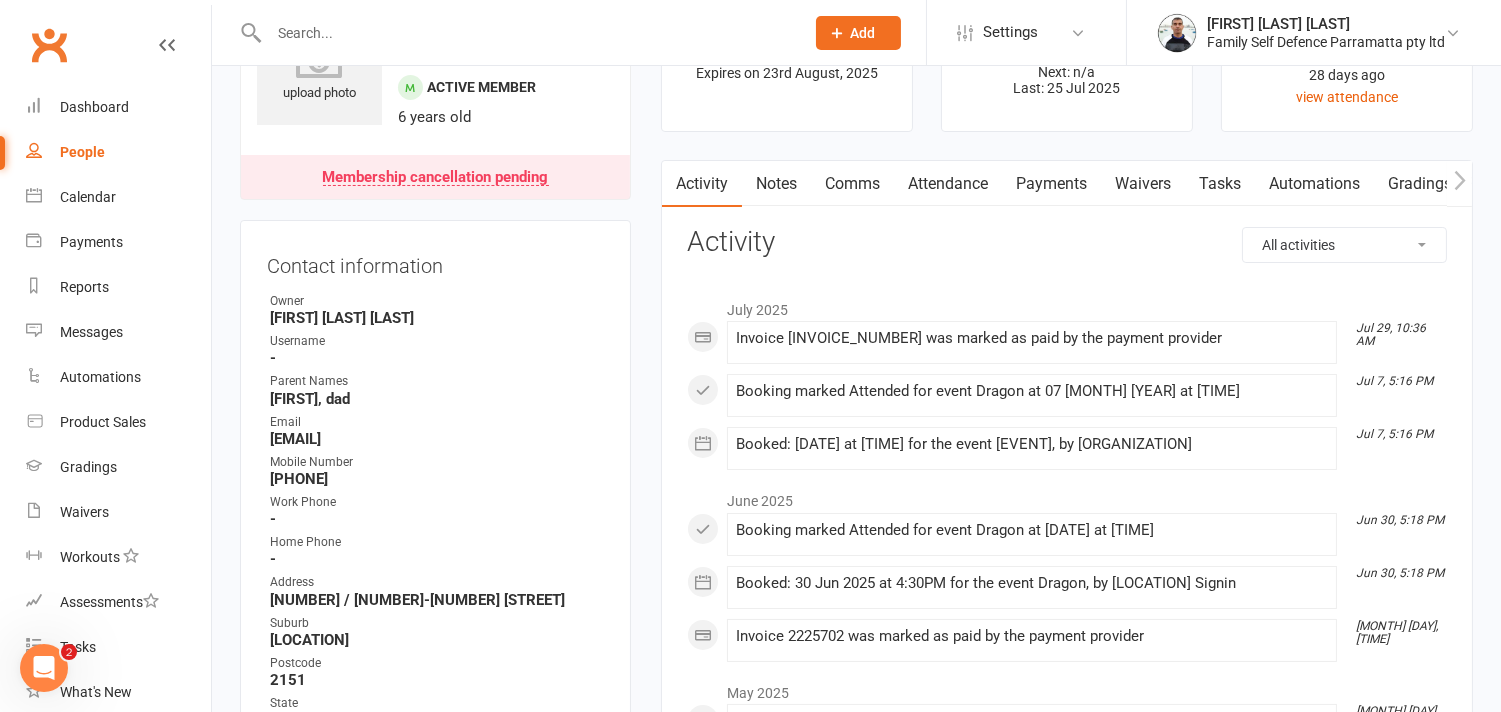 click at bounding box center [526, 33] 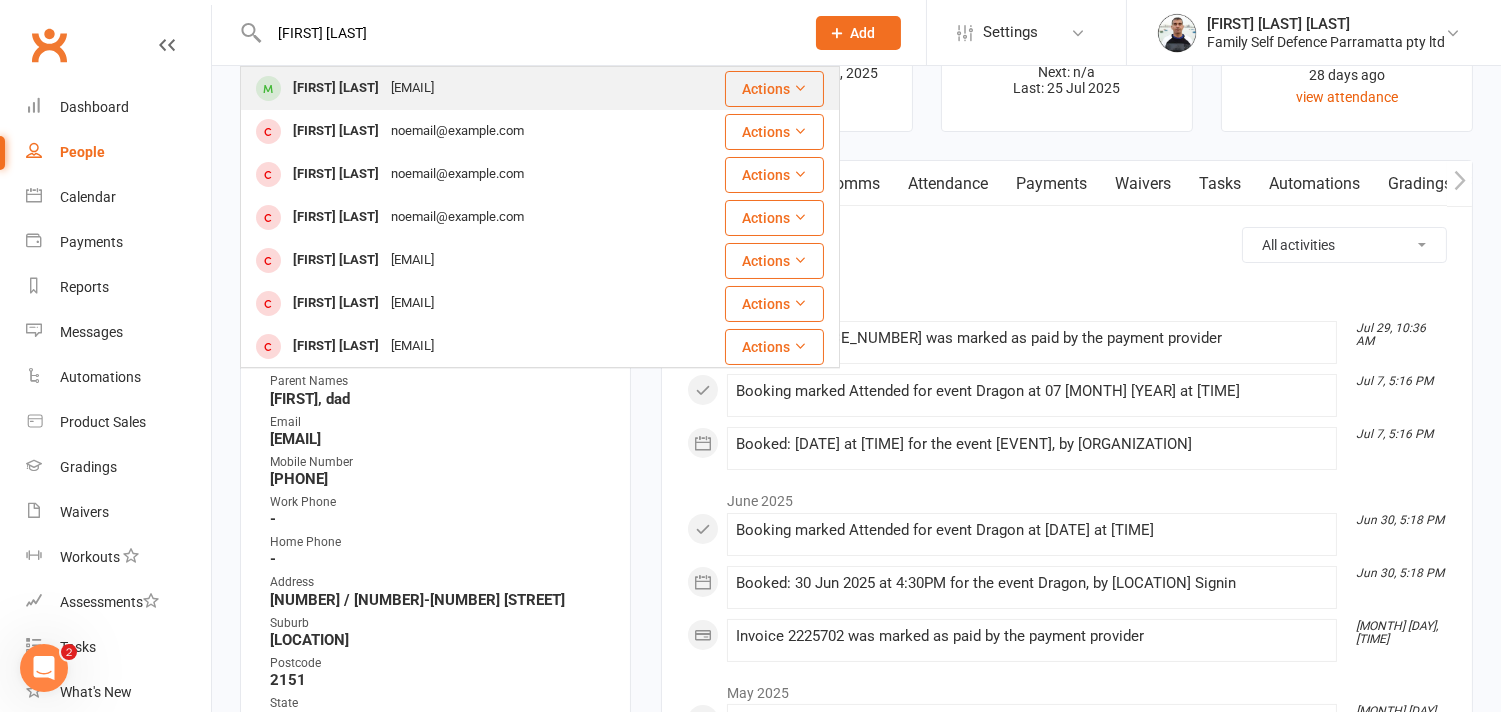 type on "[FIRST] [LAST]" 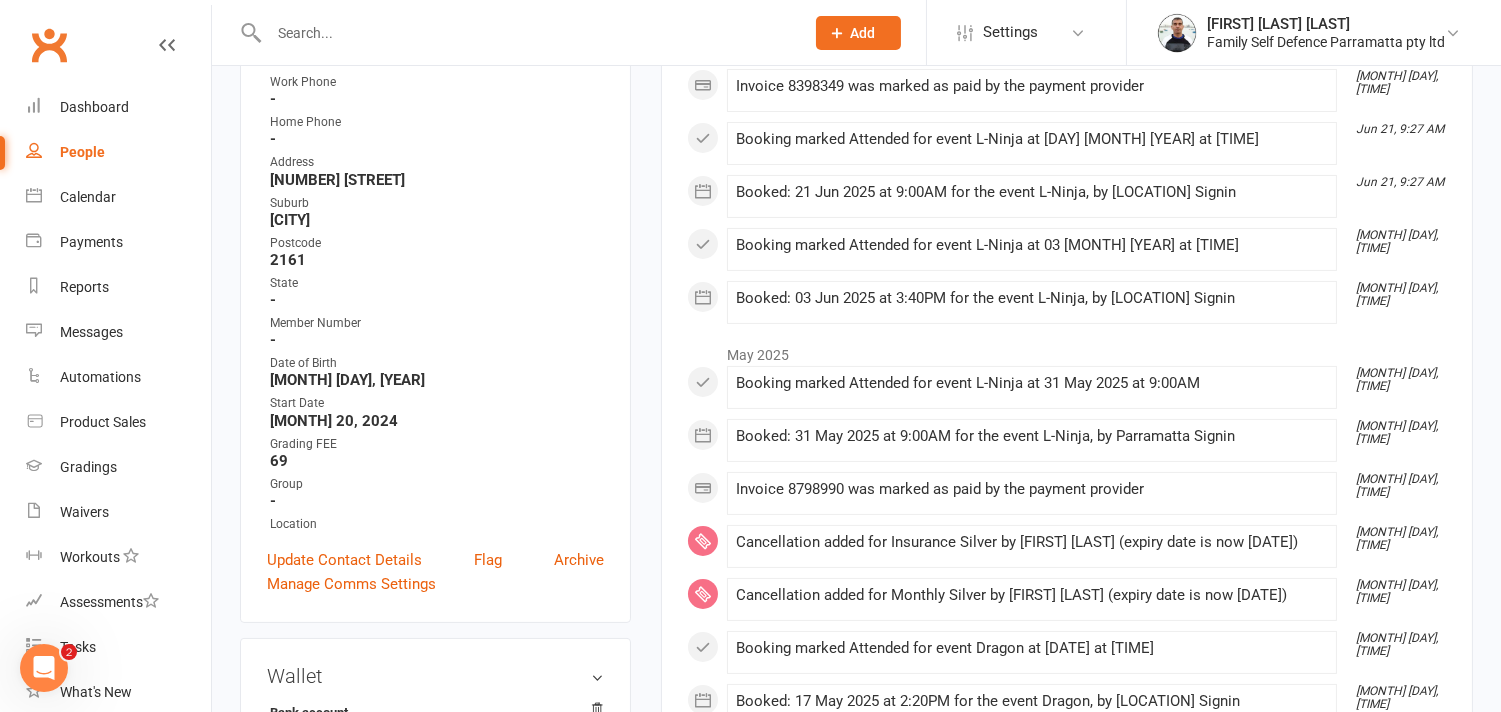 scroll, scrollTop: 1111, scrollLeft: 0, axis: vertical 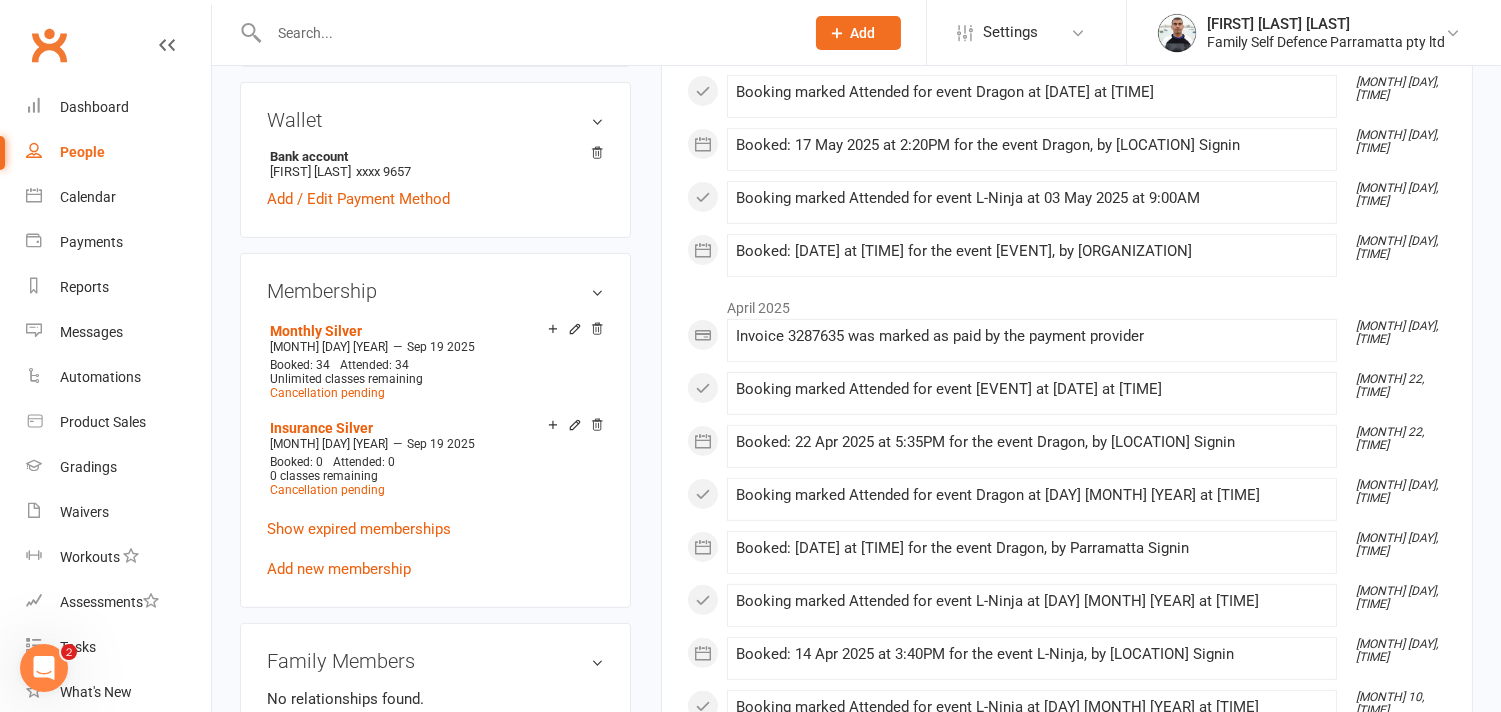 click at bounding box center (526, 33) 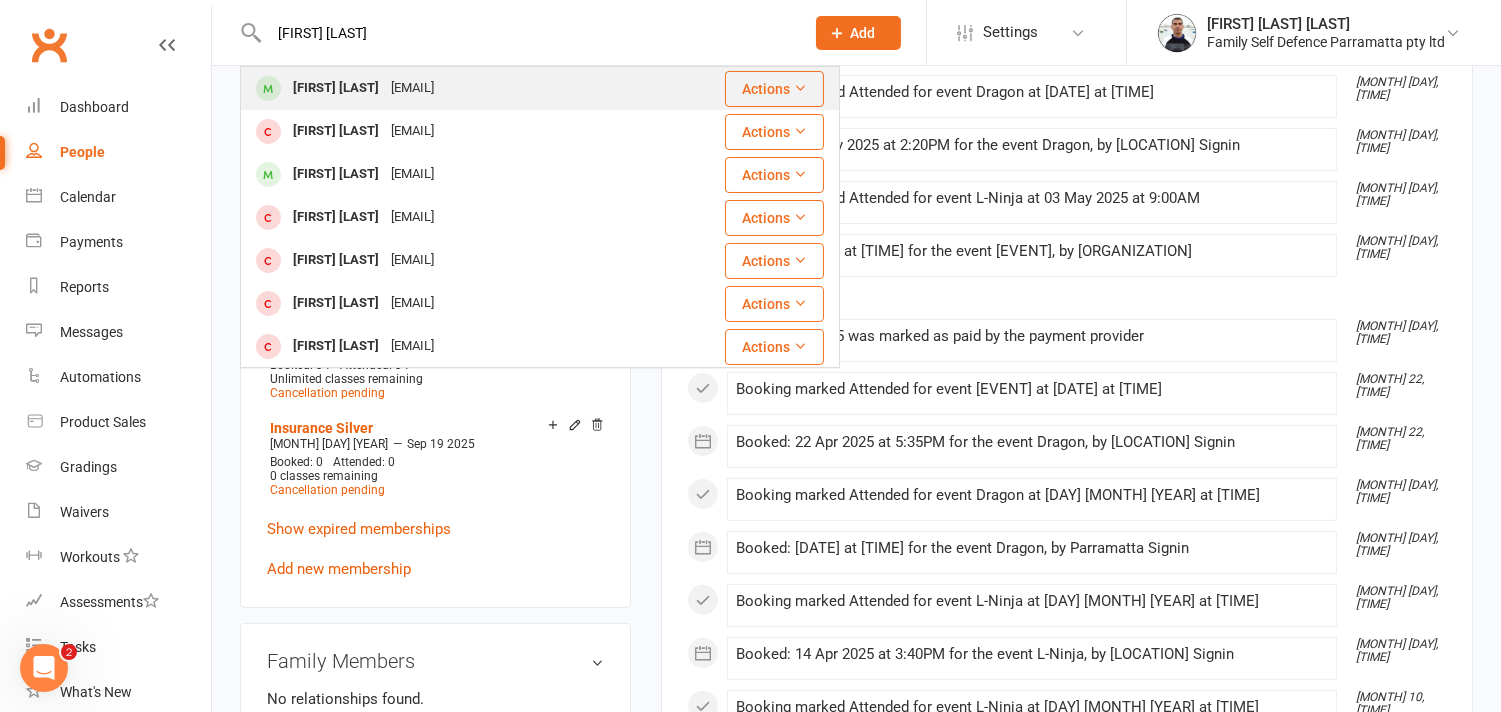 type on "[FIRST] [LAST]" 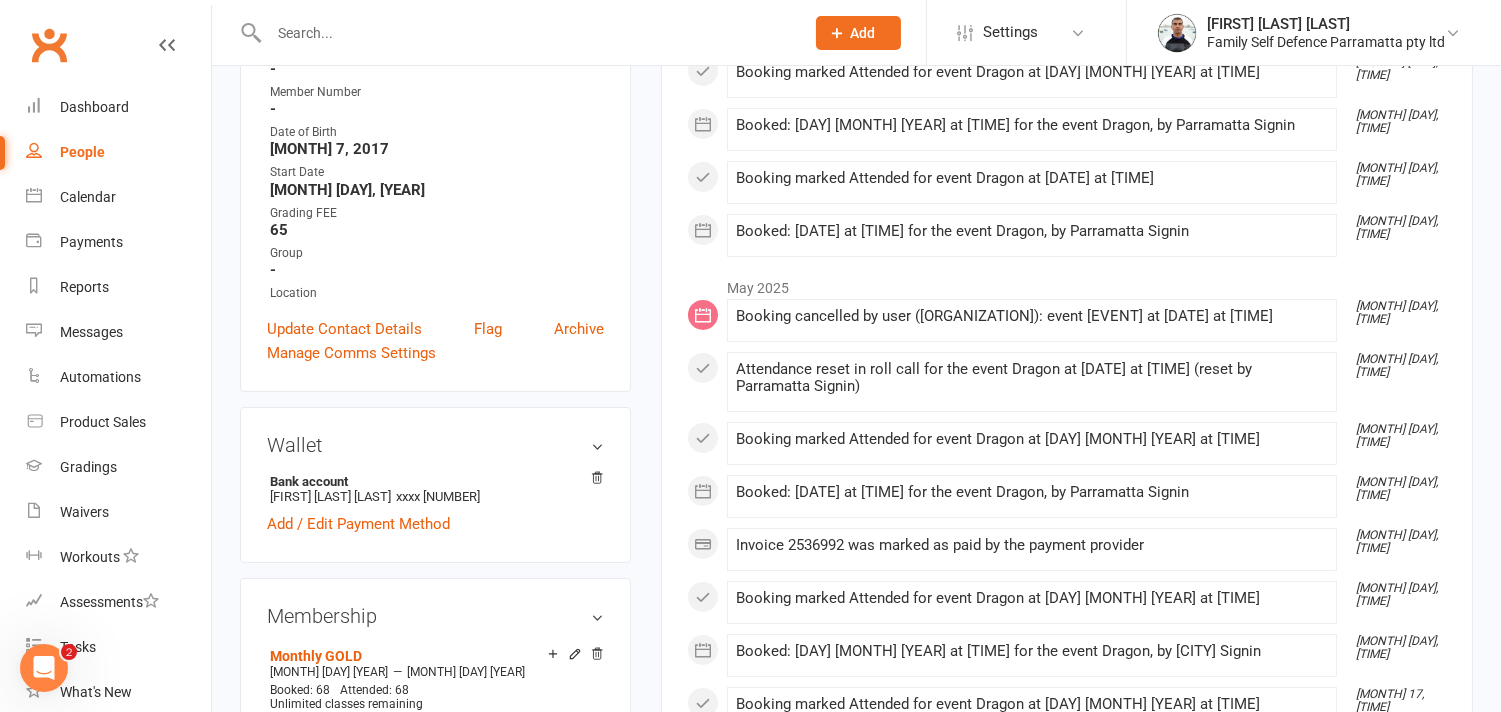 scroll, scrollTop: 666, scrollLeft: 0, axis: vertical 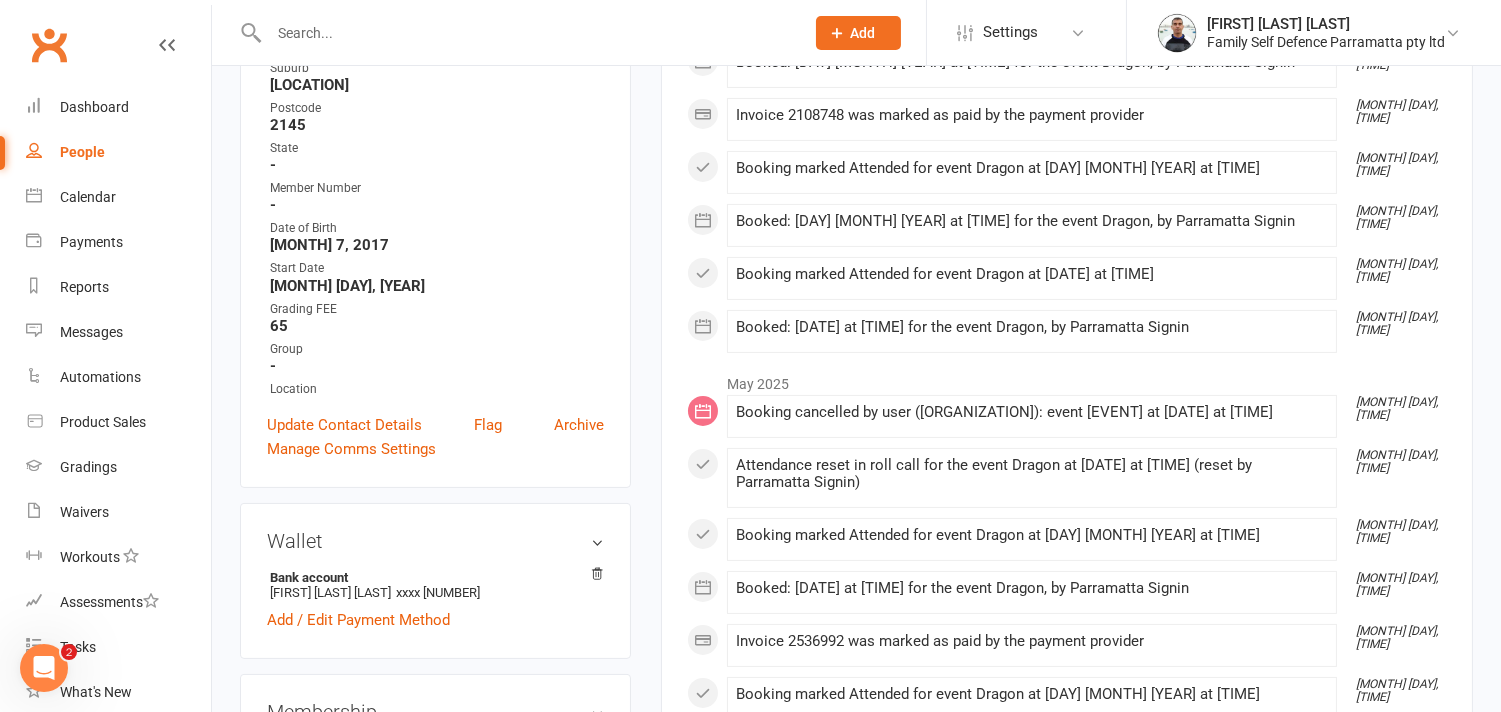 click at bounding box center (526, 33) 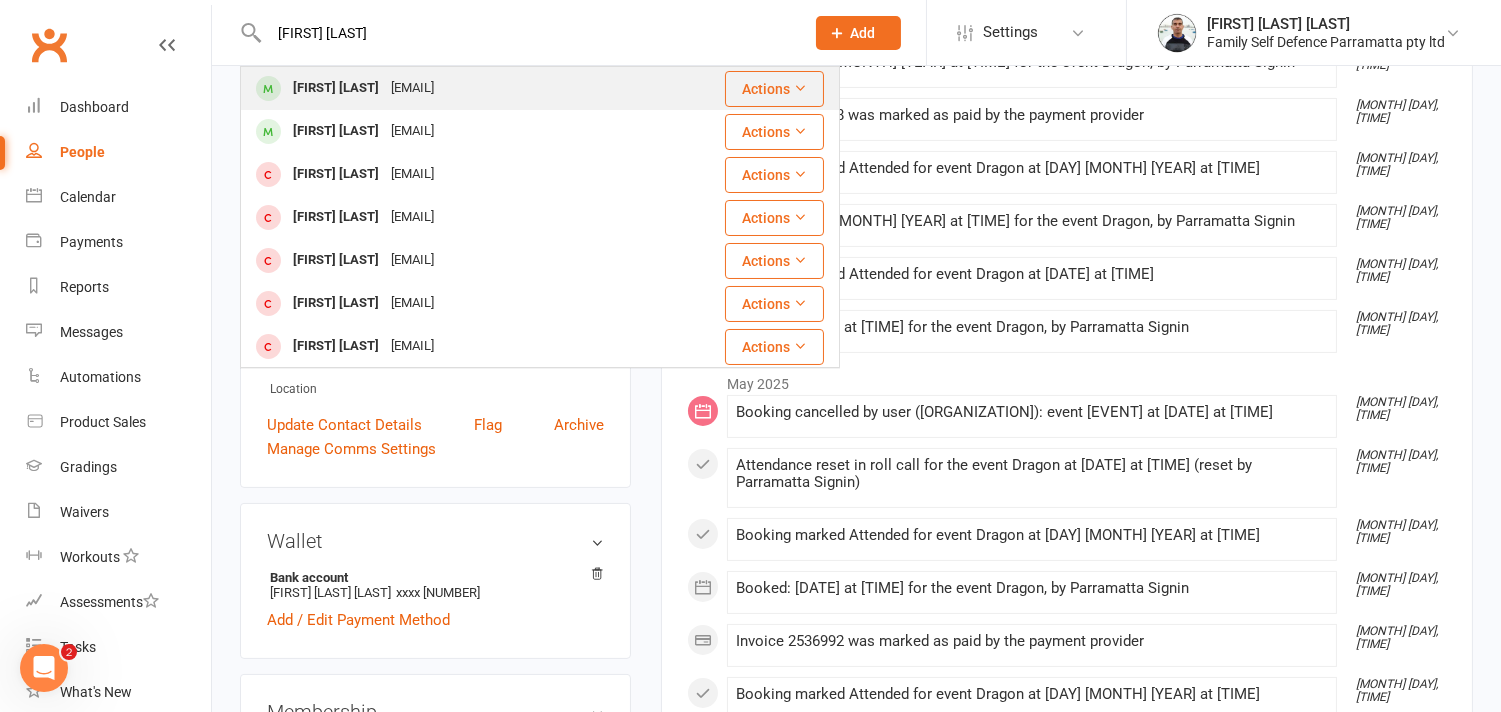 type on "[FIRST] [LAST]" 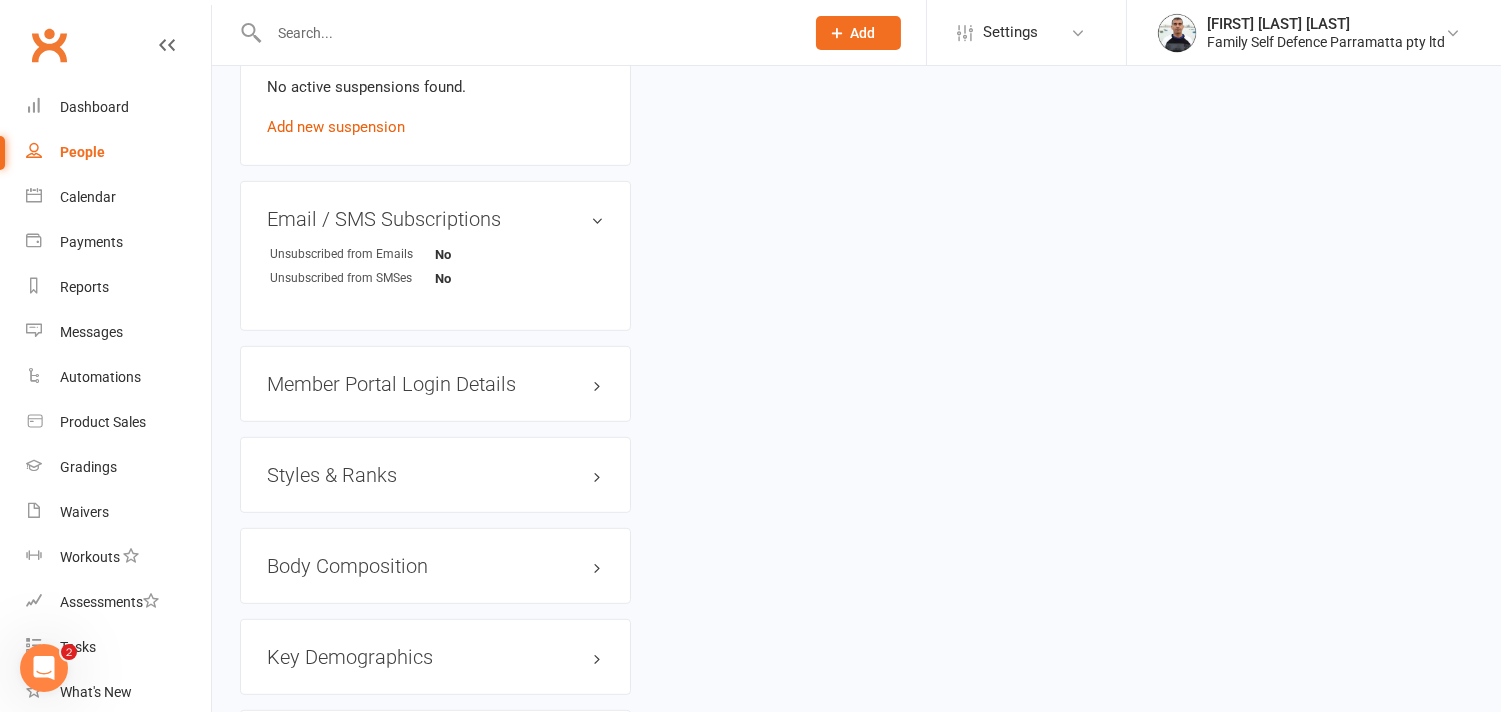 scroll, scrollTop: 1888, scrollLeft: 0, axis: vertical 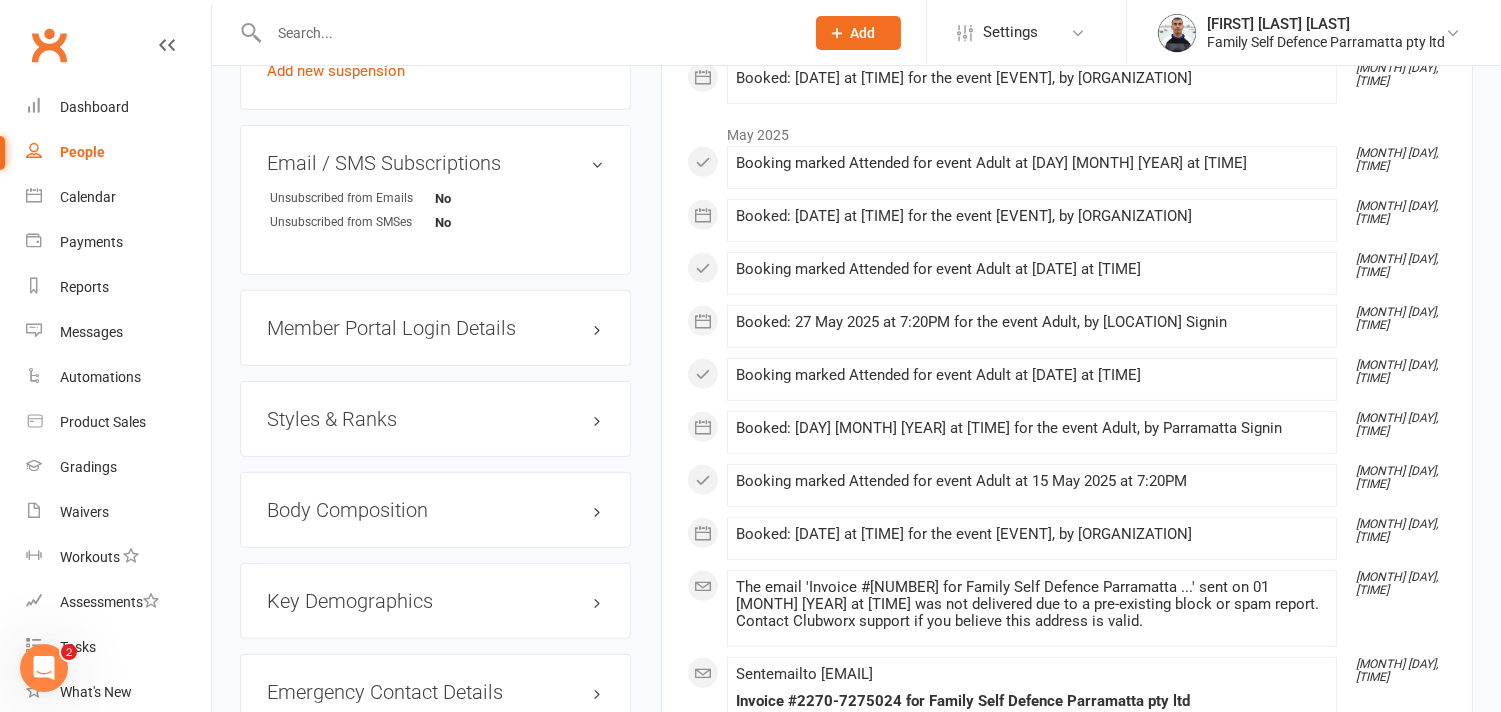 click on "Styles & Ranks" at bounding box center (435, 419) 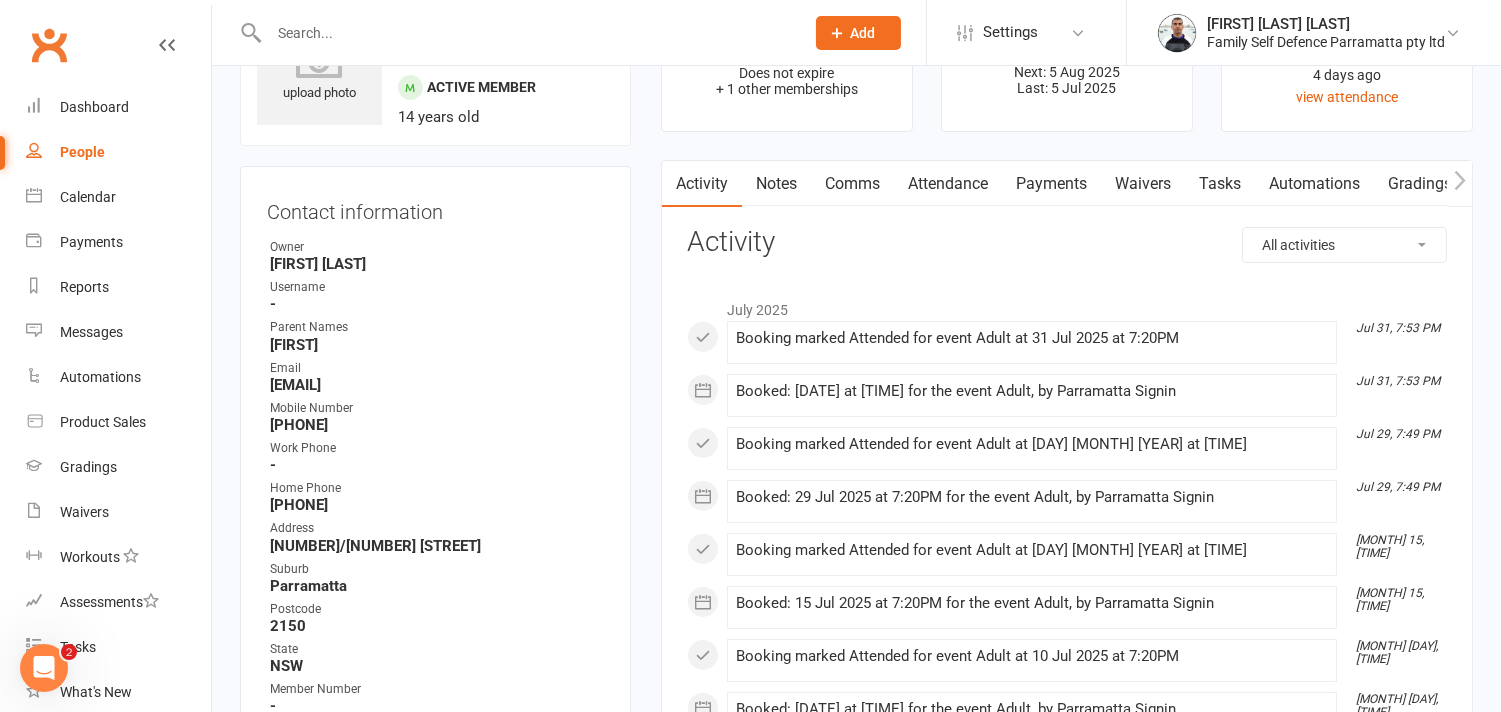 scroll, scrollTop: 0, scrollLeft: 0, axis: both 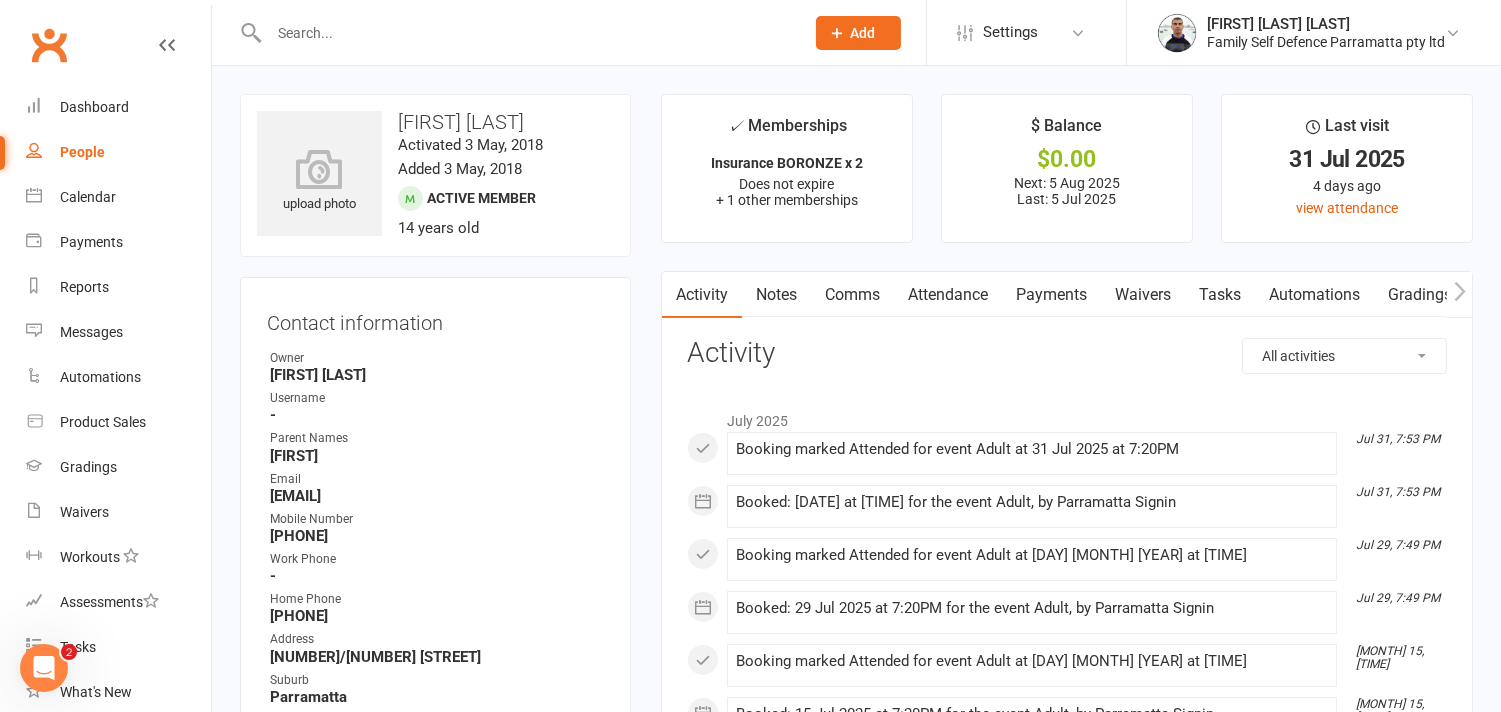click on "Comms" at bounding box center [852, 295] 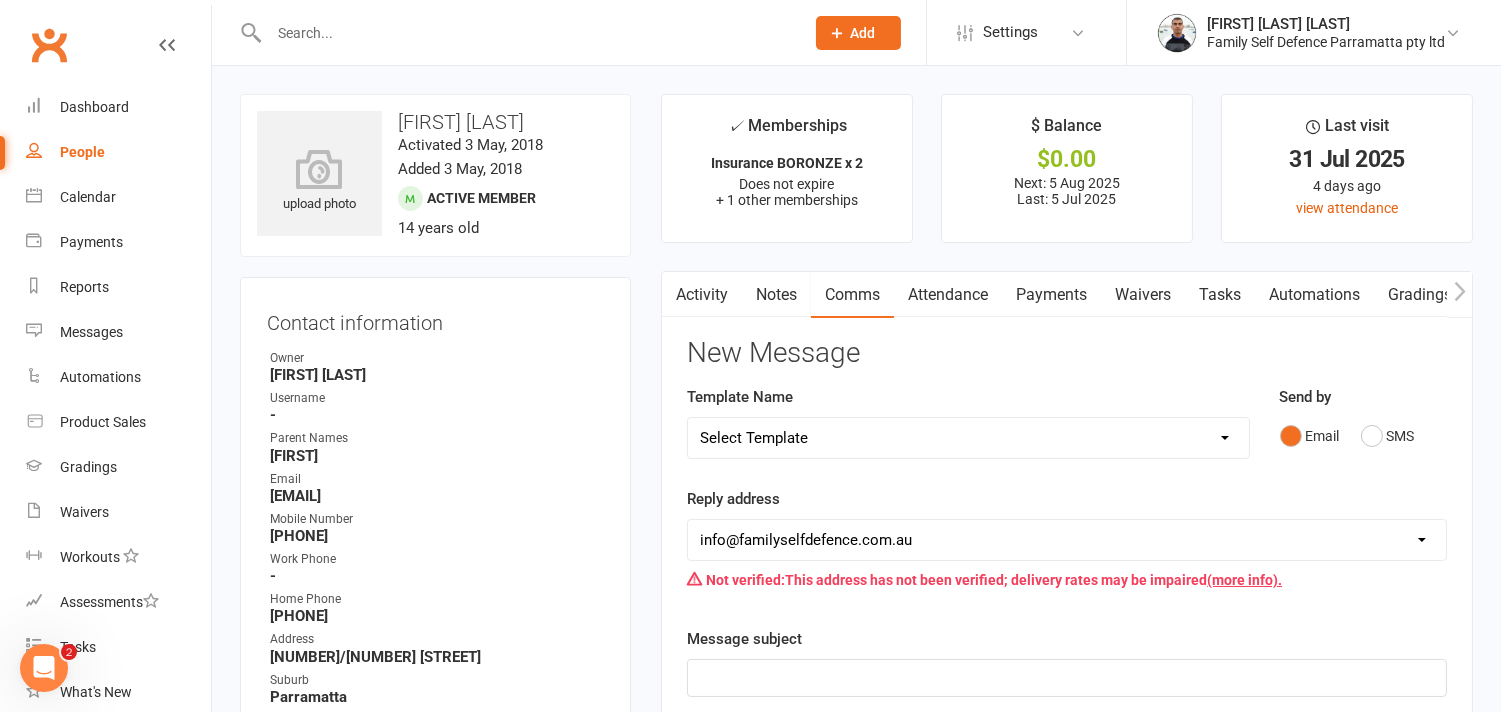 click on "Notes" at bounding box center (776, 295) 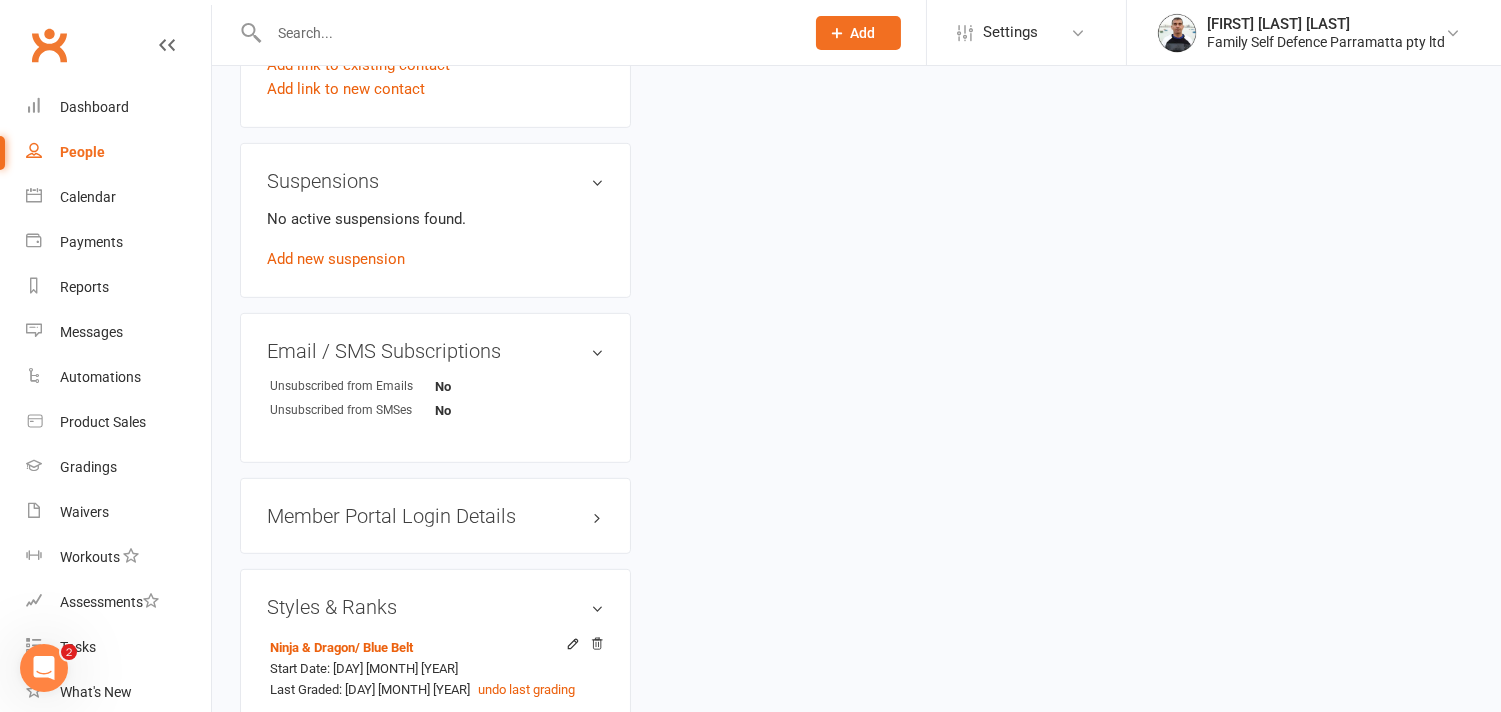 scroll, scrollTop: 1888, scrollLeft: 0, axis: vertical 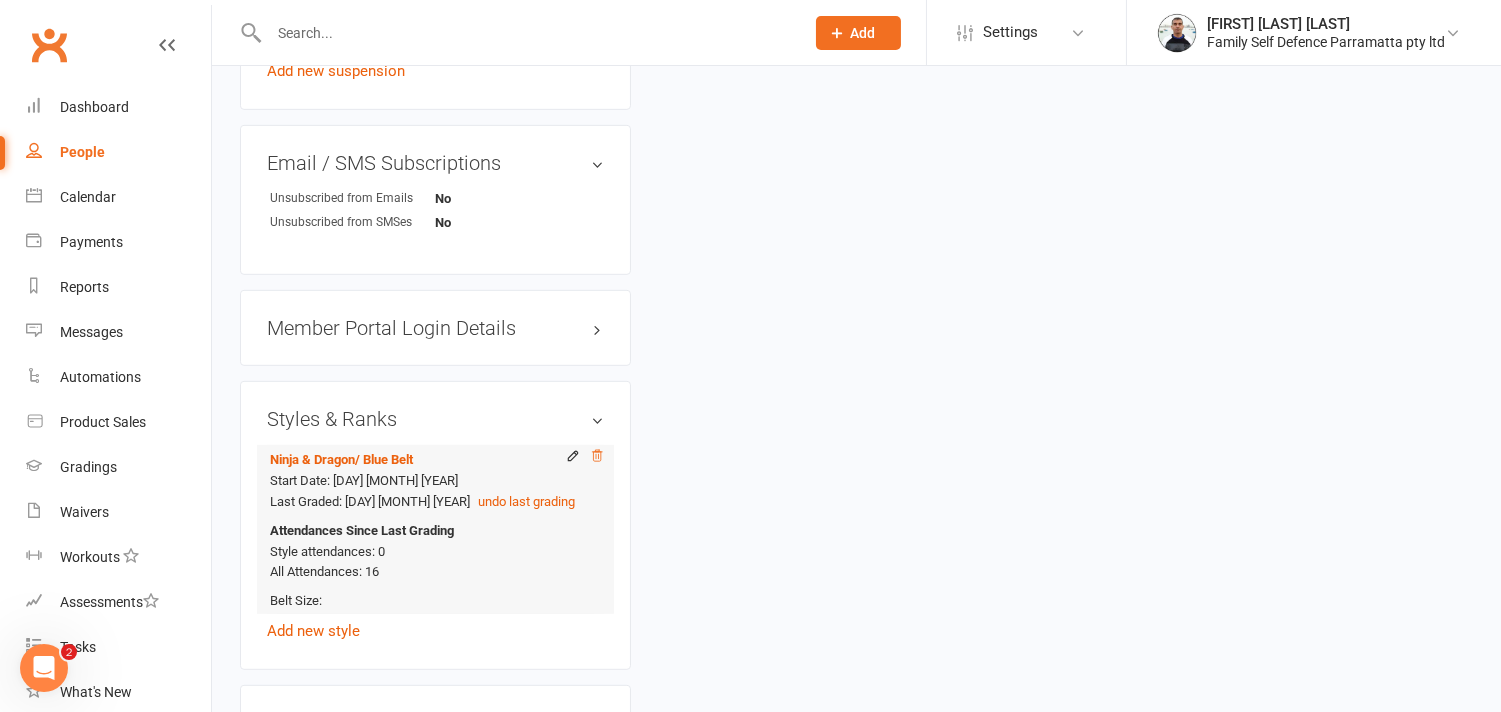 click 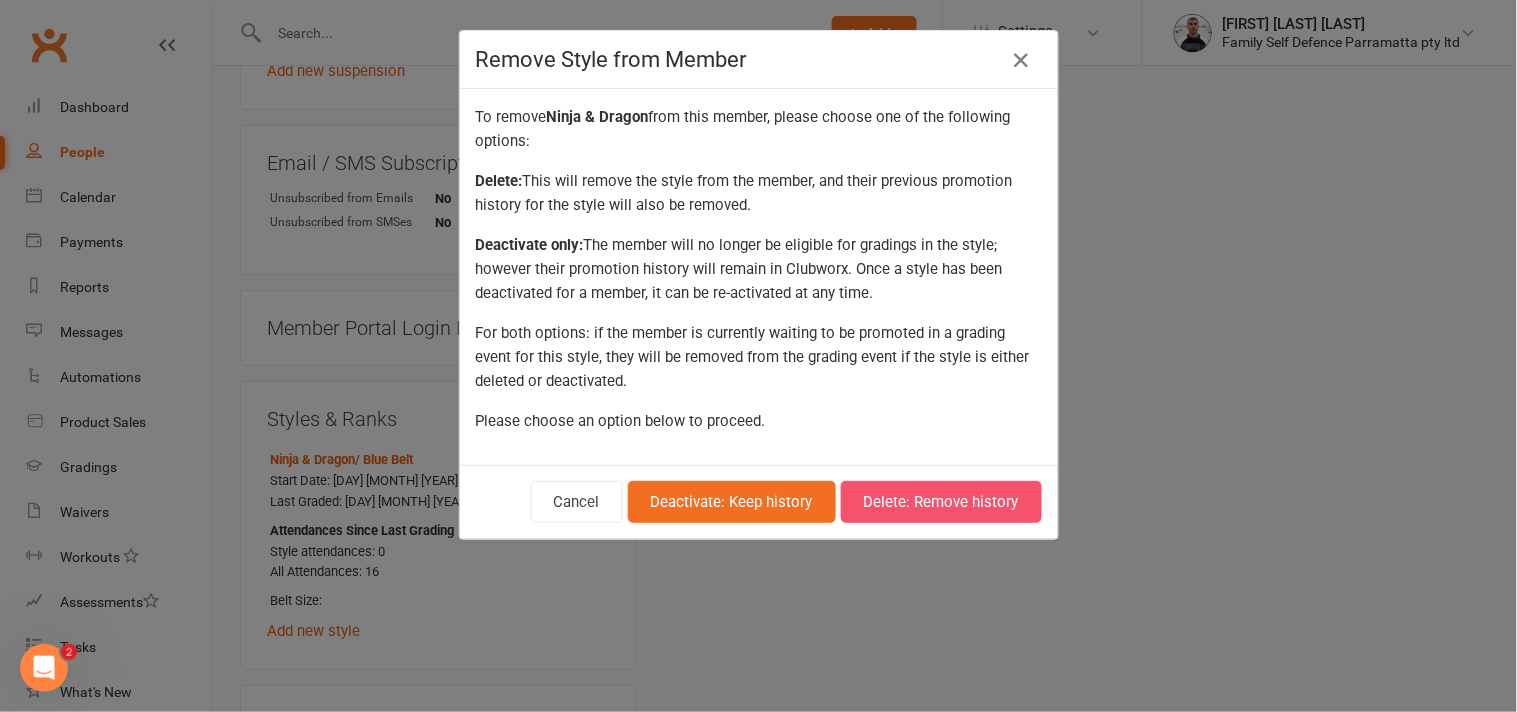 click on "Delete: Remove history" at bounding box center [941, 502] 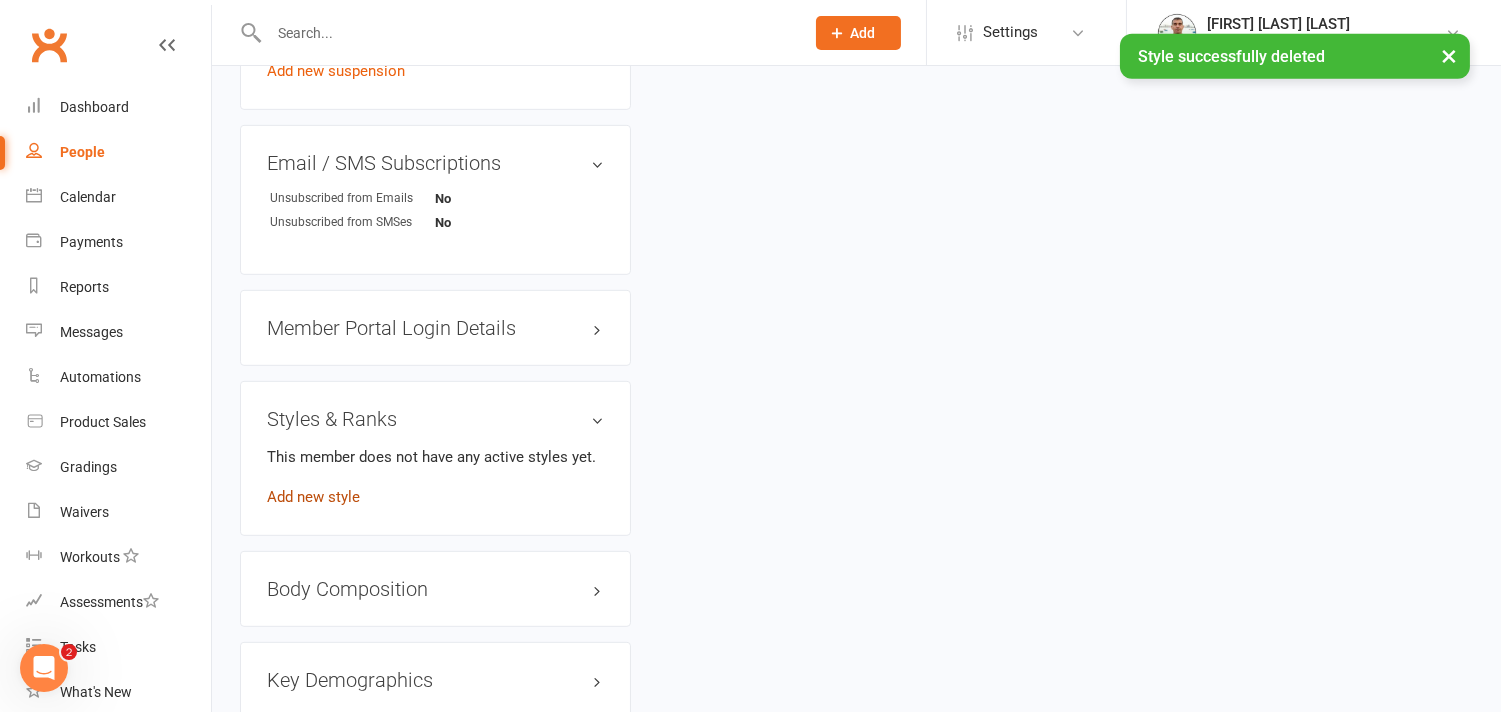 click on "Add new style" at bounding box center [313, 497] 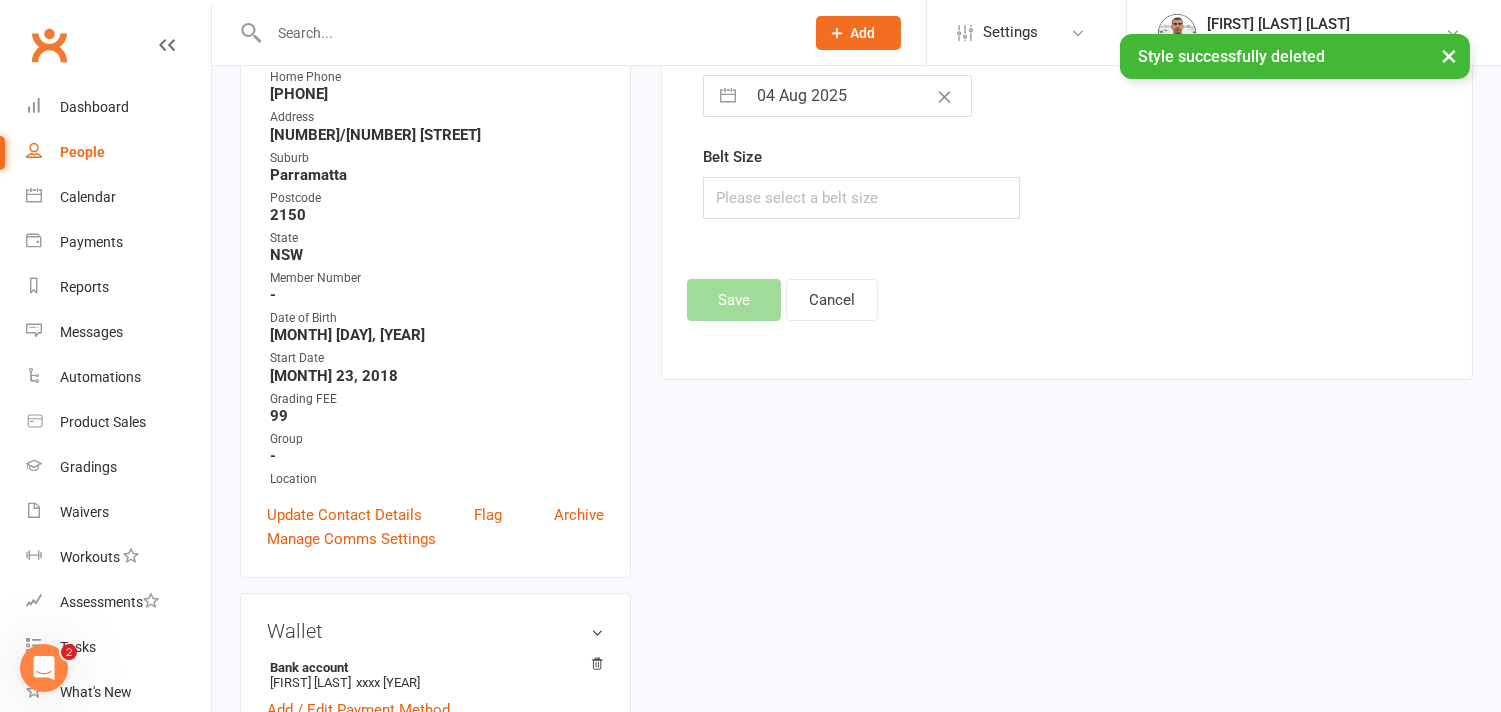 scroll, scrollTop: 171, scrollLeft: 0, axis: vertical 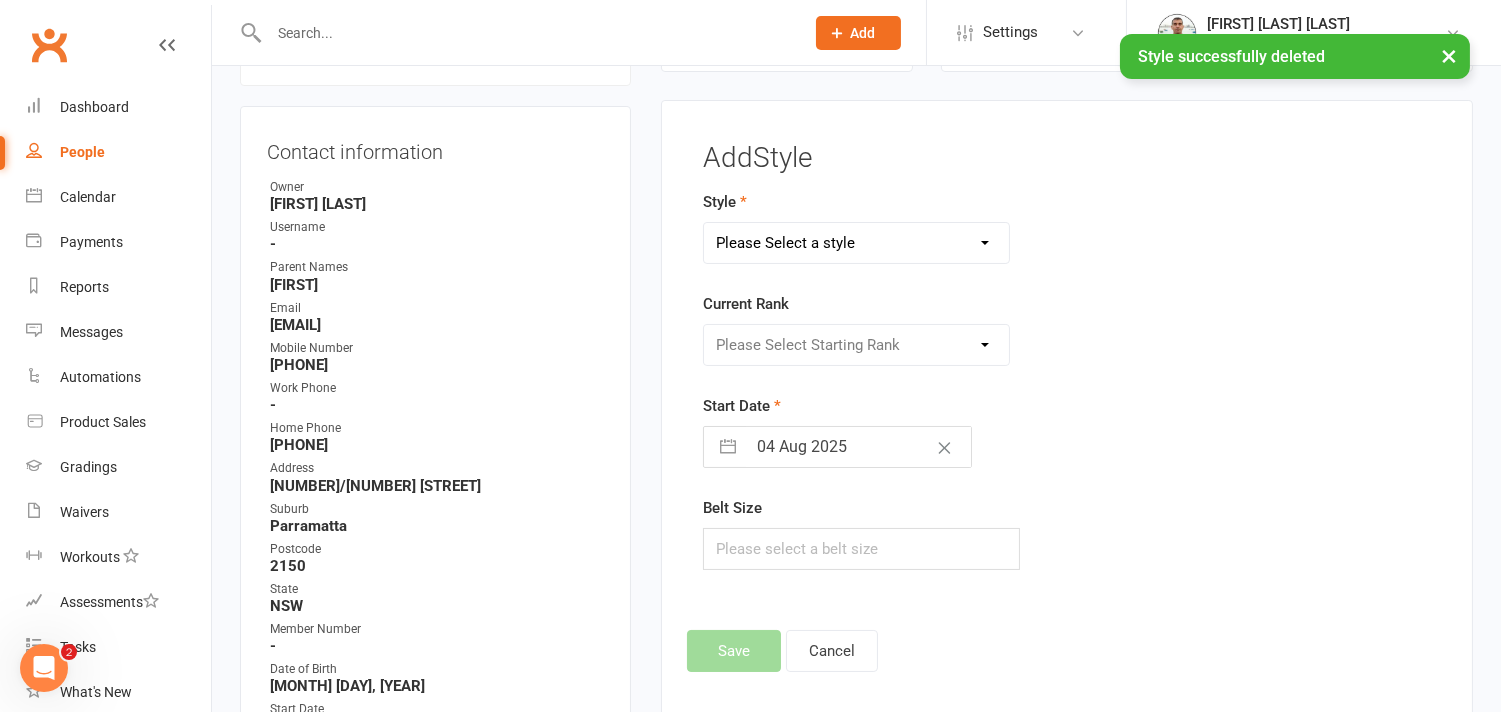 click on "Please Select a style Ninja & Dragon Ninja & Dragon (1) Teen & Adult" at bounding box center [856, 243] 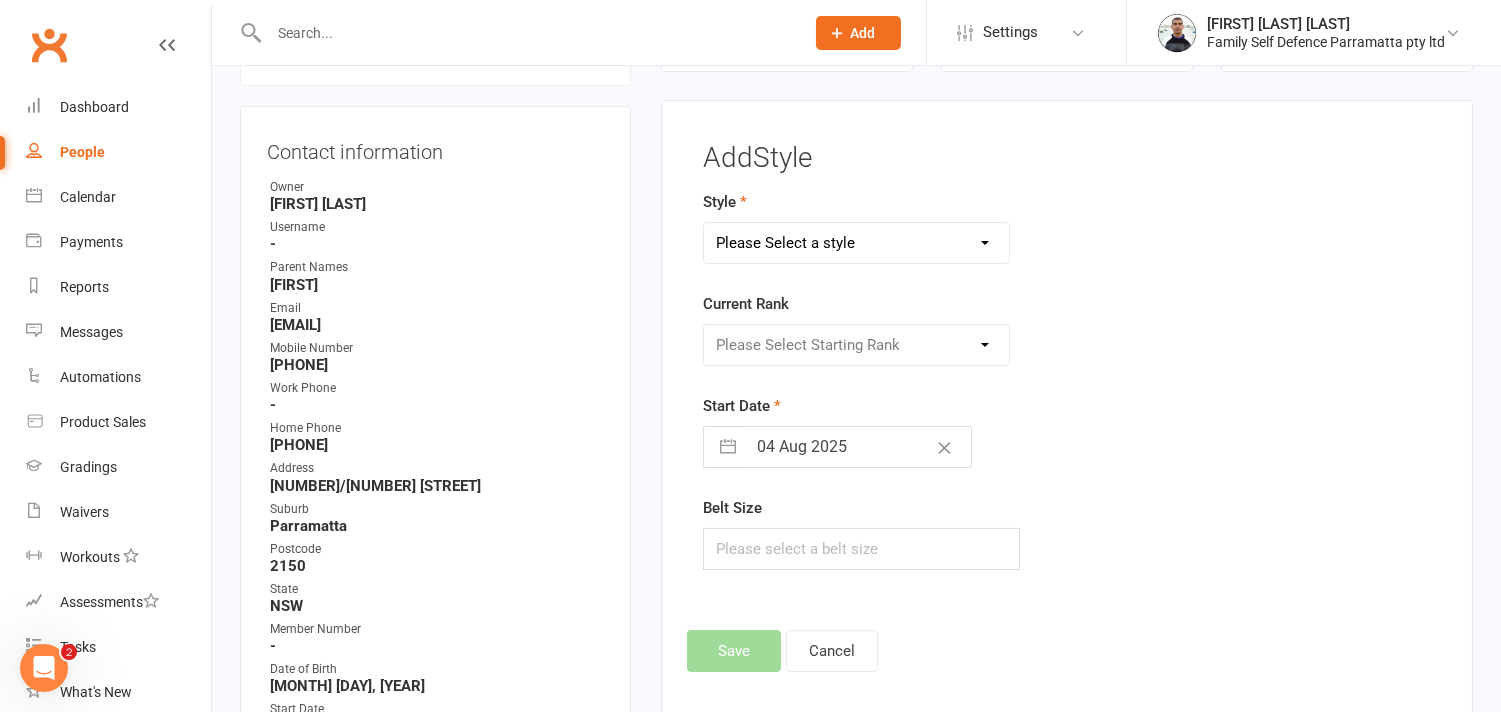 select on "474" 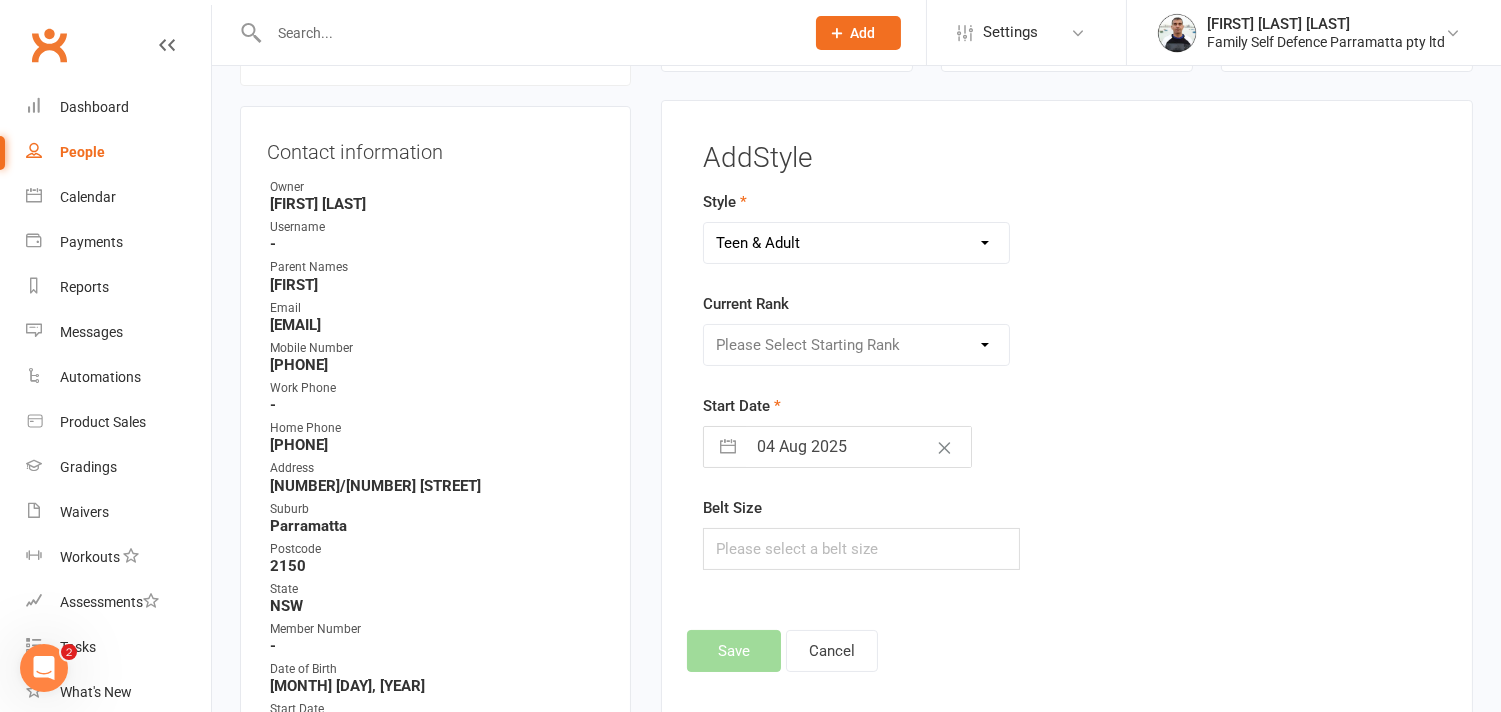click on "Please Select a style Ninja & Dragon Ninja & Dragon (1) Teen & Adult" at bounding box center (856, 243) 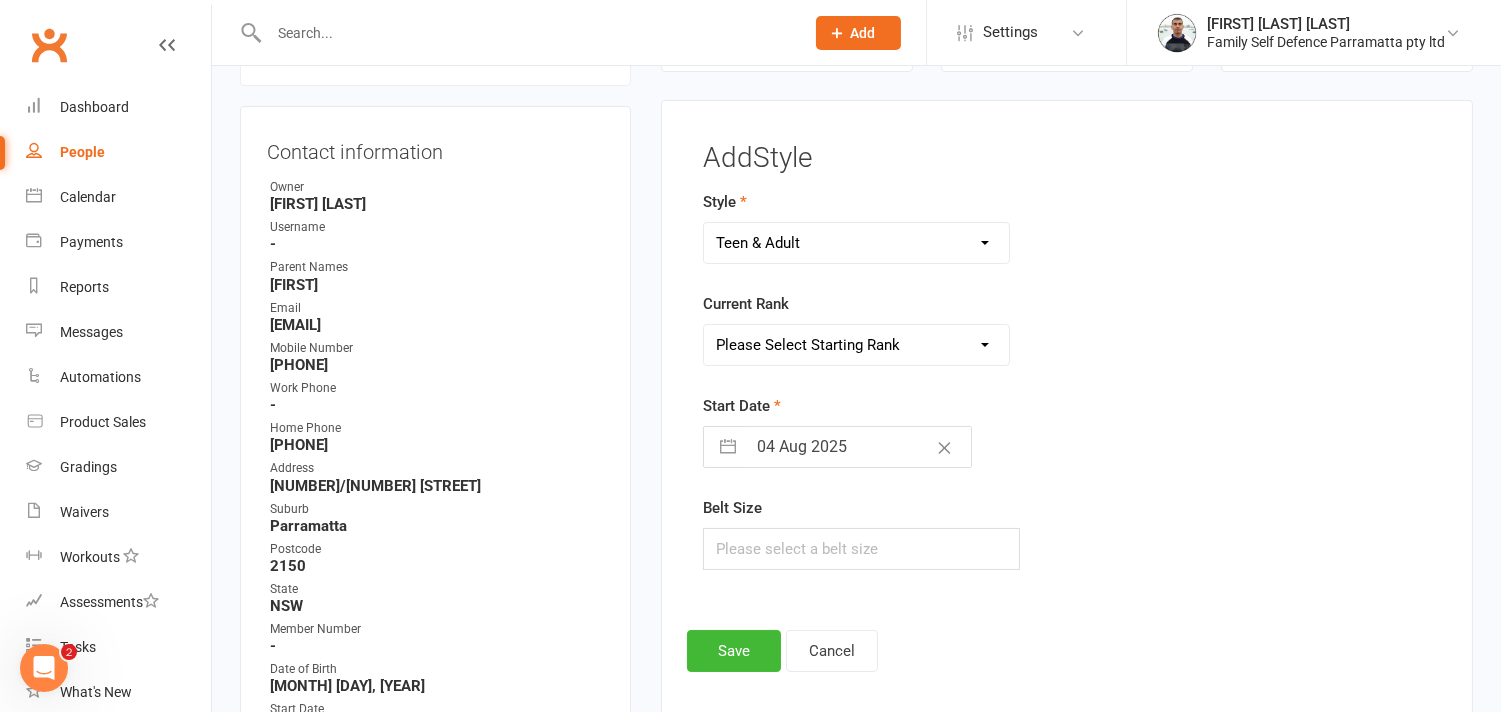 click on "Please Select Starting Rank White Belt Yellow-White Belt Yellow Belt Orange-White Belt Orange Belt Green-White Belt Green Belt Blue-White Belt Blue Belt Red-White Belt Red Belt Brown Belt Black Belt Black Belt 1st Dan Black Belt 2nd Dan Black Belt 3rd Dan Black Belt 4th Dan" at bounding box center (856, 345) 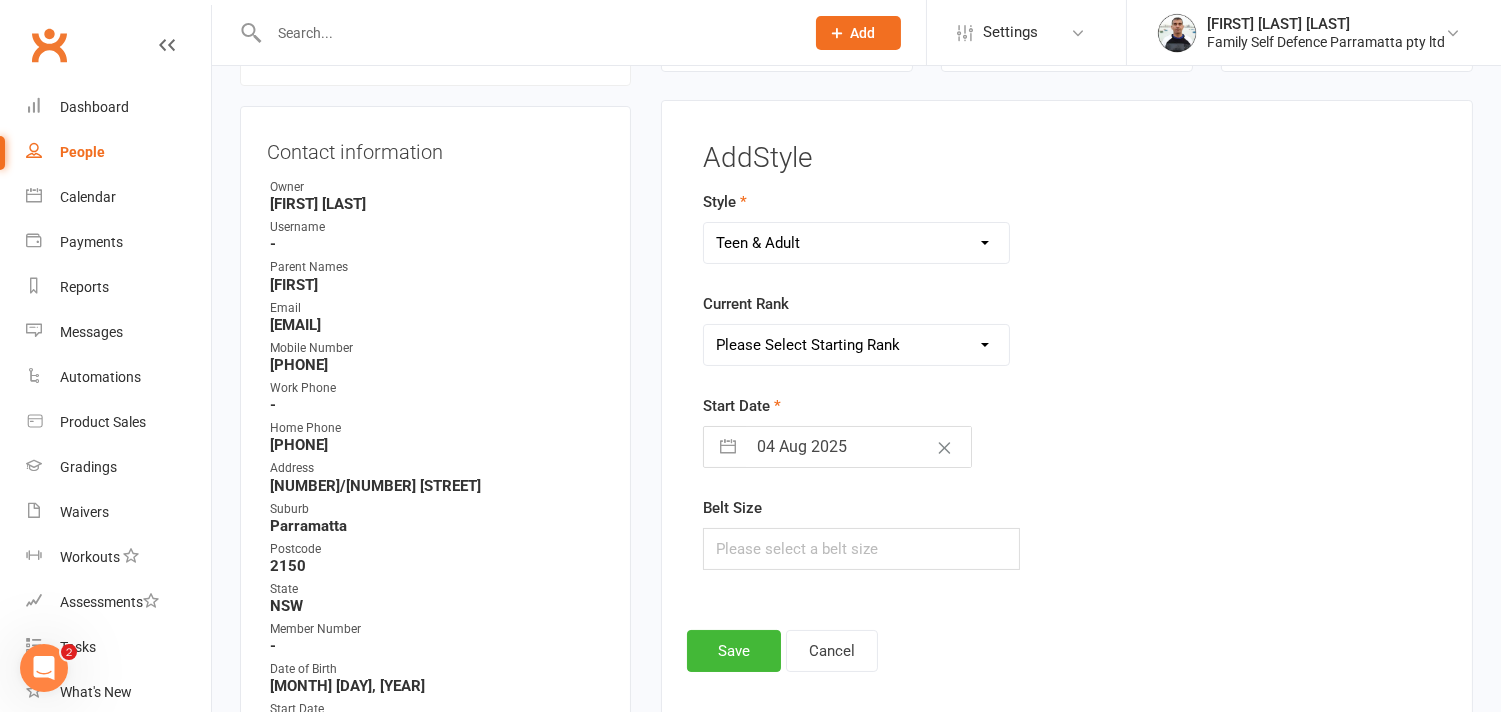 select on "4541" 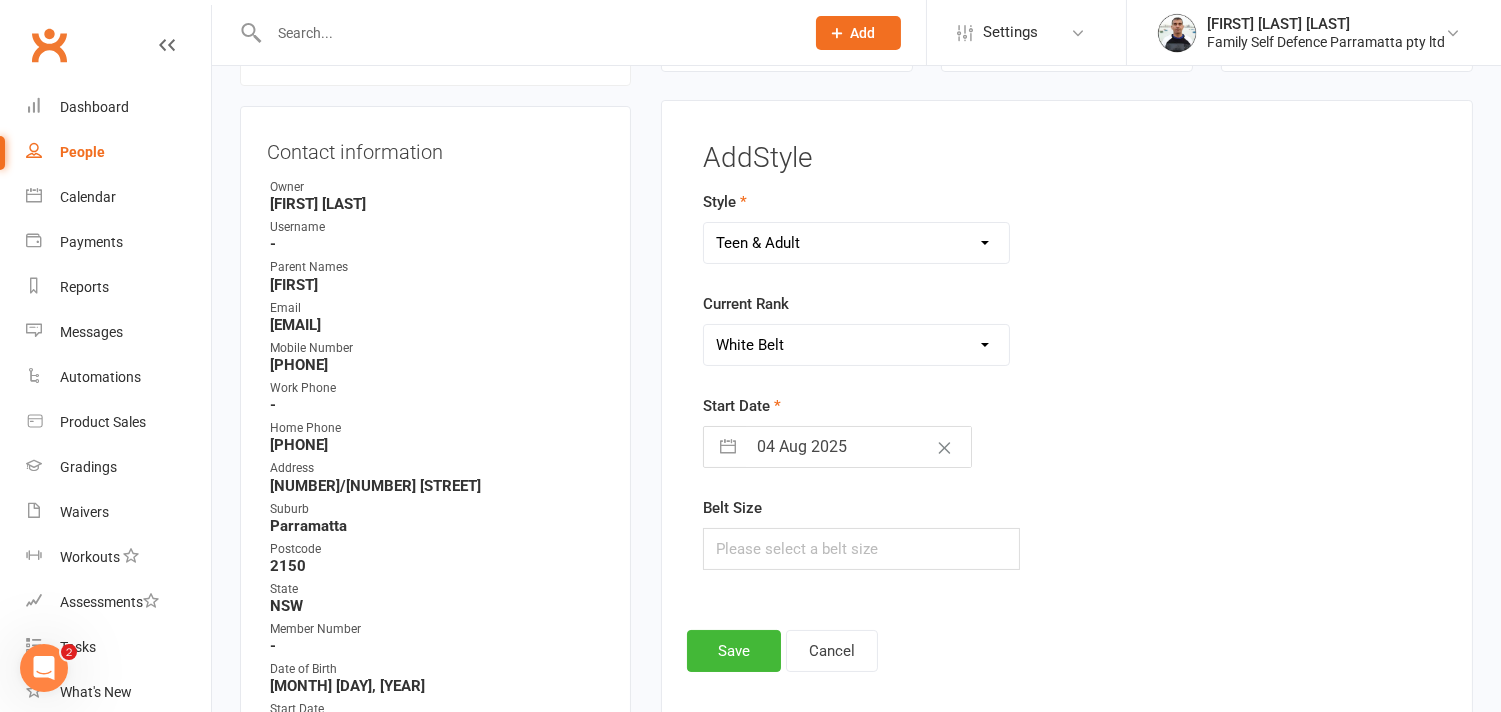 click on "Please Select Starting Rank White Belt Yellow-White Belt Yellow Belt Orange-White Belt Orange Belt Green-White Belt Green Belt Blue-White Belt Blue Belt Red-White Belt Red Belt Brown Belt Black Belt Black Belt 1st Dan Black Belt 2nd Dan Black Belt 3rd Dan Black Belt 4th Dan" at bounding box center (856, 345) 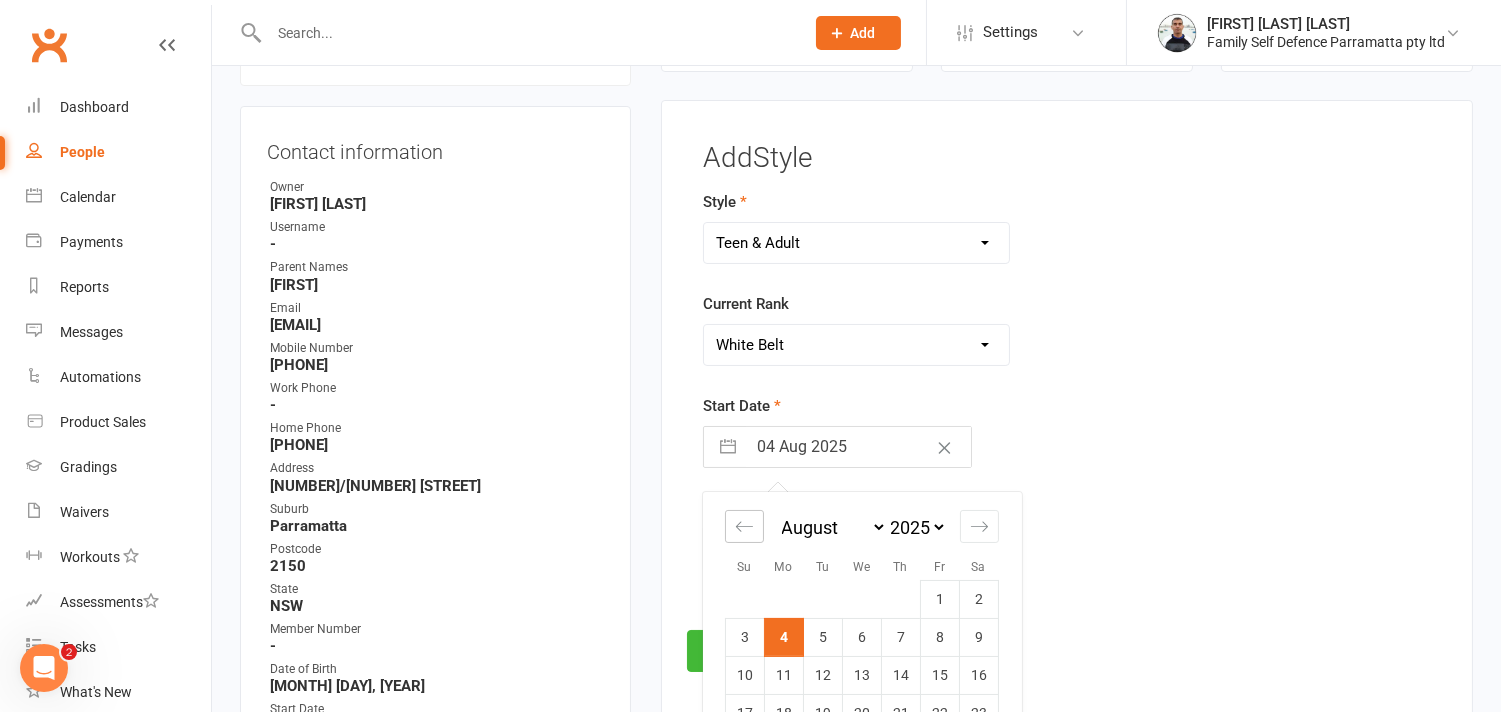 click 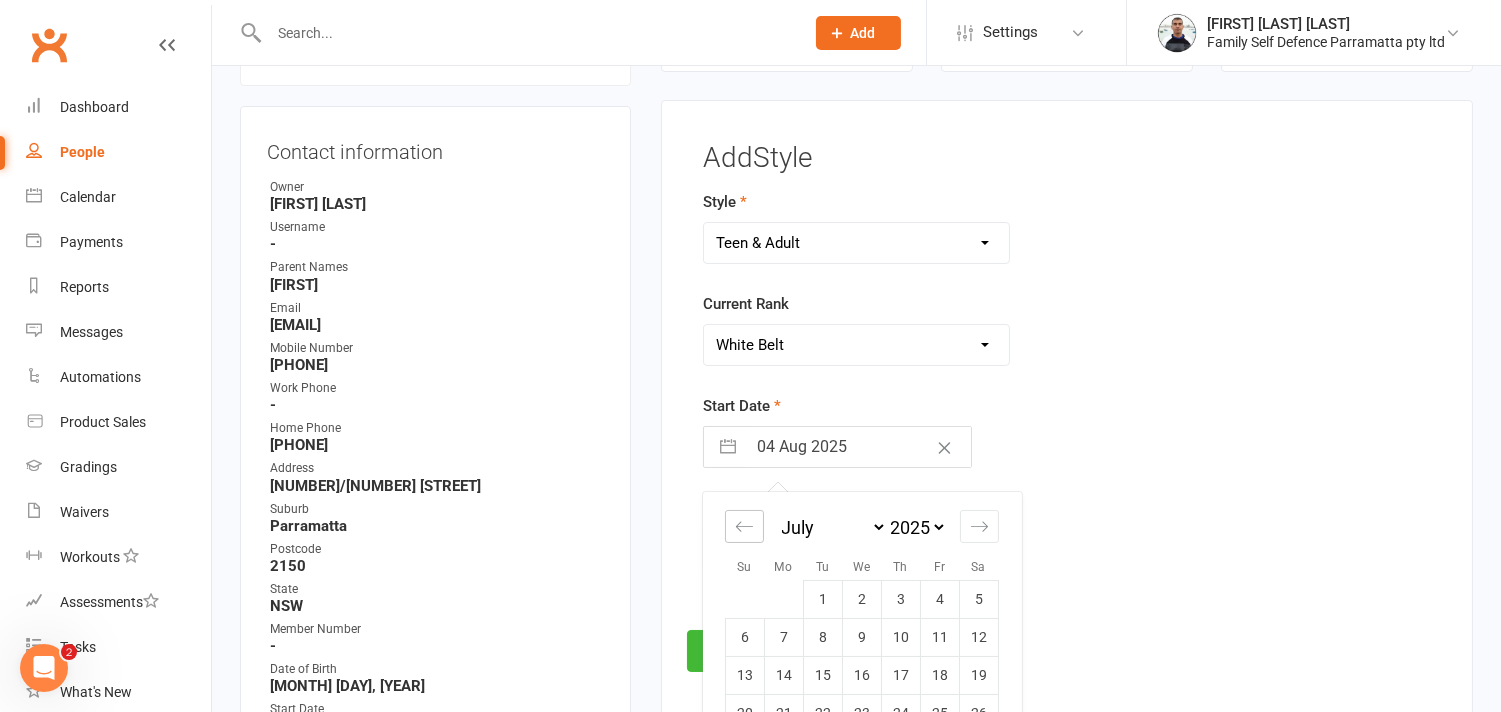 click 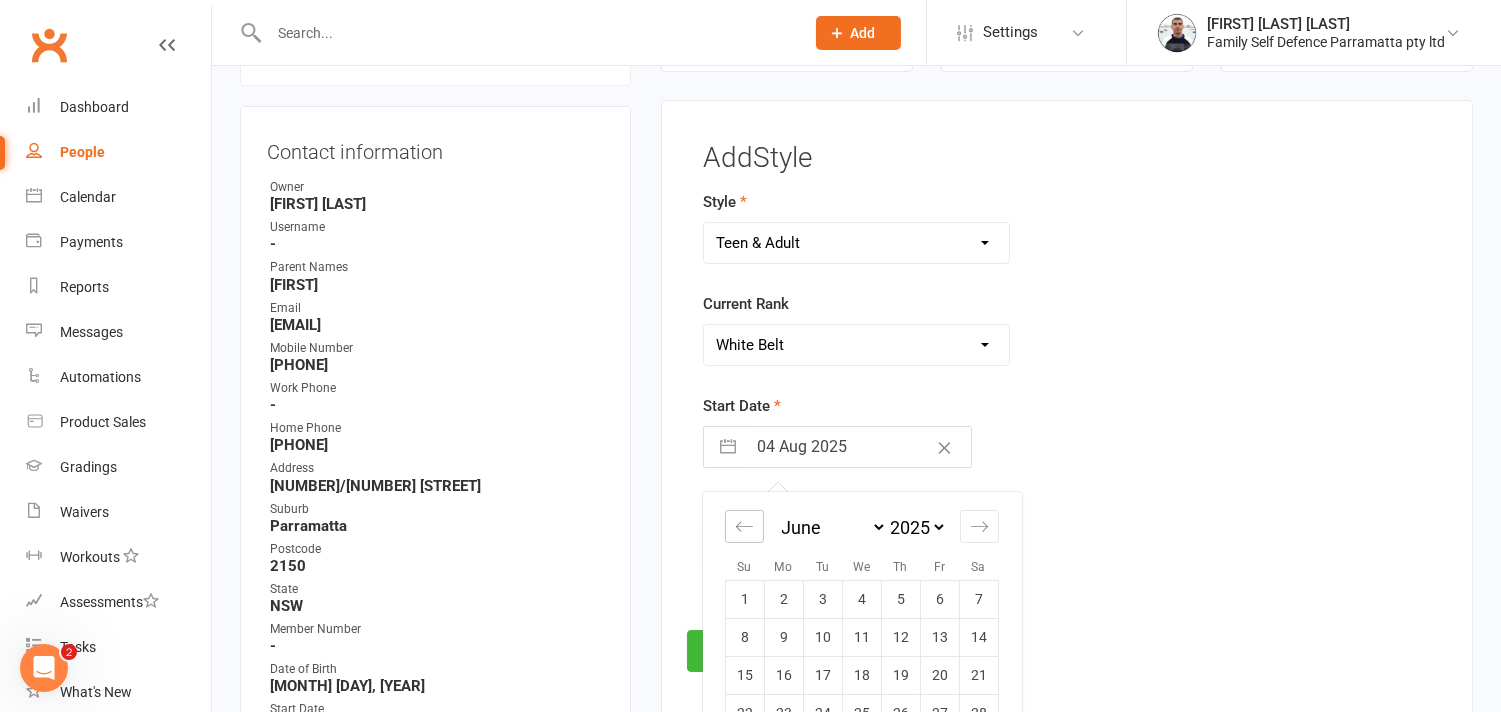 click 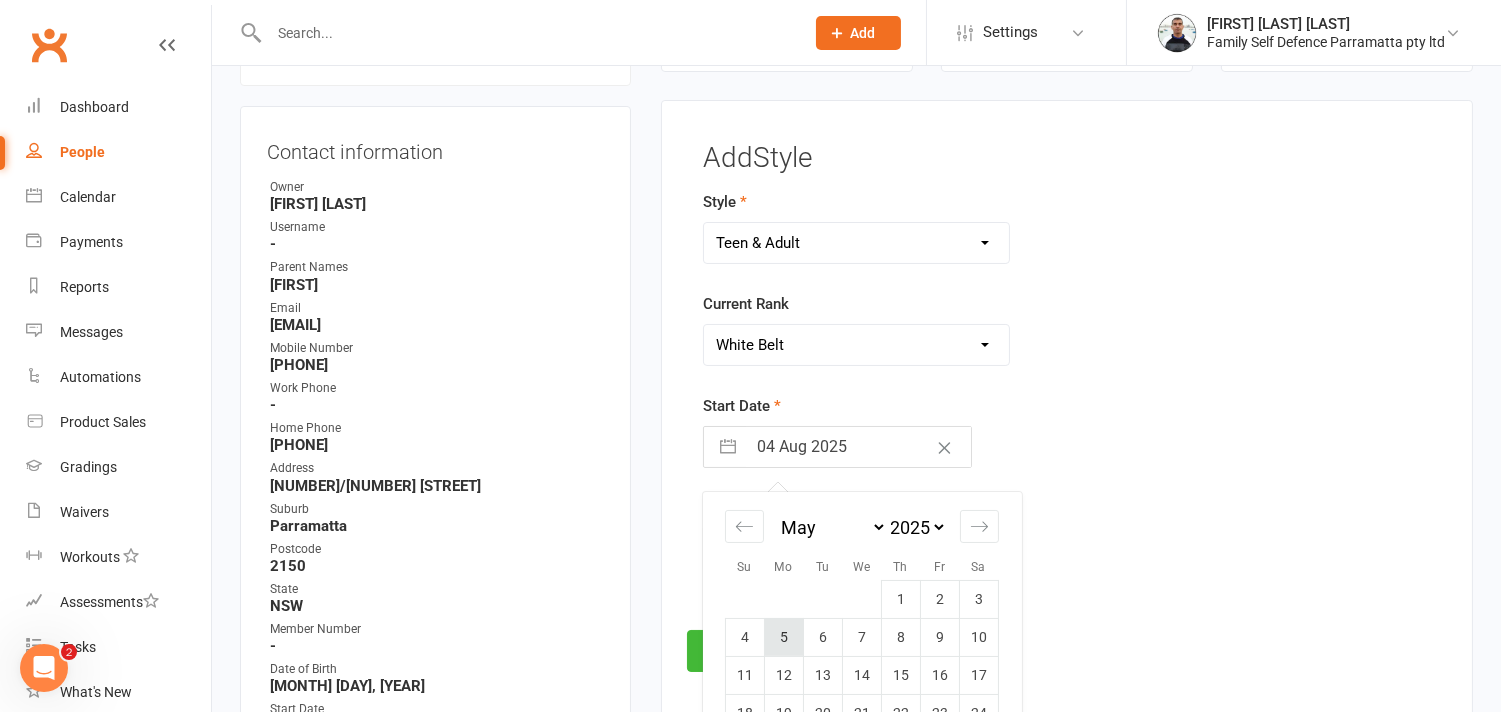 click on "5" at bounding box center [784, 637] 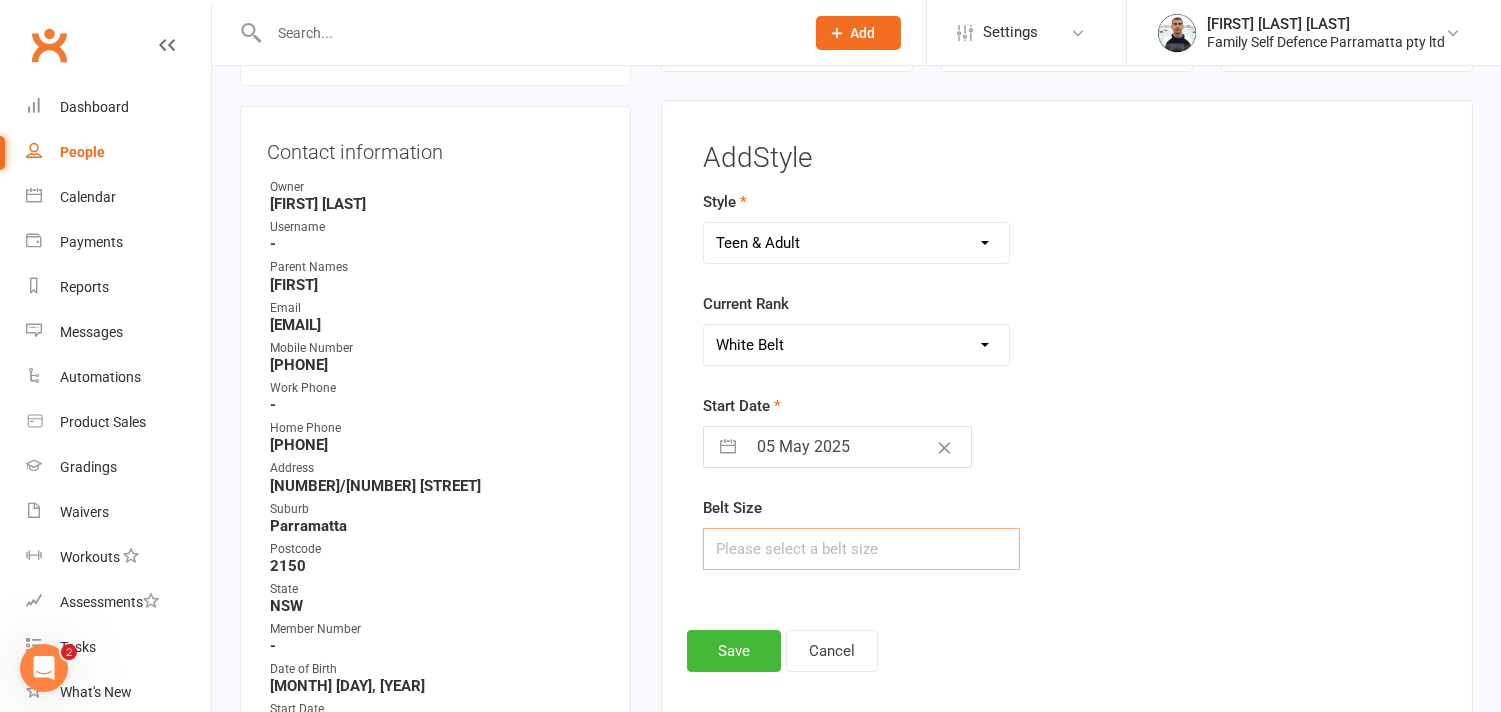 click at bounding box center (861, 549) 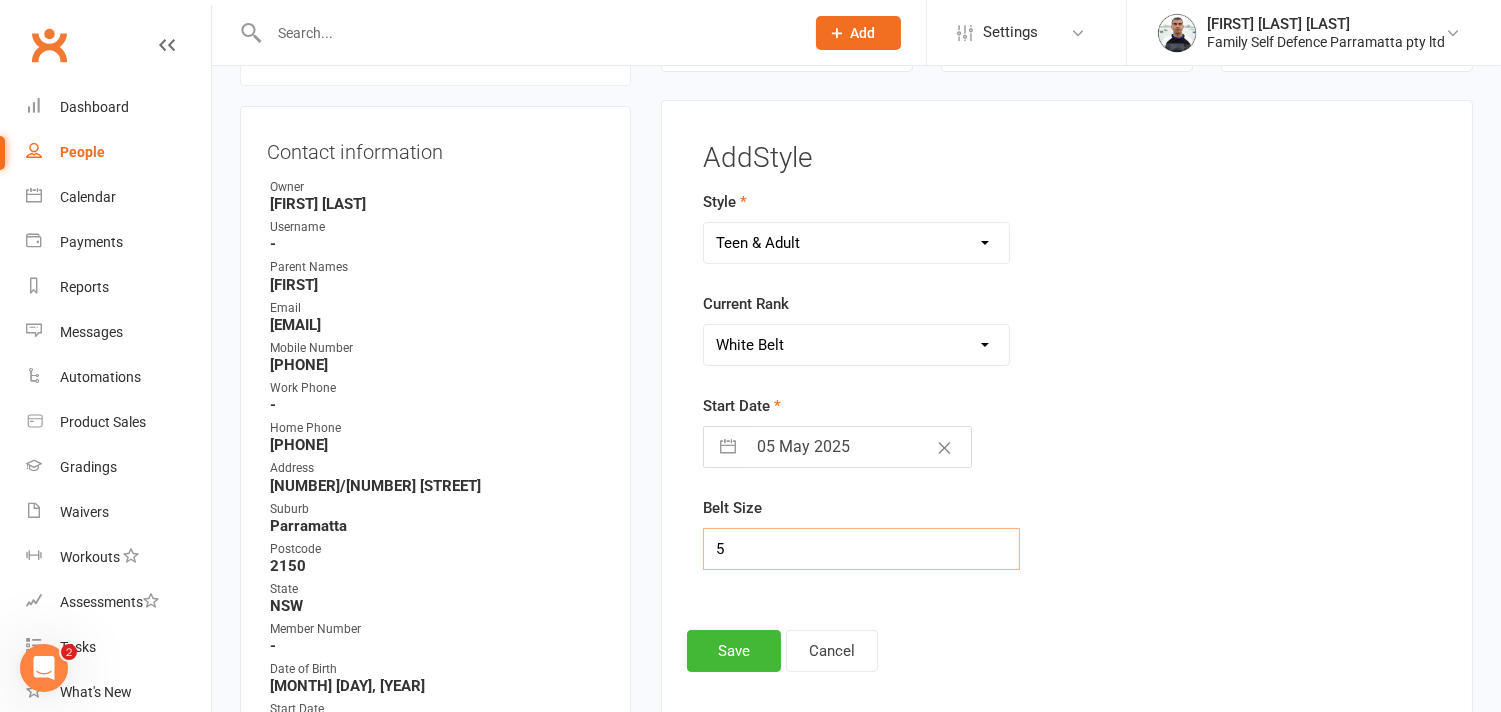 type on "5" 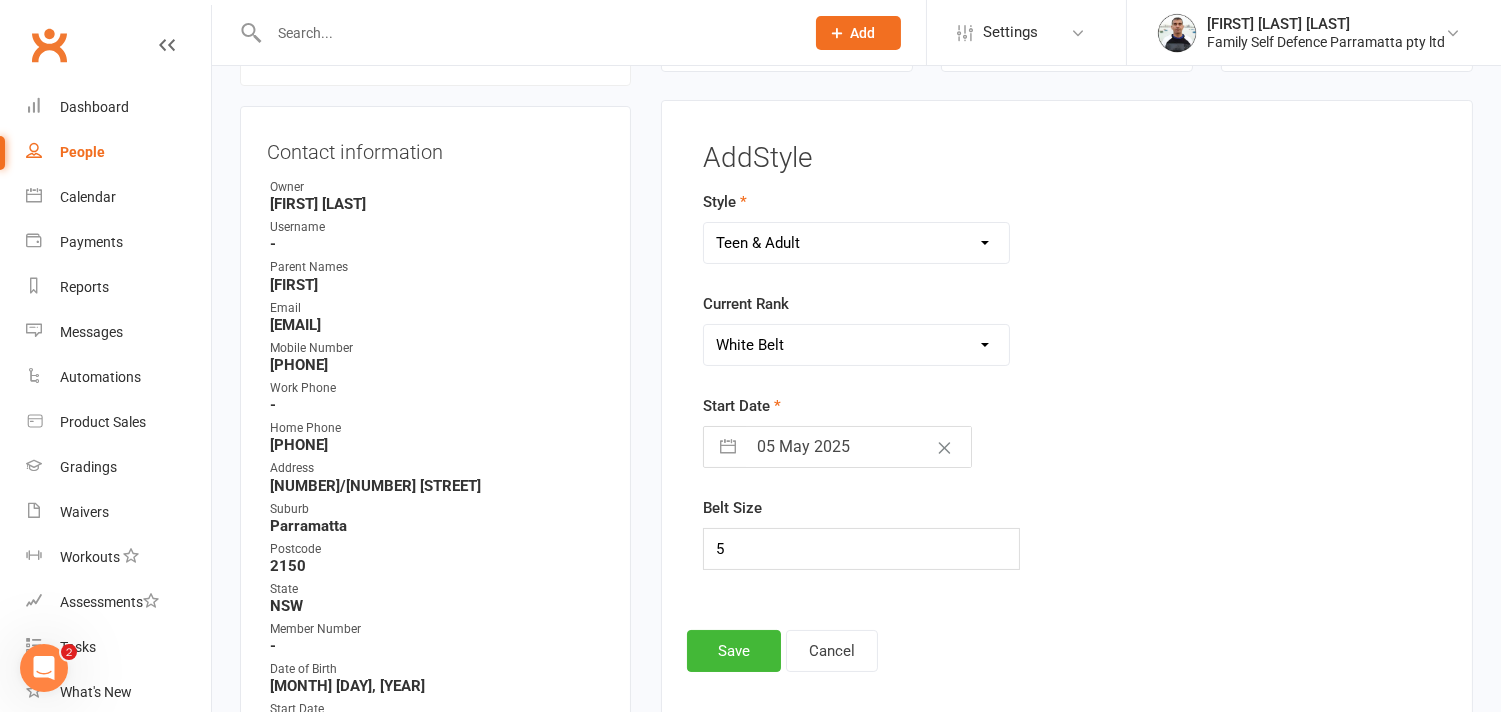 click on "Add Style Style Ninja & Dragon Ninja & Dragon (1) Teen & Adult Current Rank Please Select Starting Rank White Belt Yellow-White Belt Yellow Belt Orange-White Belt Orange Belt Green-White Belt Green Belt Blue-White Belt Blue Belt Red-White Belt Red Belt Brown Belt Black Belt Black Belt 1st Dan Black Belt 2nd Dan Black Belt 3rd Dan Black Belt 4th Dan Start Date 05 [MONTH] [YEAR] Navigate forward to interact with the calendar and select a date. Press the question mark key to get the keyboard shortcuts for changing dates. Belt Size 5 Save Cancel Notes Rachel Vinod theruviparambil's notes + New Note Renew membership from 05/[DAY]/[YEAR] added by Keyvan Castle Hill Mirzai May 1, 2025 9:00pm for contact Rachel Vinod theruviparambil DL- [NUMBER] -- added by Kamran Mirzai May 3, 2018 3:20pm for contact Rachel Vinod theruviparambil" at bounding box center [1067, 415] 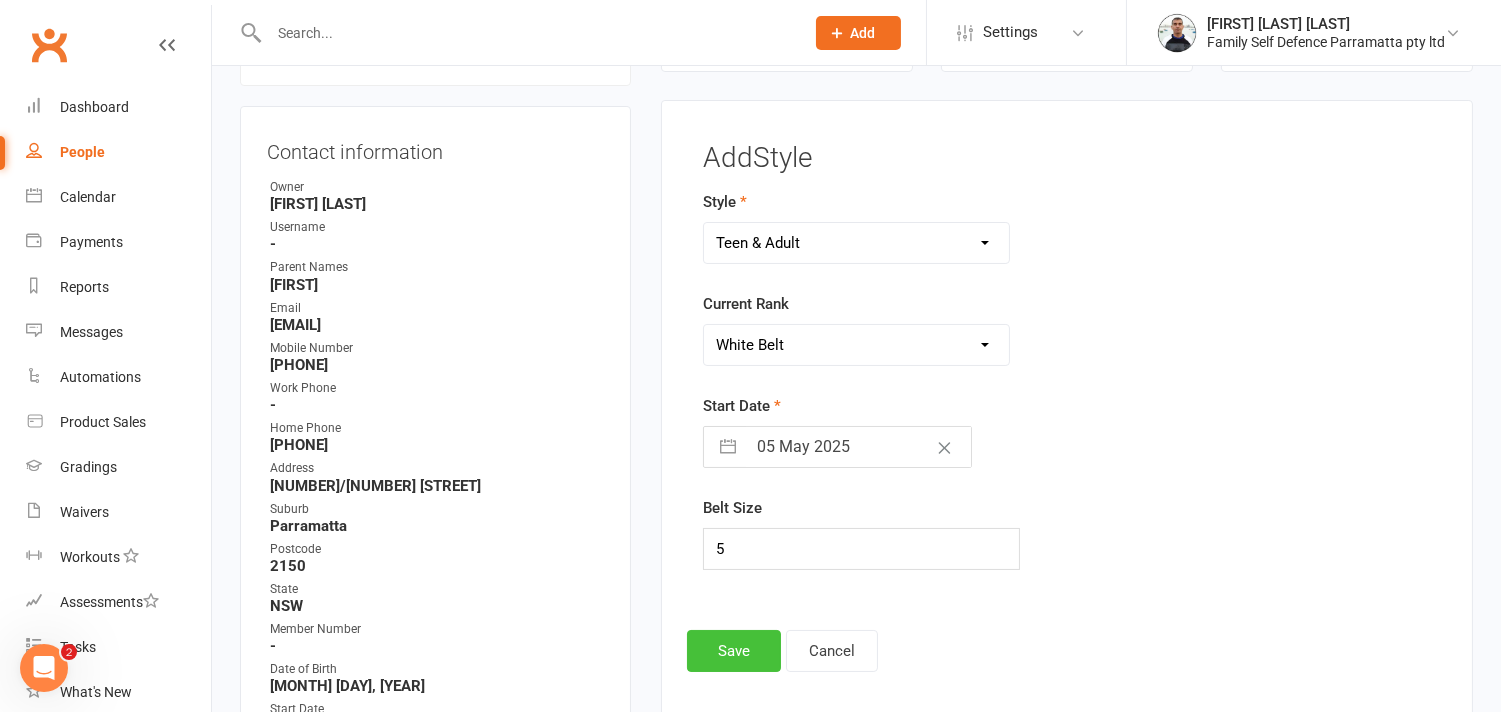 click on "Save" at bounding box center [734, 651] 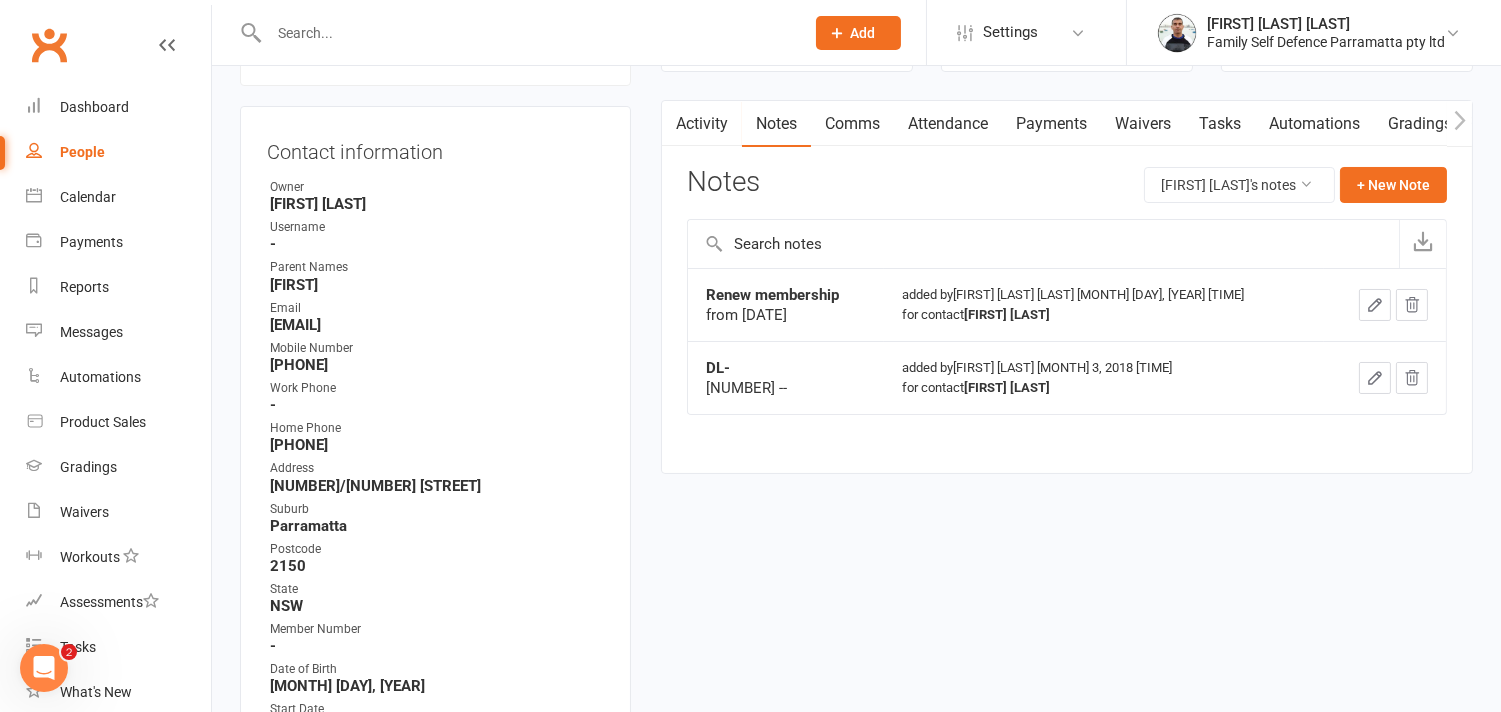 click at bounding box center [526, 33] 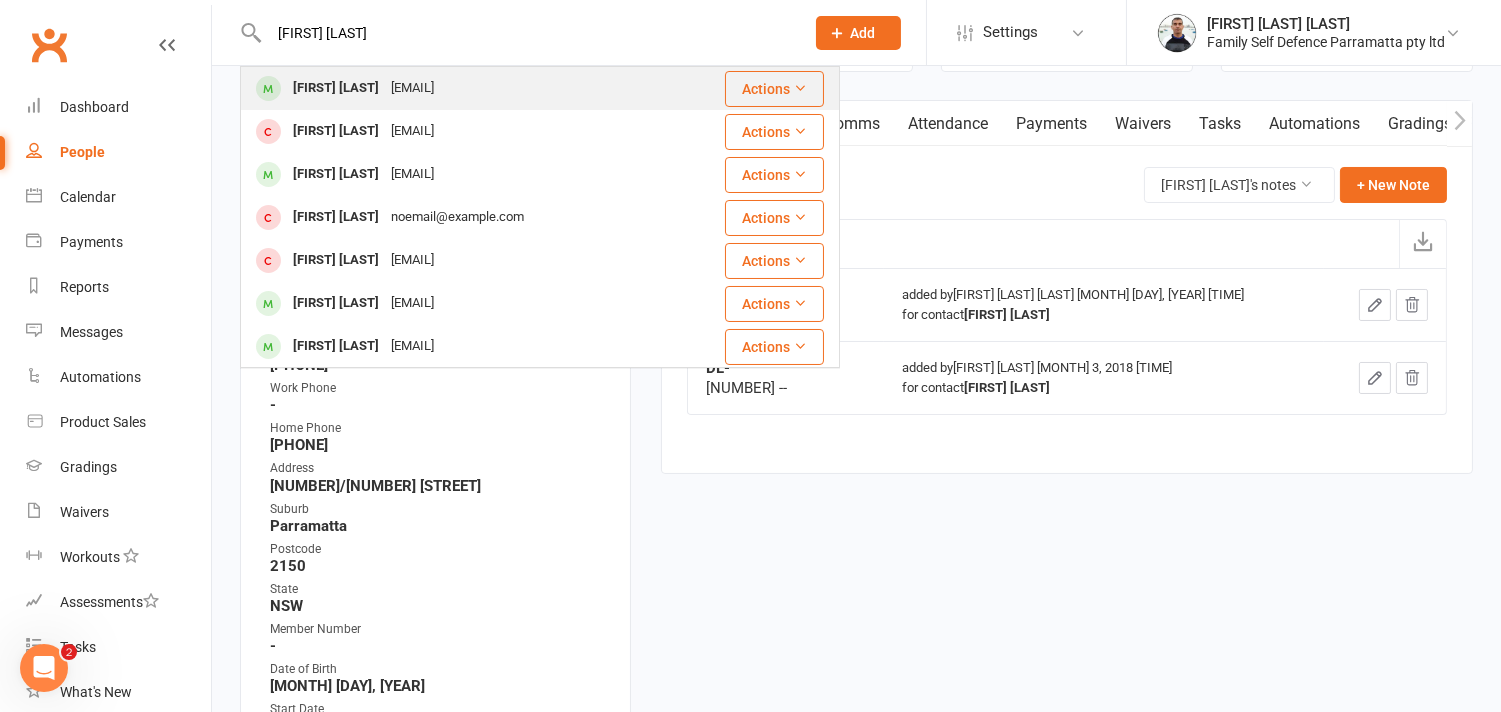 type on "[FIRST] [LAST]" 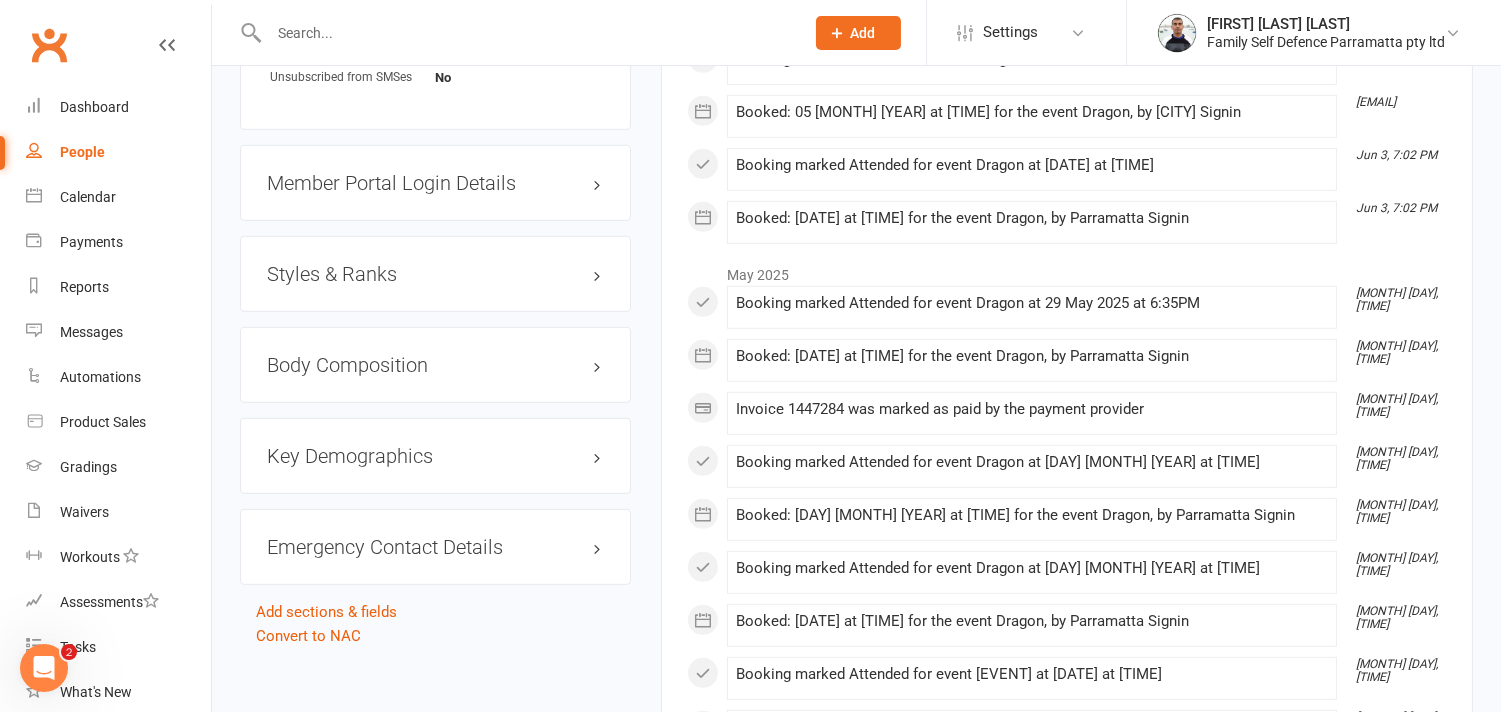 scroll, scrollTop: 2000, scrollLeft: 0, axis: vertical 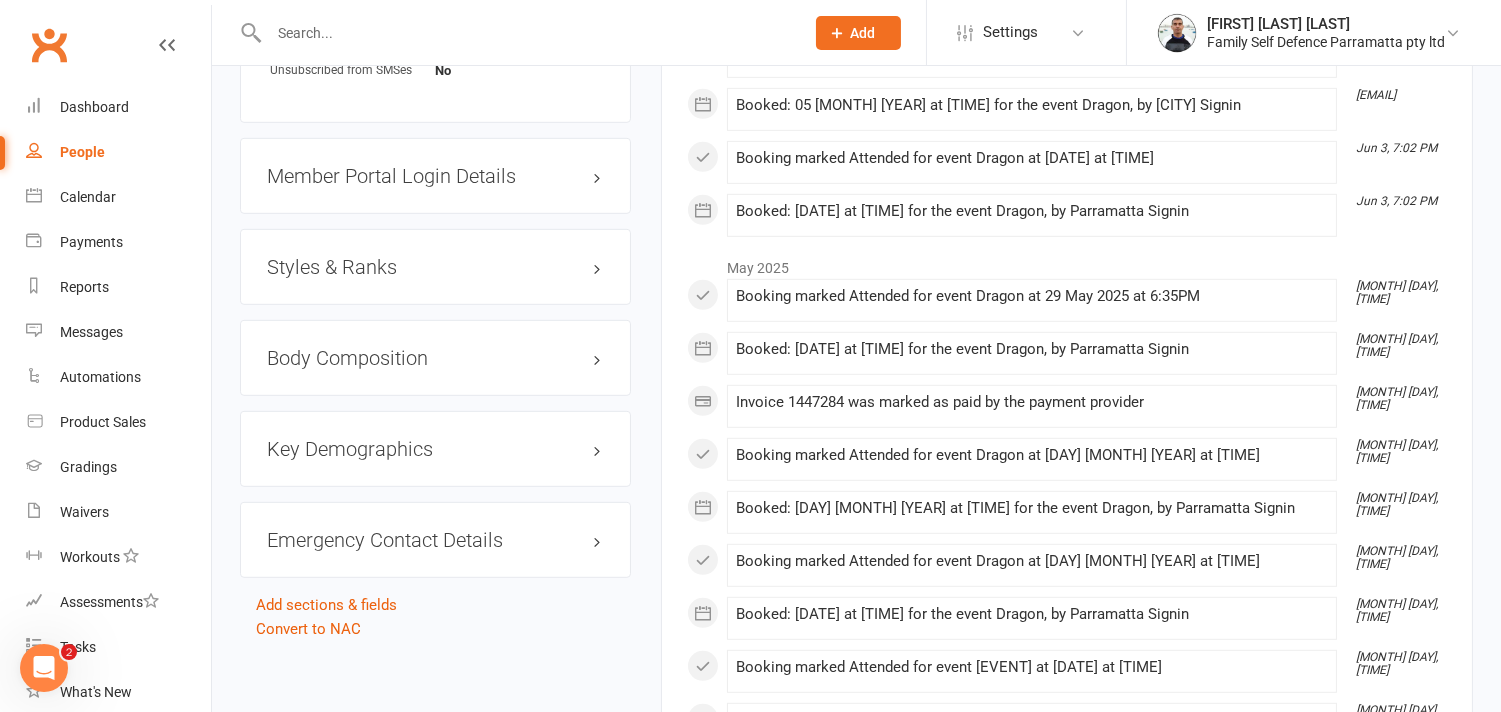 click on "Styles & Ranks" at bounding box center (435, 267) 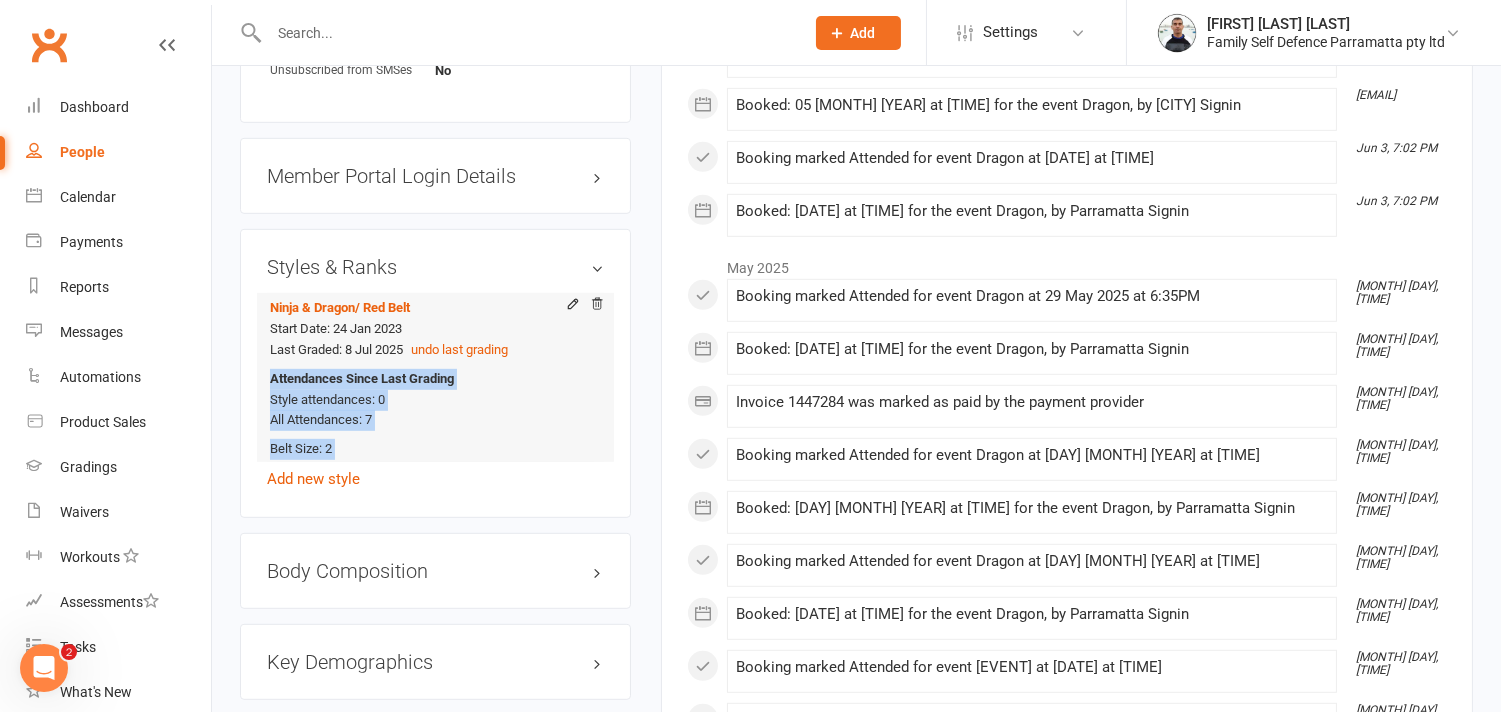 drag, startPoint x: 596, startPoint y: 303, endPoint x: 592, endPoint y: 343, distance: 40.1995 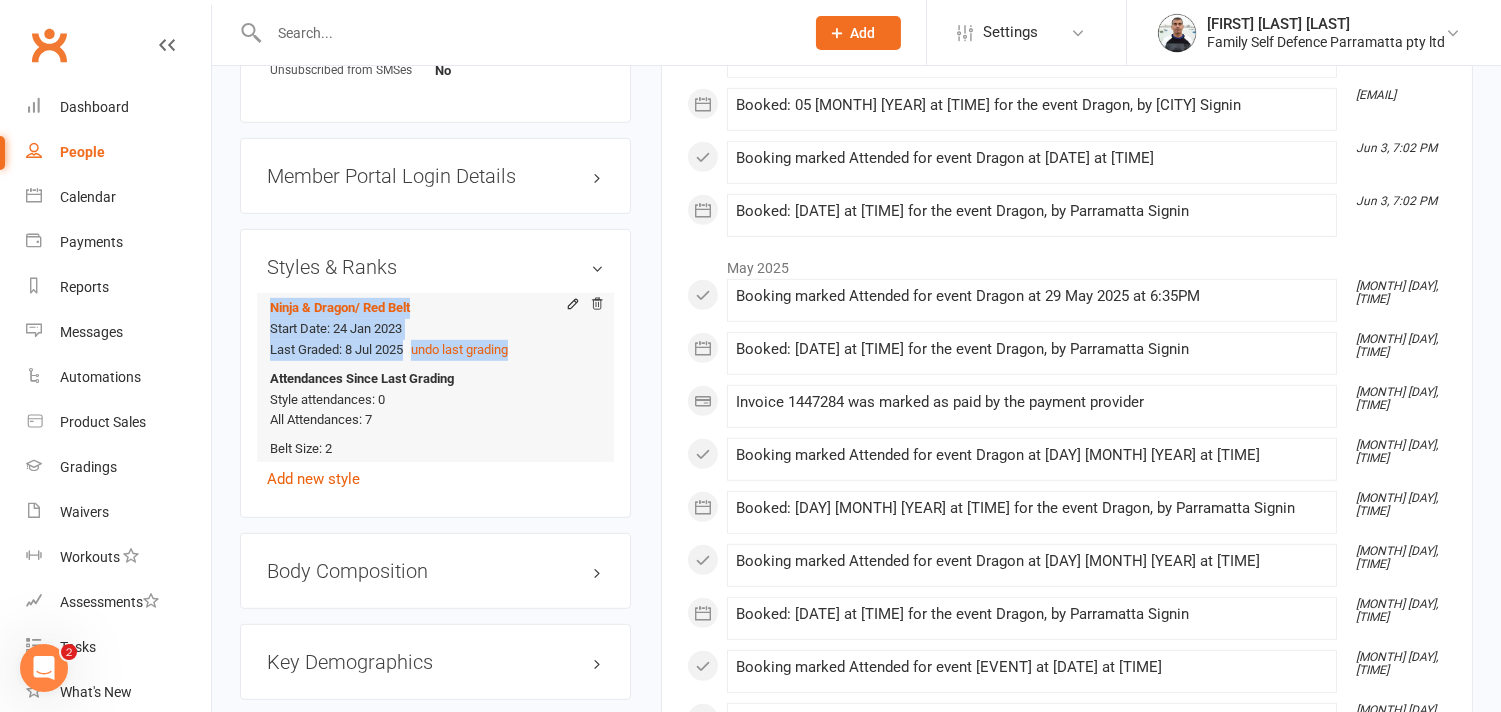 drag, startPoint x: 265, startPoint y: 301, endPoint x: 530, endPoint y: 350, distance: 269.49213 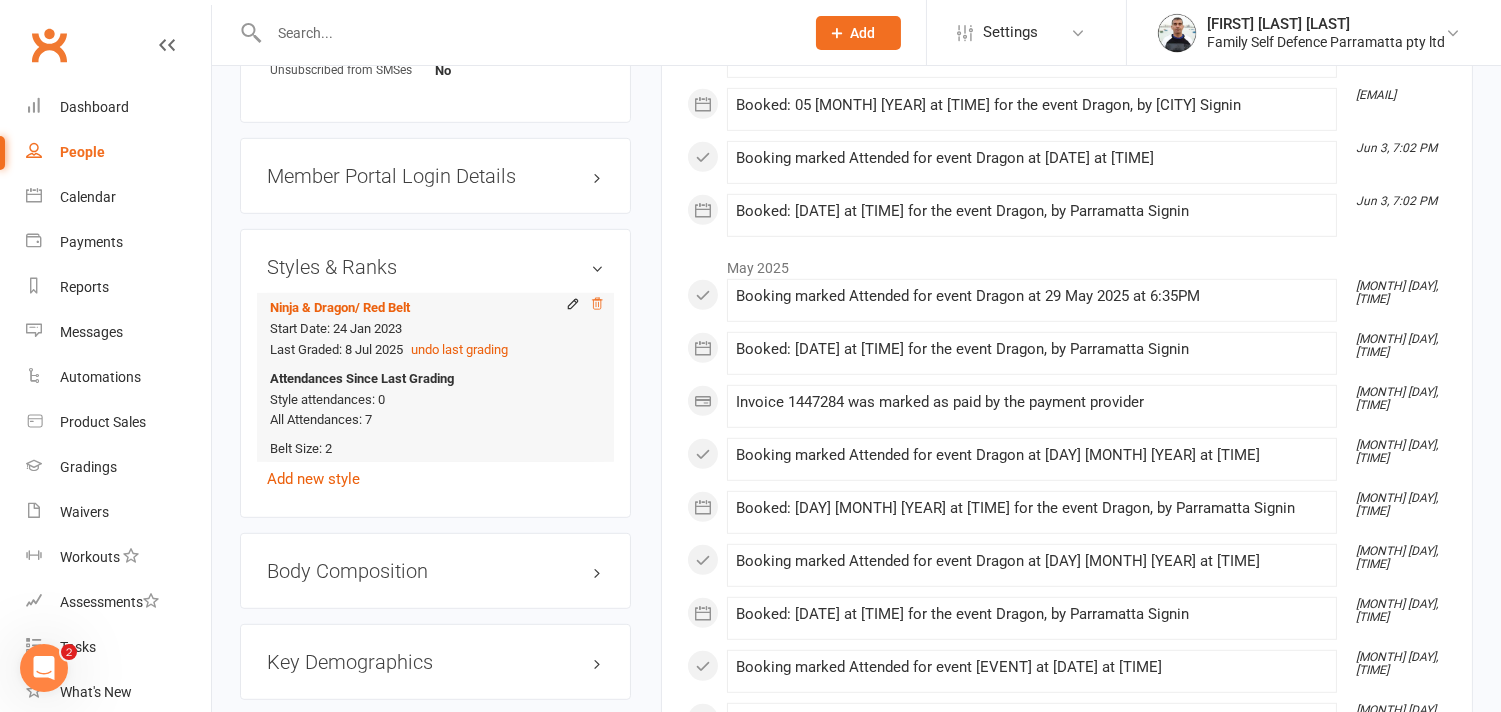 click 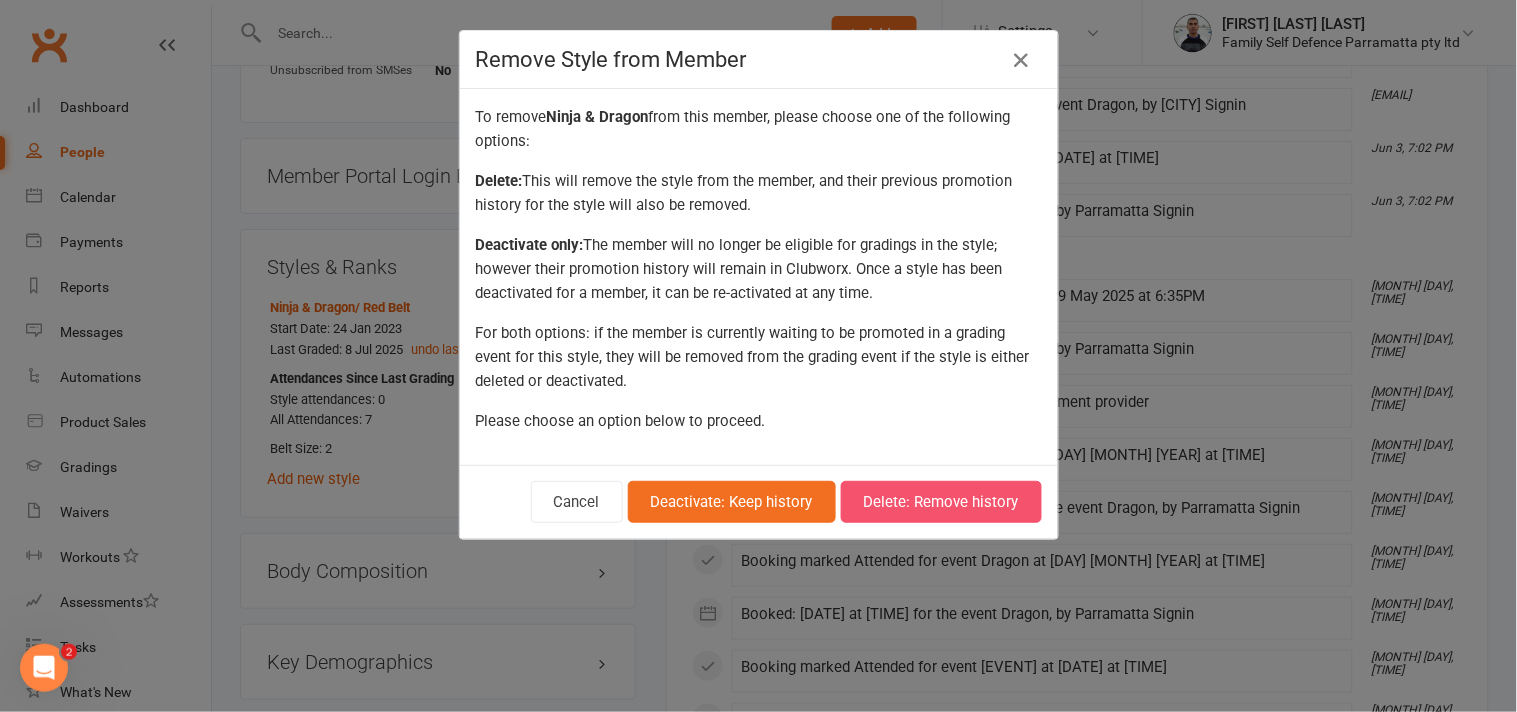 click on "Delete: Remove history" at bounding box center (941, 502) 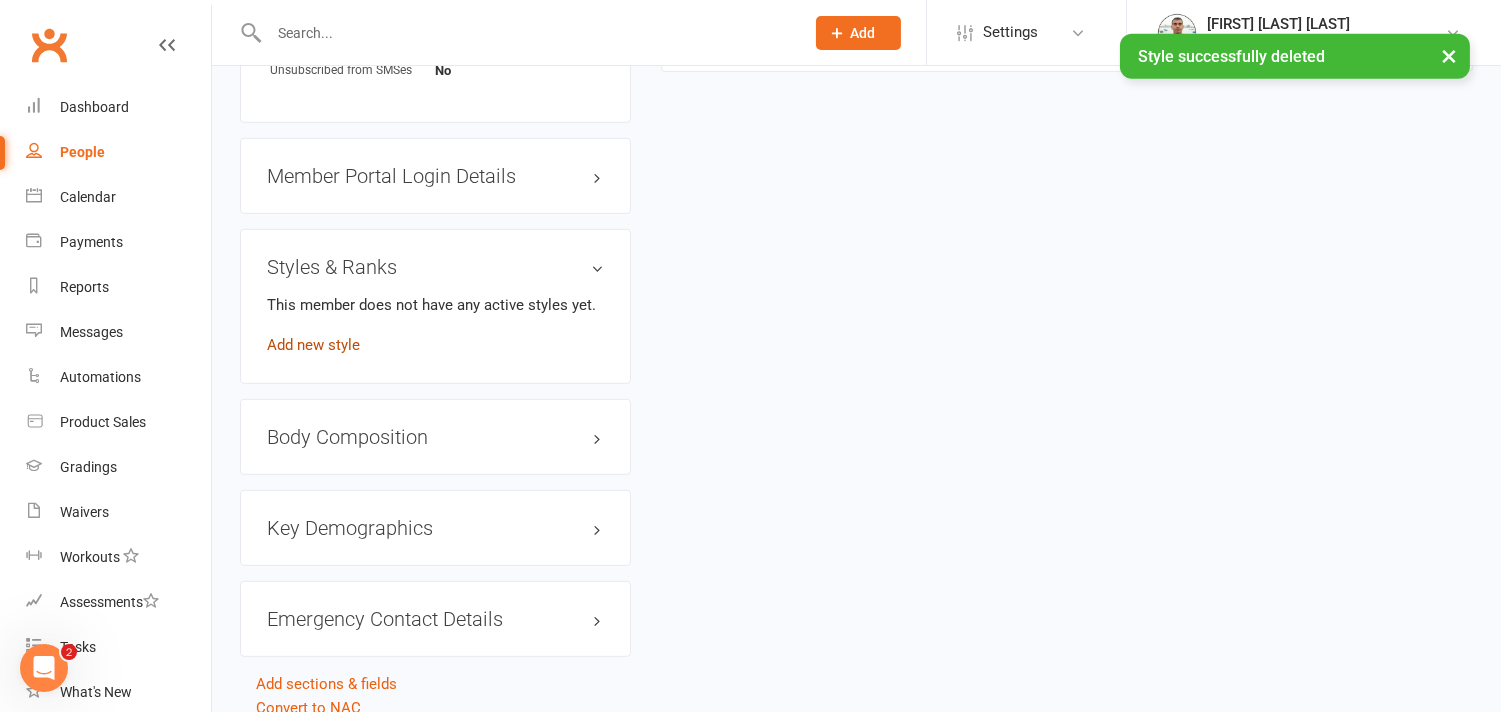 click on "Add new style" at bounding box center (313, 345) 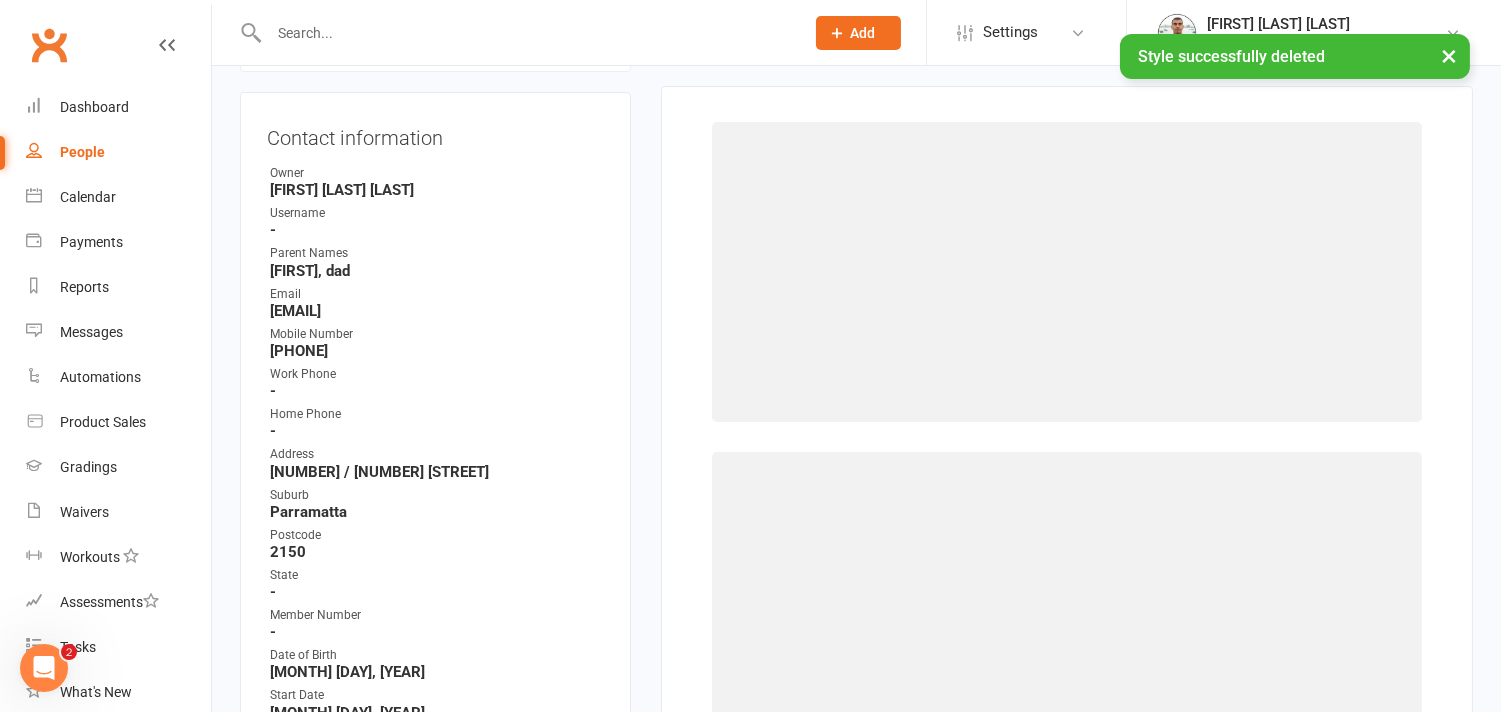 scroll, scrollTop: 171, scrollLeft: 0, axis: vertical 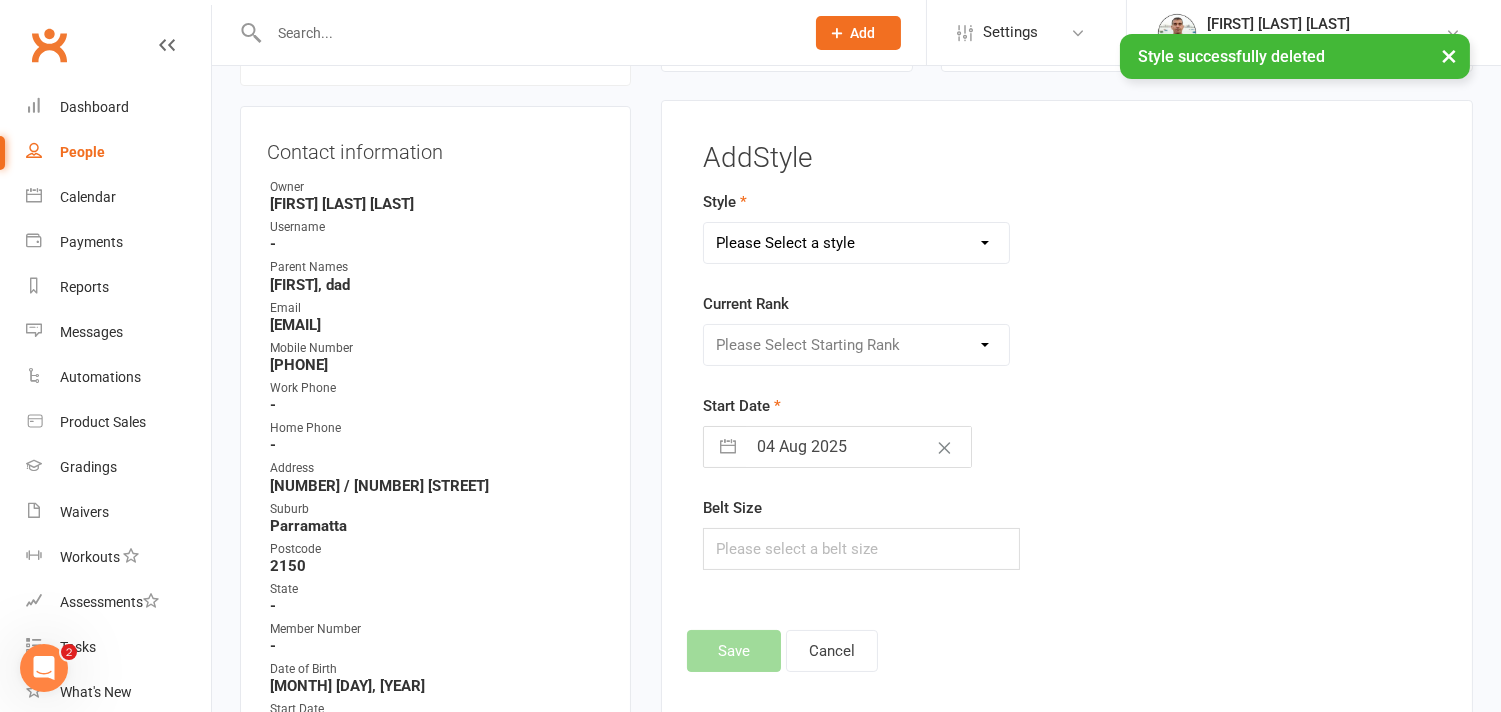 click on "Please Select a style Ninja & Dragon Ninja & Dragon (1) Teen & Adult" at bounding box center [856, 243] 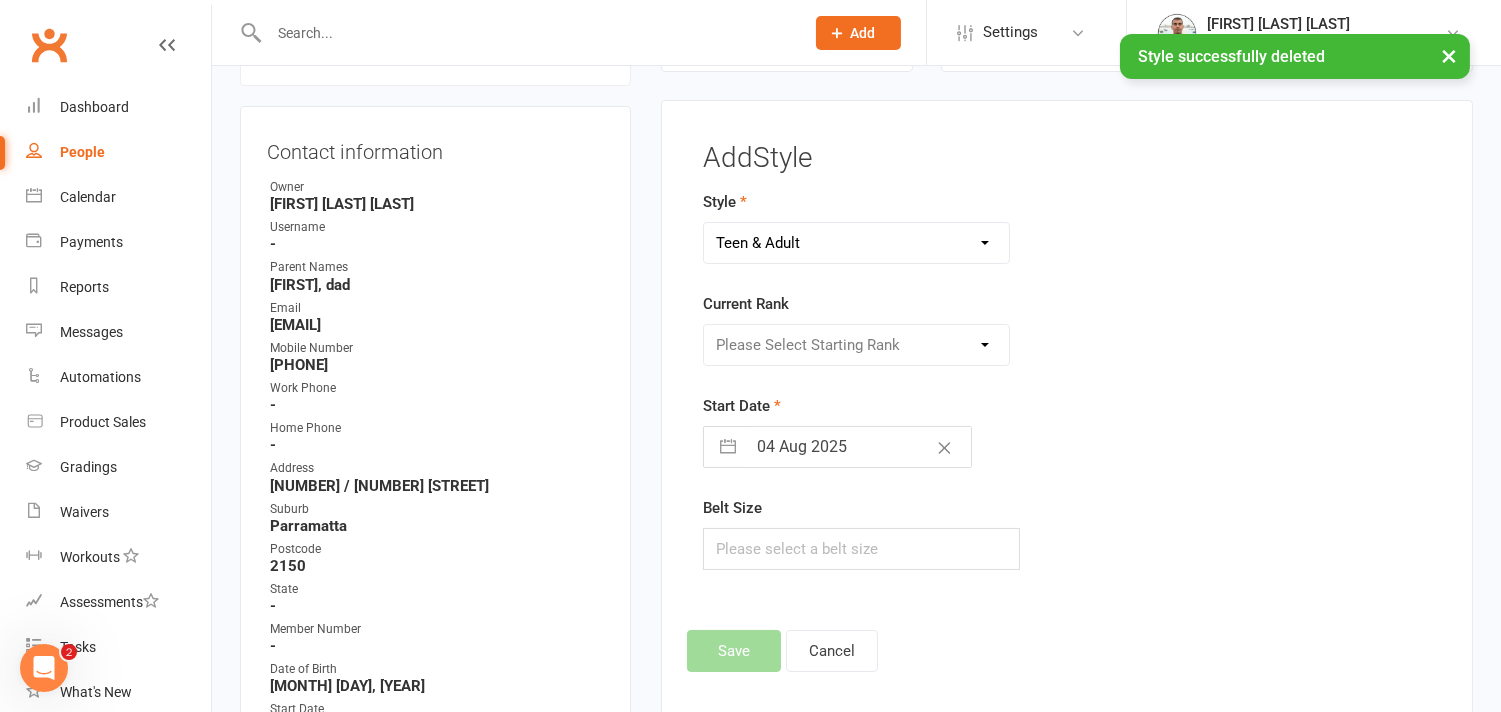 click on "Please Select a style Ninja & Dragon Ninja & Dragon (1) Teen & Adult" at bounding box center (856, 243) 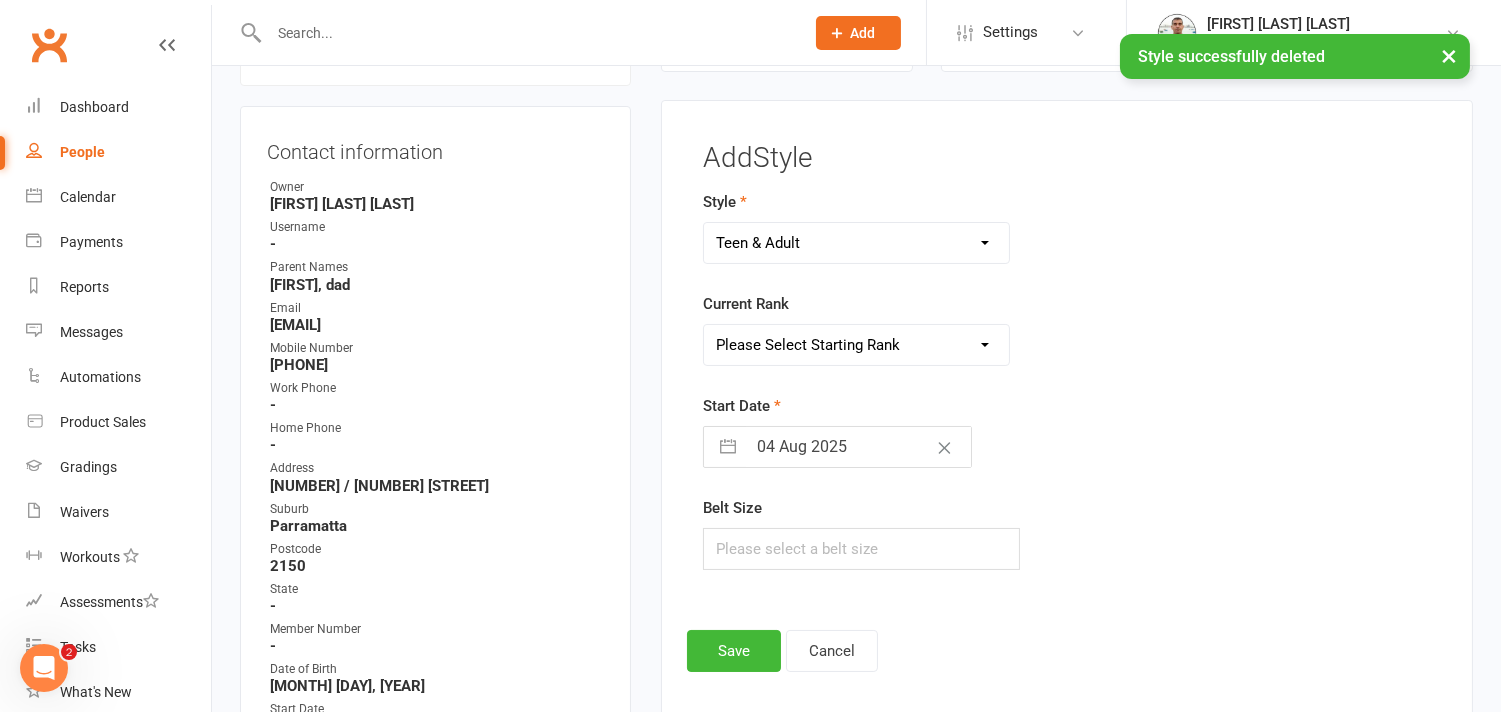 click on "Please Select Starting Rank White Belt Yellow-White Belt Yellow Belt Orange-White Belt Orange Belt Green-White Belt Green Belt Blue-White Belt Blue Belt Red-White Belt Red Belt Brown Belt Black Belt Black Belt 1st Dan Black Belt 2nd Dan Black Belt 3rd Dan Black Belt 4th Dan" at bounding box center (856, 345) 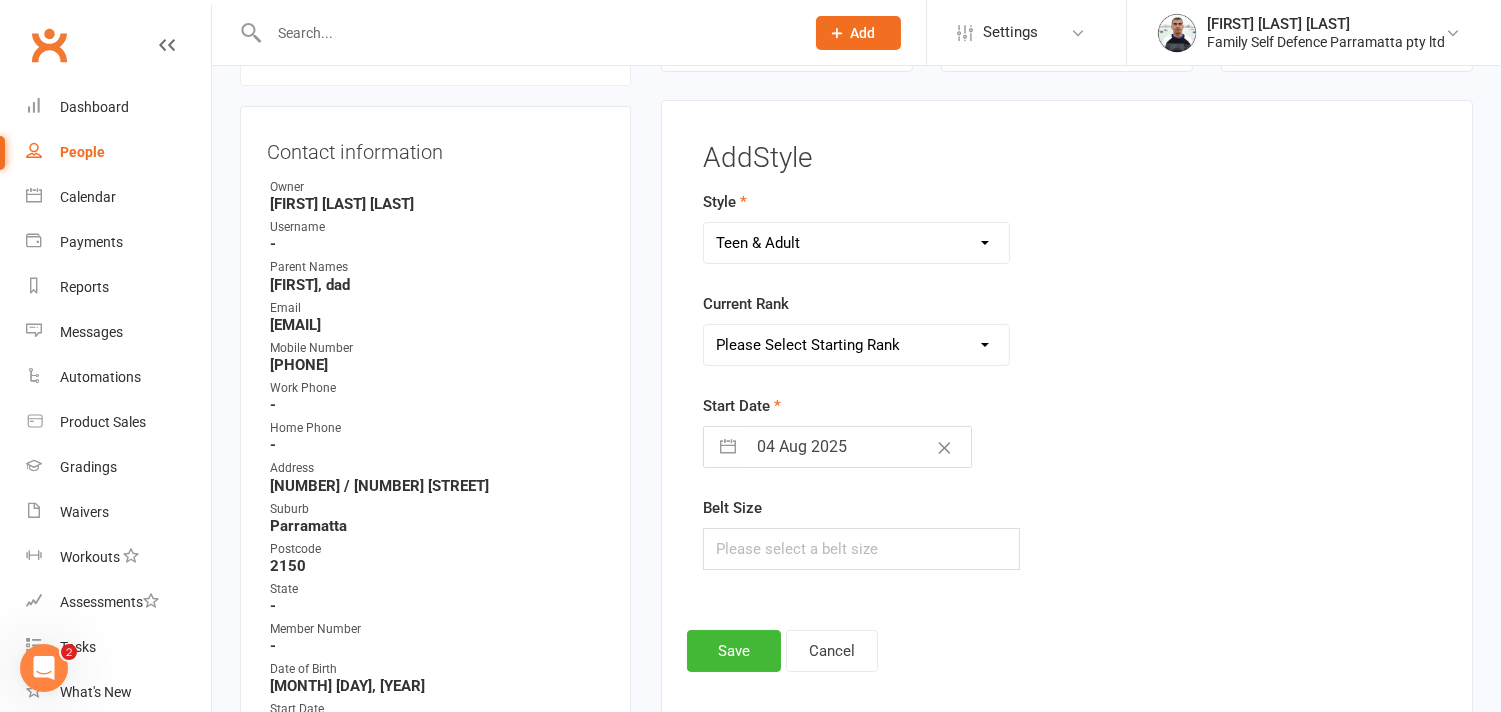 select on "4541" 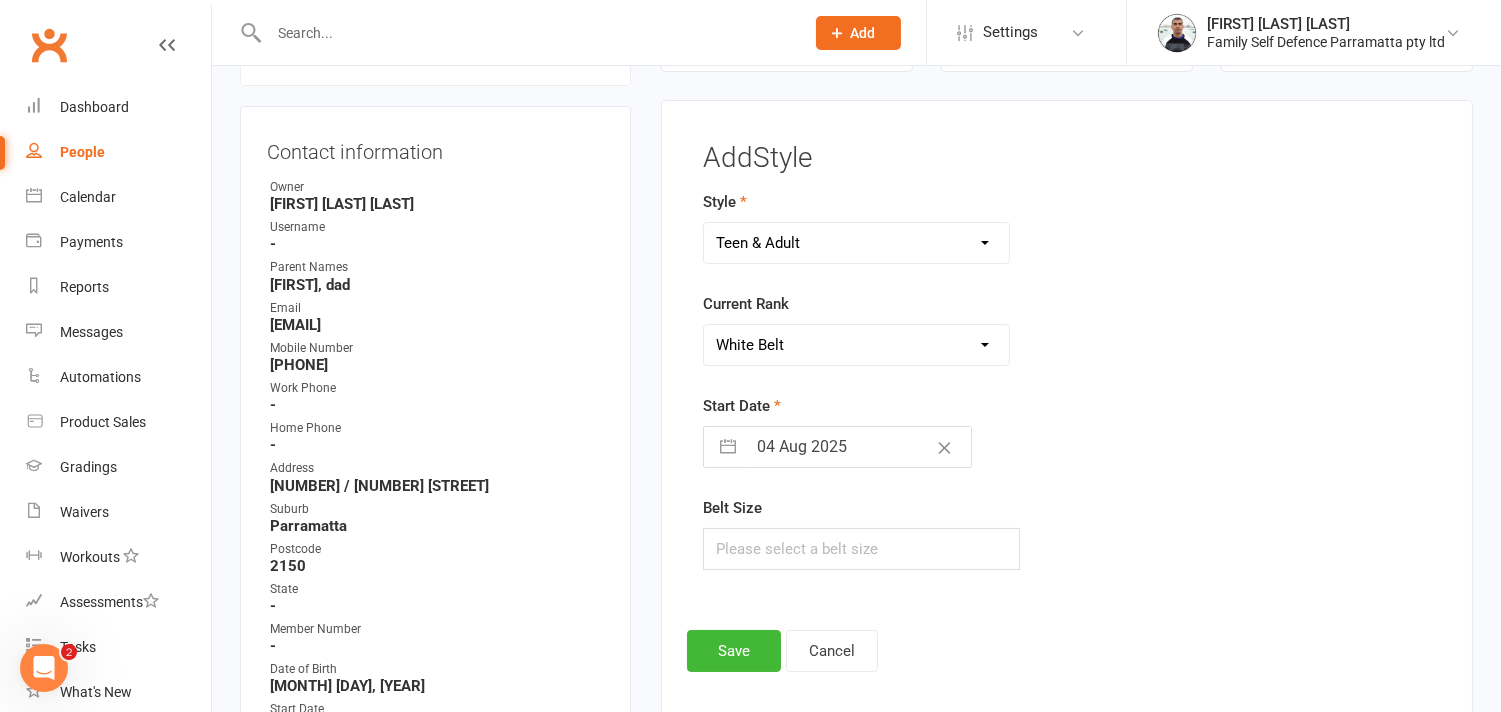 click on "Please Select Starting Rank White Belt Yellow-White Belt Yellow Belt Orange-White Belt Orange Belt Green-White Belt Green Belt Blue-White Belt Blue Belt Red-White Belt Red Belt Brown Belt Black Belt Black Belt 1st Dan Black Belt 2nd Dan Black Belt 3rd Dan Black Belt 4th Dan" at bounding box center [856, 345] 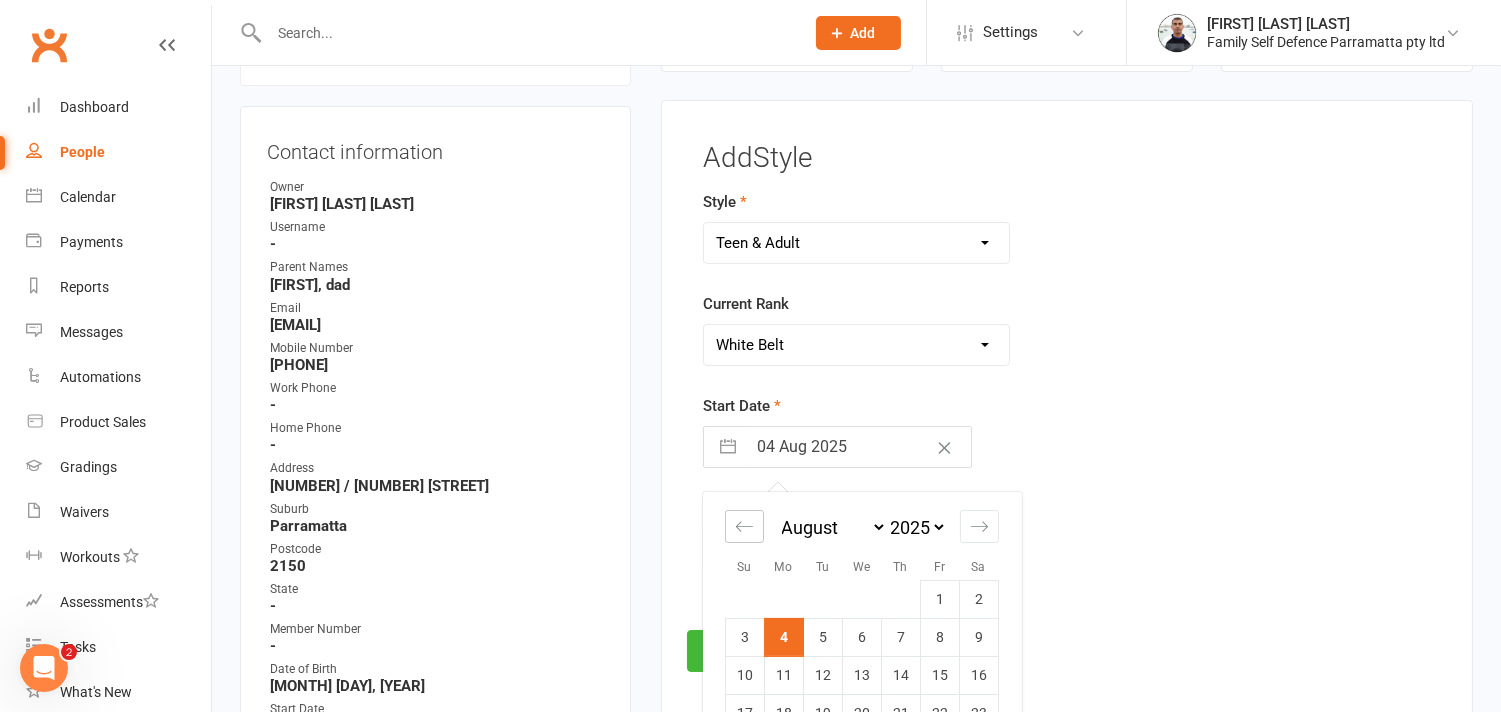 click 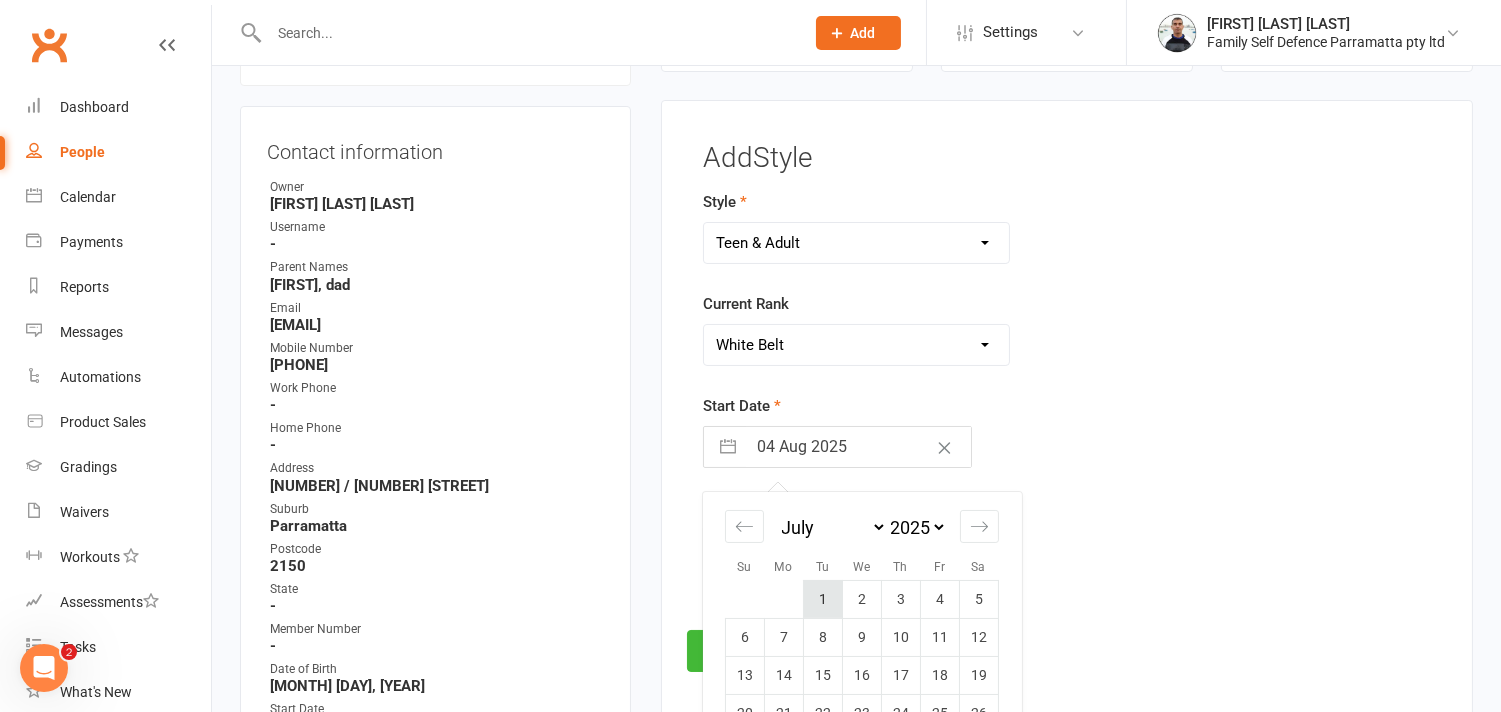 click on "1" at bounding box center [823, 599] 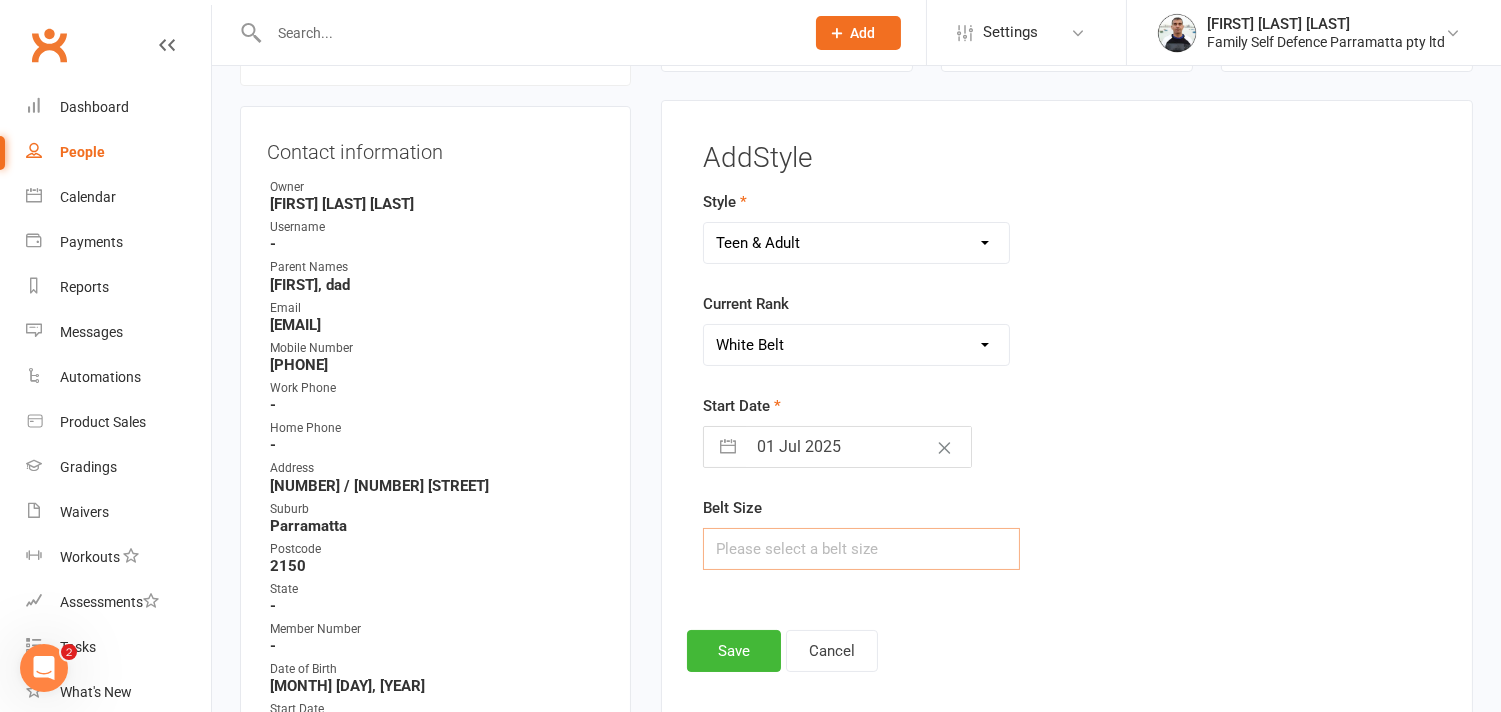 click at bounding box center [861, 549] 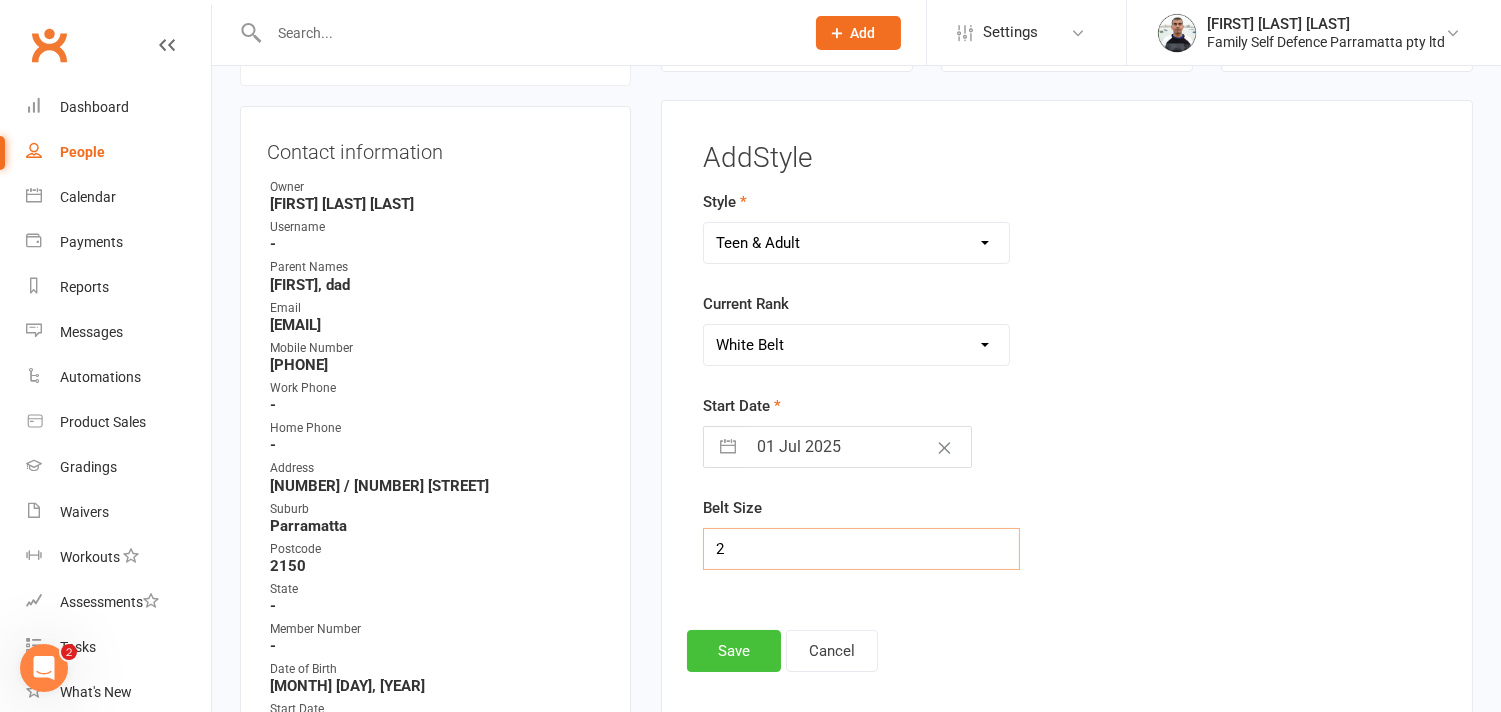 type on "2" 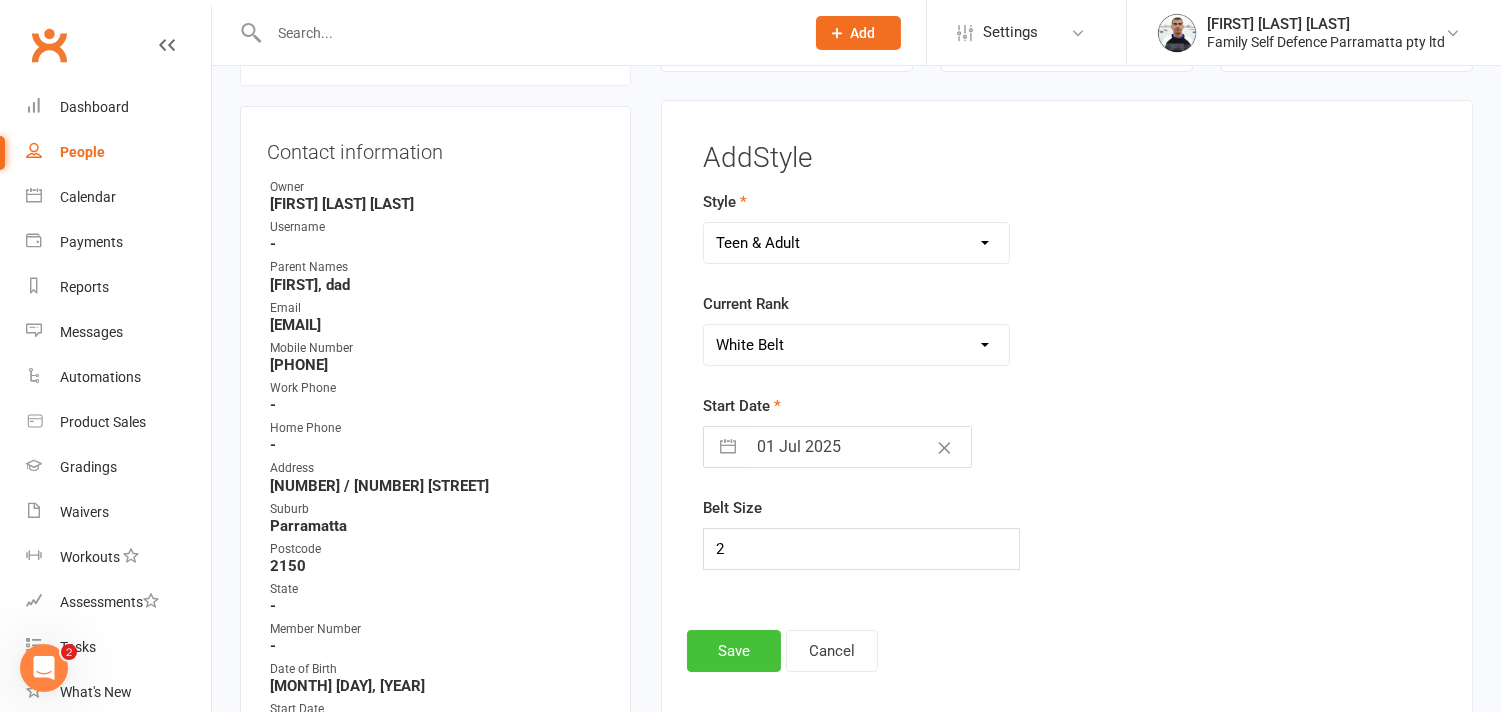 click on "Save" at bounding box center [734, 651] 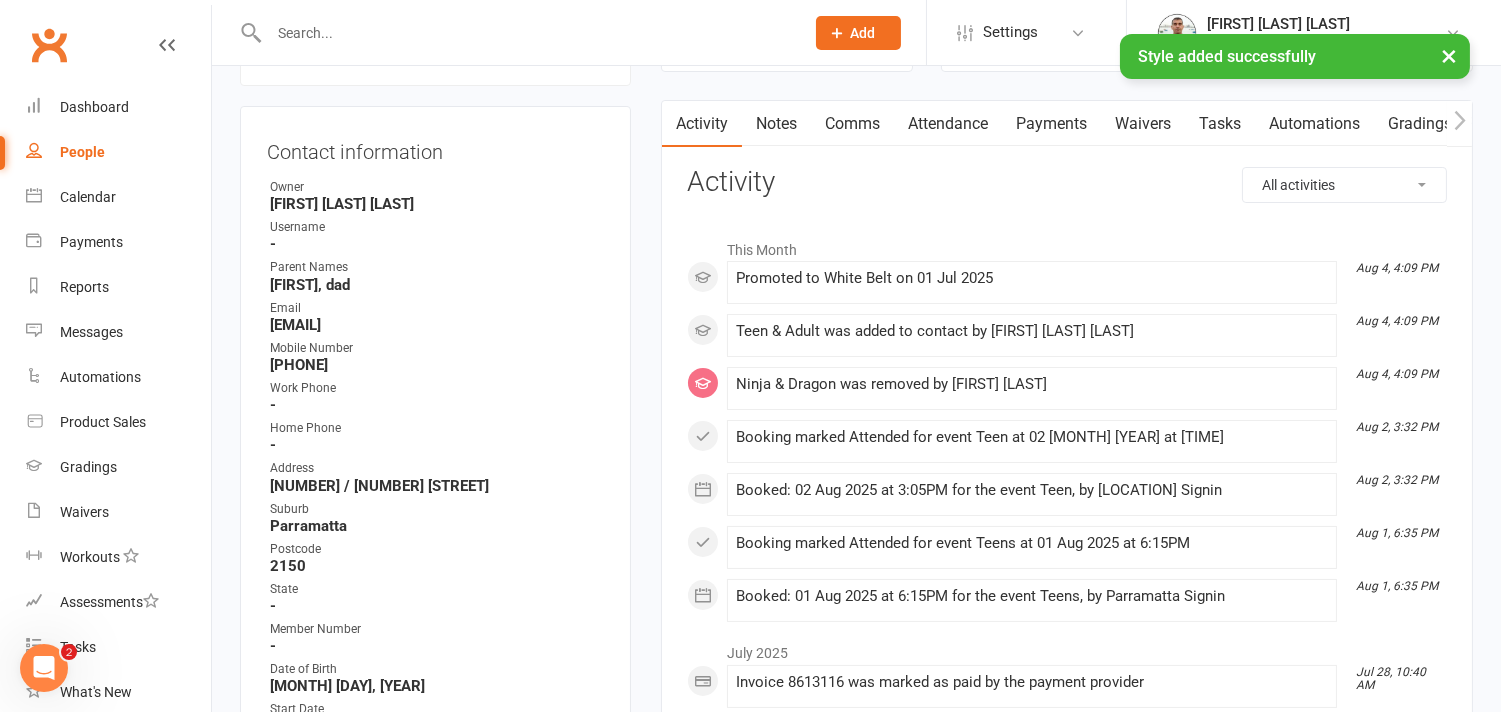click on "Comms" at bounding box center (852, 124) 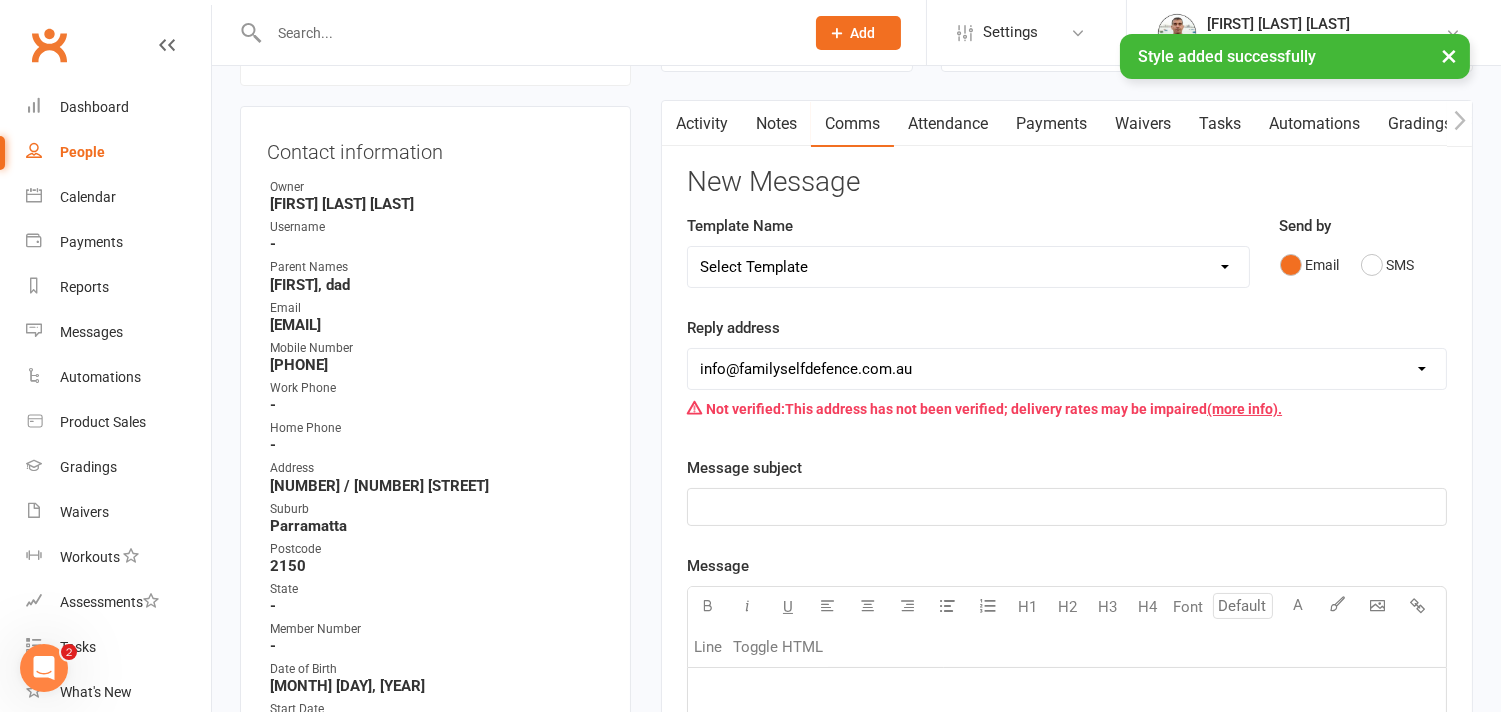 click on "Notes" at bounding box center (776, 124) 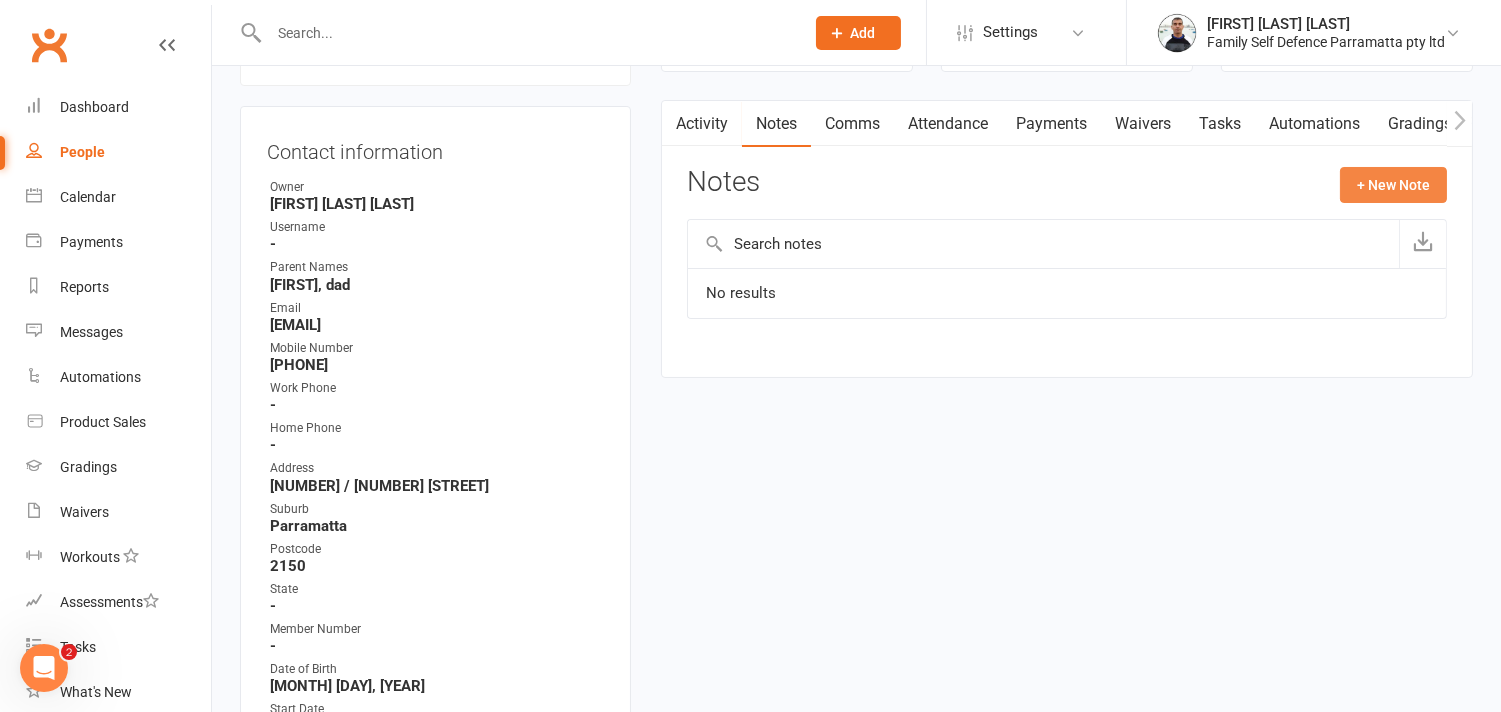 click on "+ New Note" at bounding box center [1393, 185] 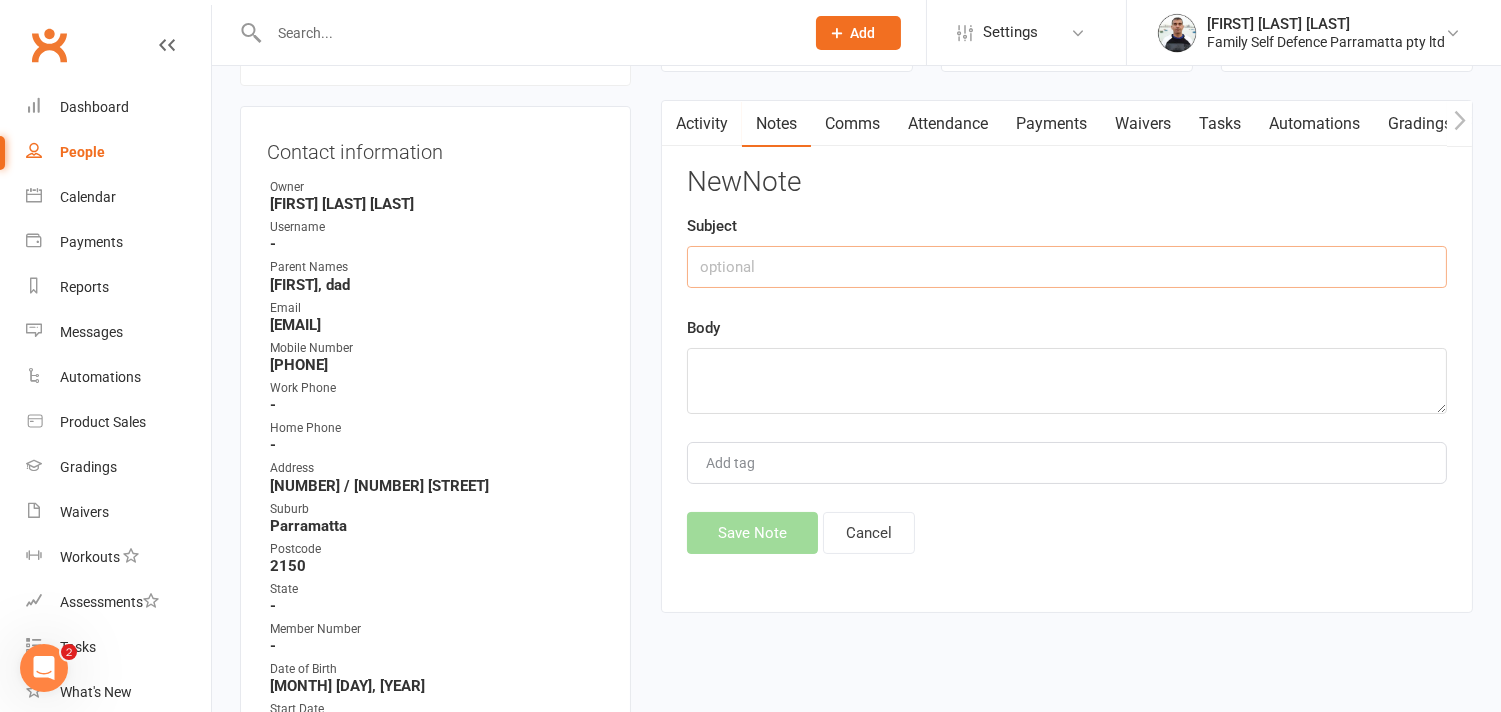 click at bounding box center [1067, 267] 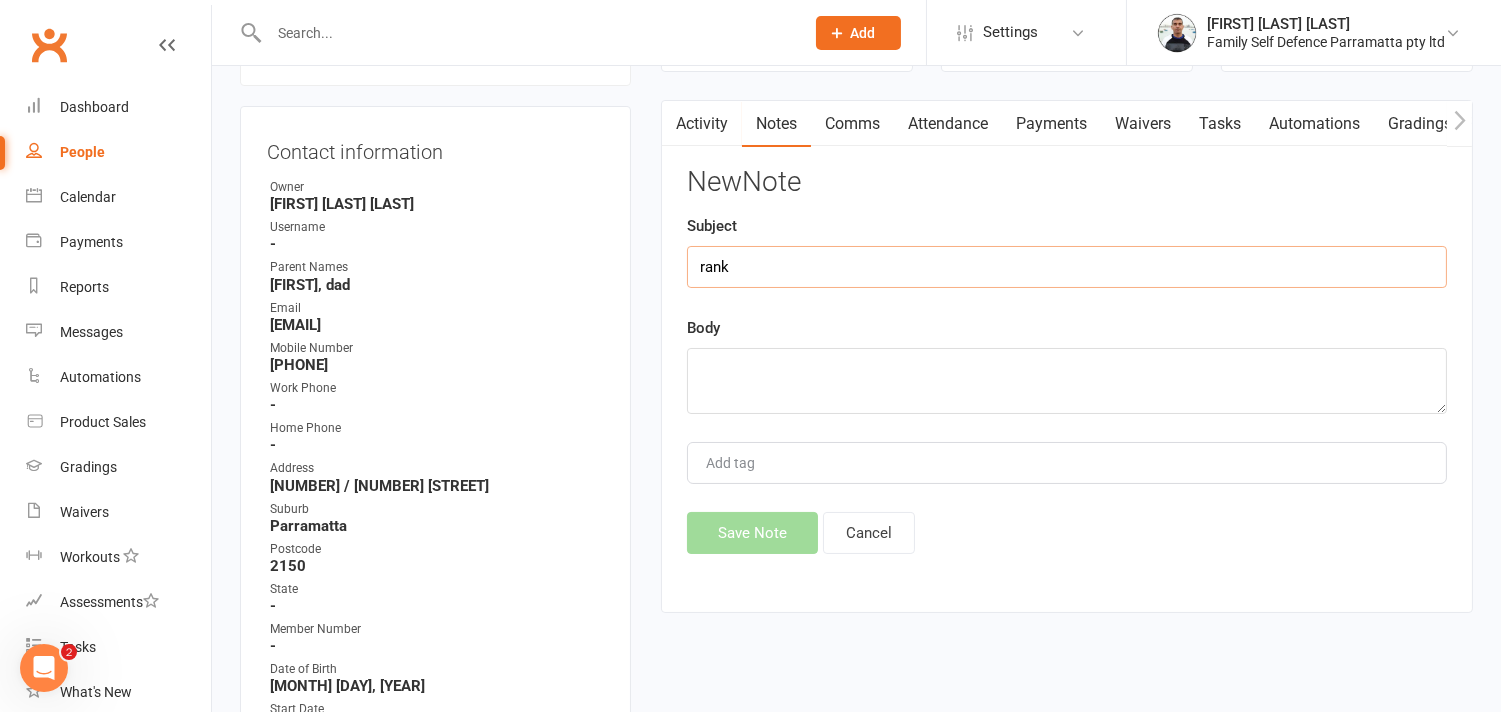 type on "rank" 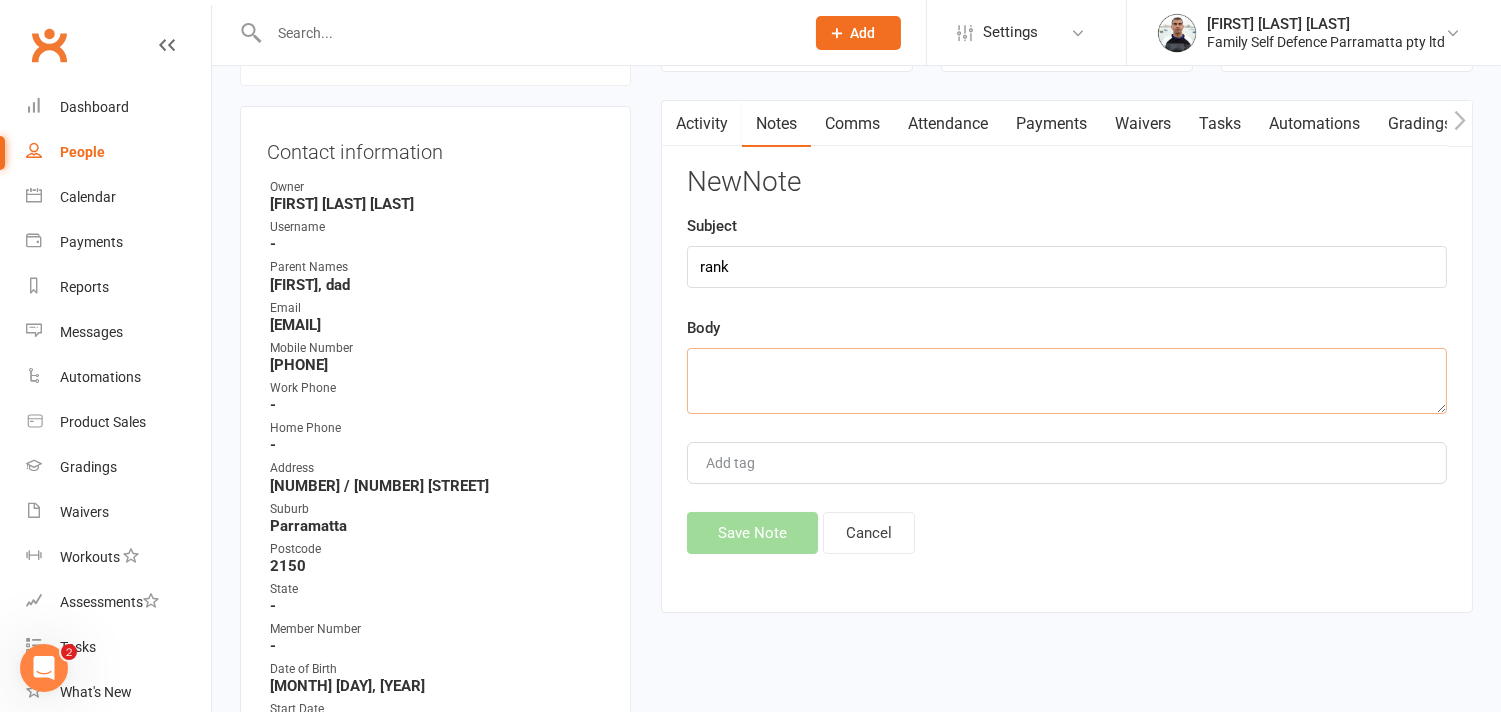 paste on "[EVENT] & [EVENT] / [BELT_COLOR]
Start Date: [DATE]
Last Graded: [DATE]" 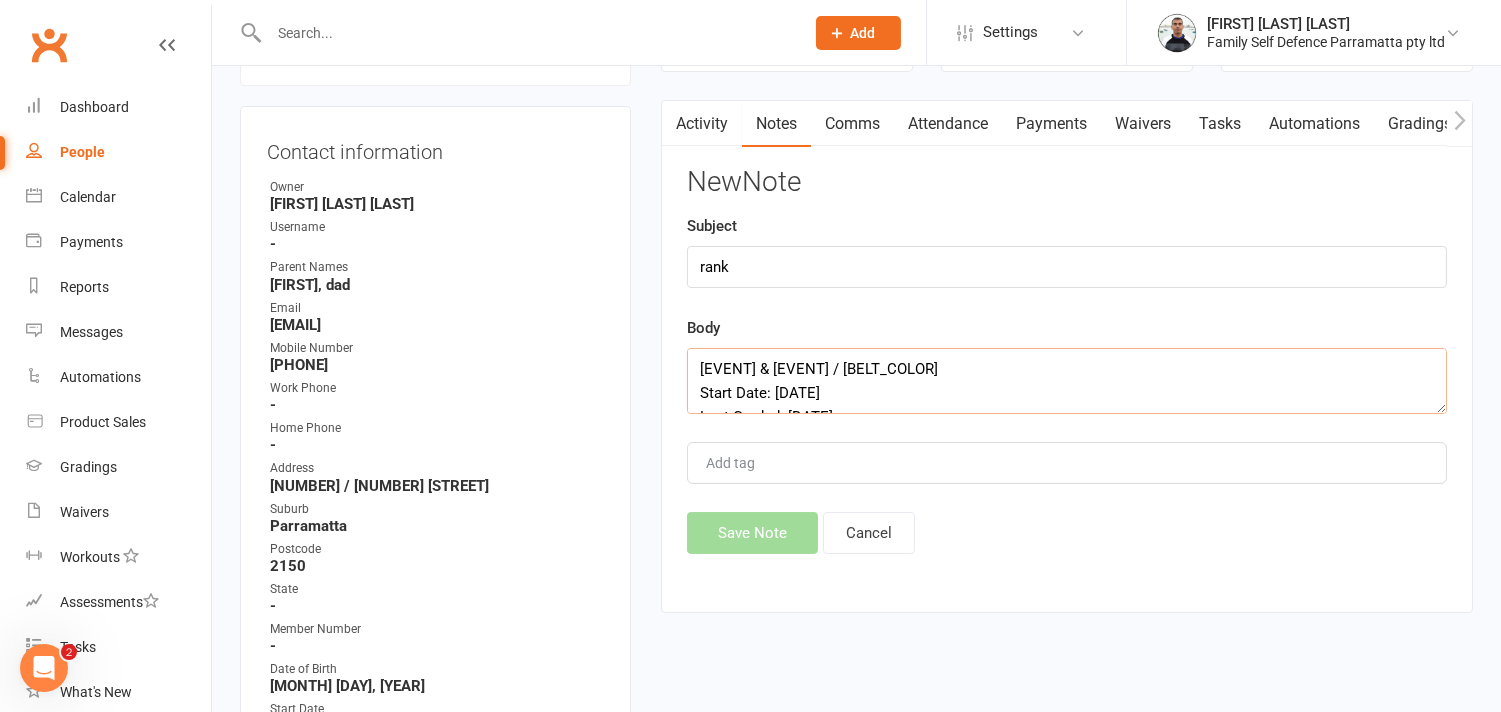 scroll, scrollTop: 12, scrollLeft: 0, axis: vertical 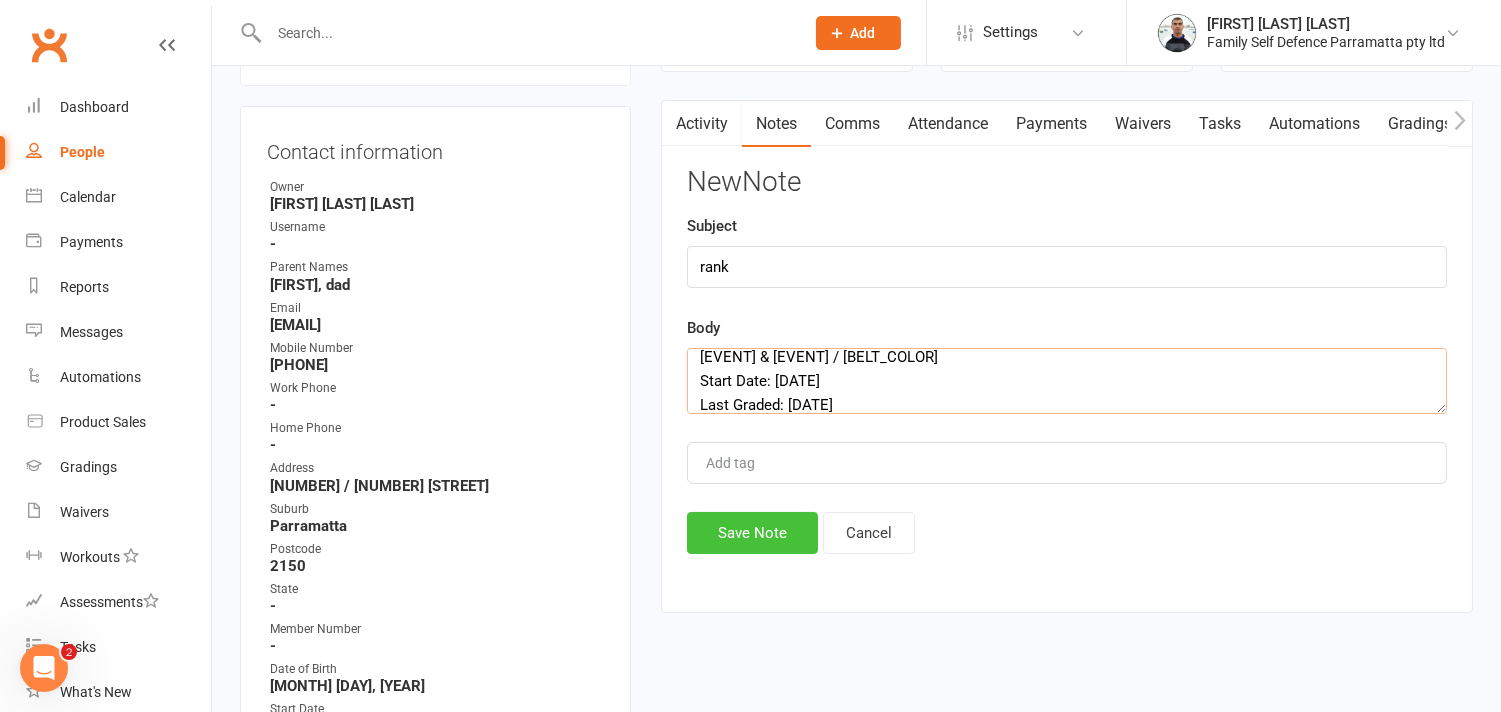 type on "[EVENT] & [EVENT] / [BELT_COLOR]
Start Date: [DATE]
Last Graded: [DATE]" 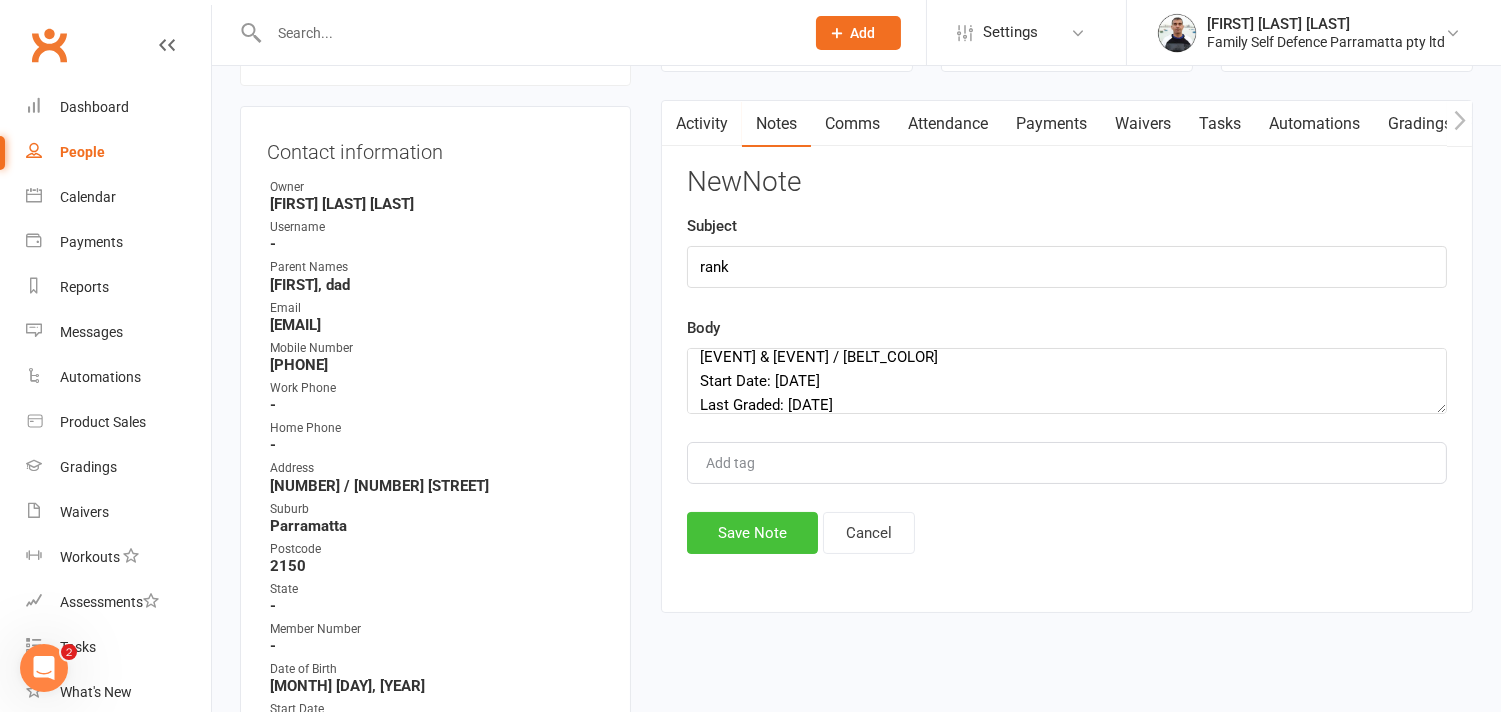click on "Save Note" at bounding box center [752, 533] 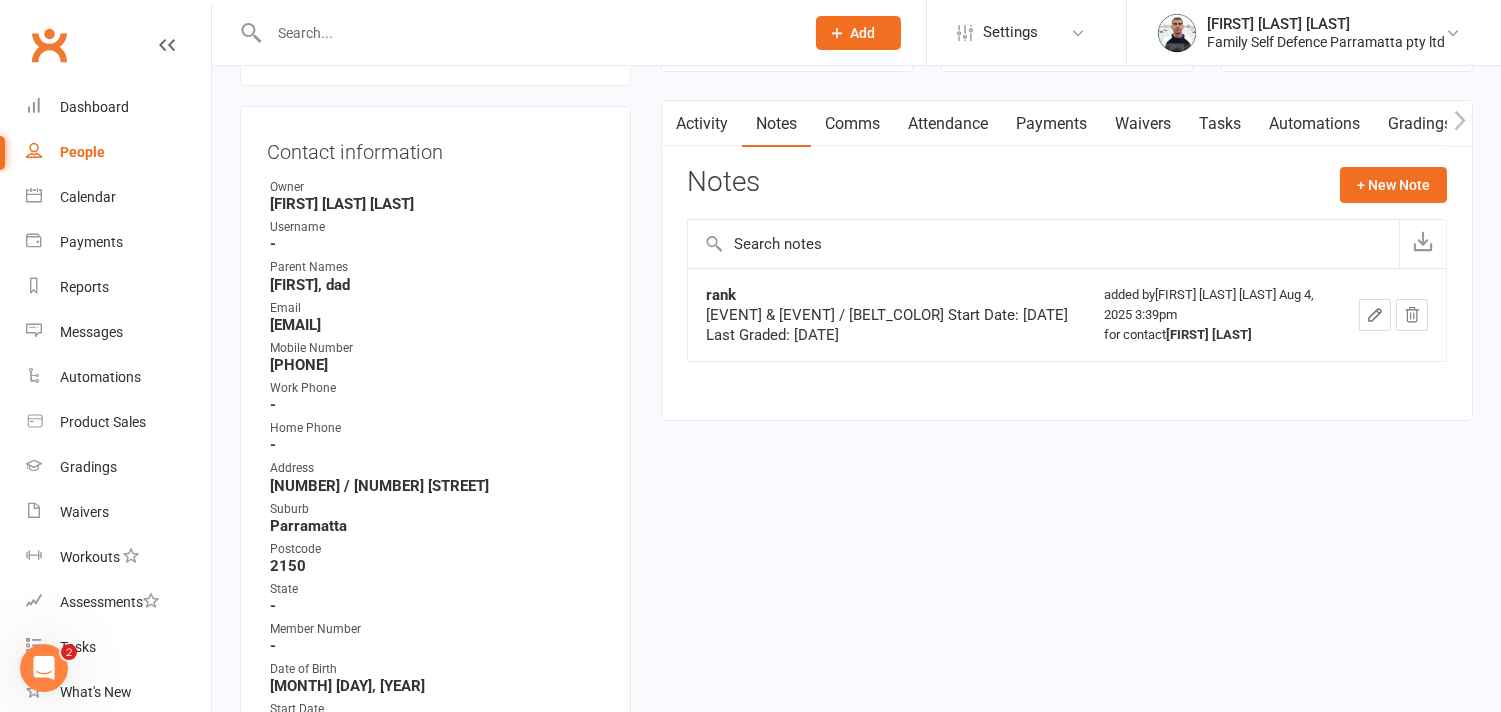 click at bounding box center [526, 33] 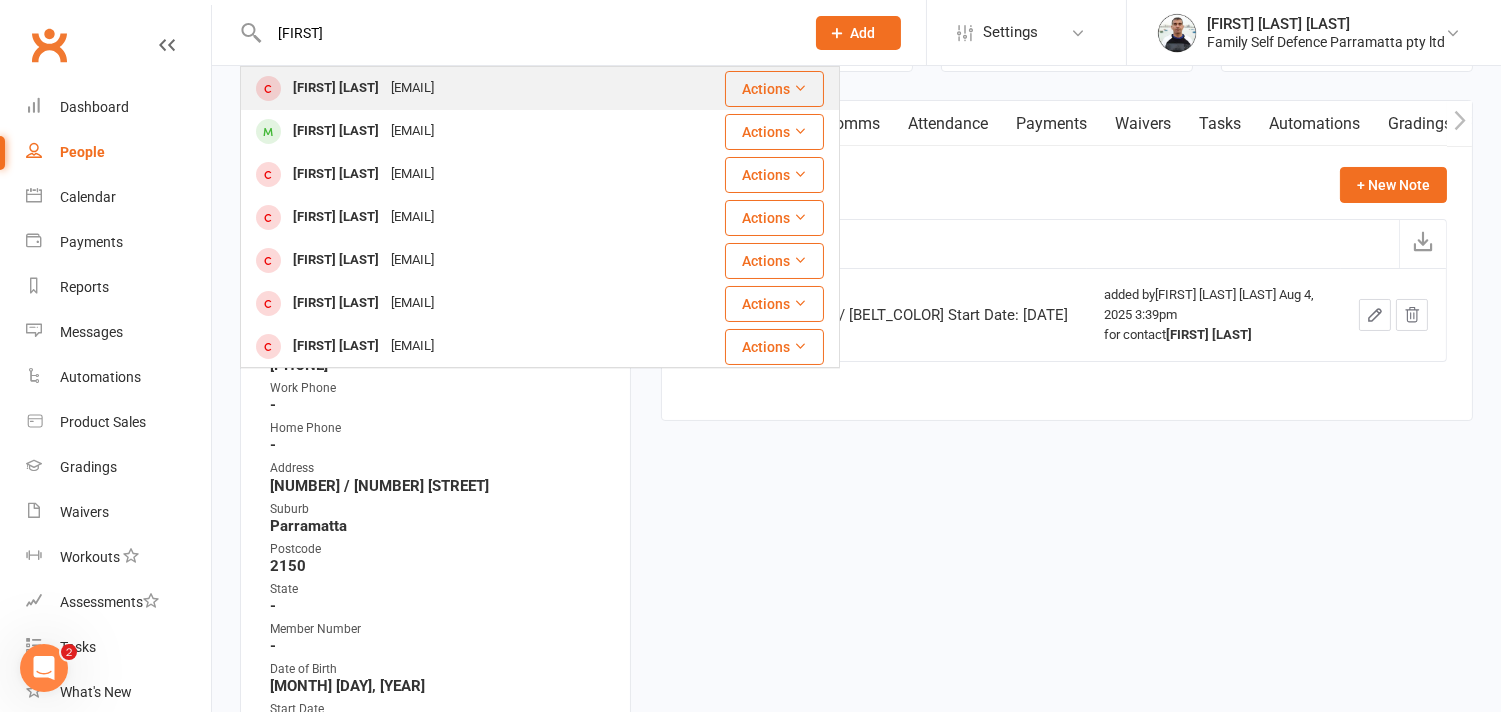 type on "[FIRST]" 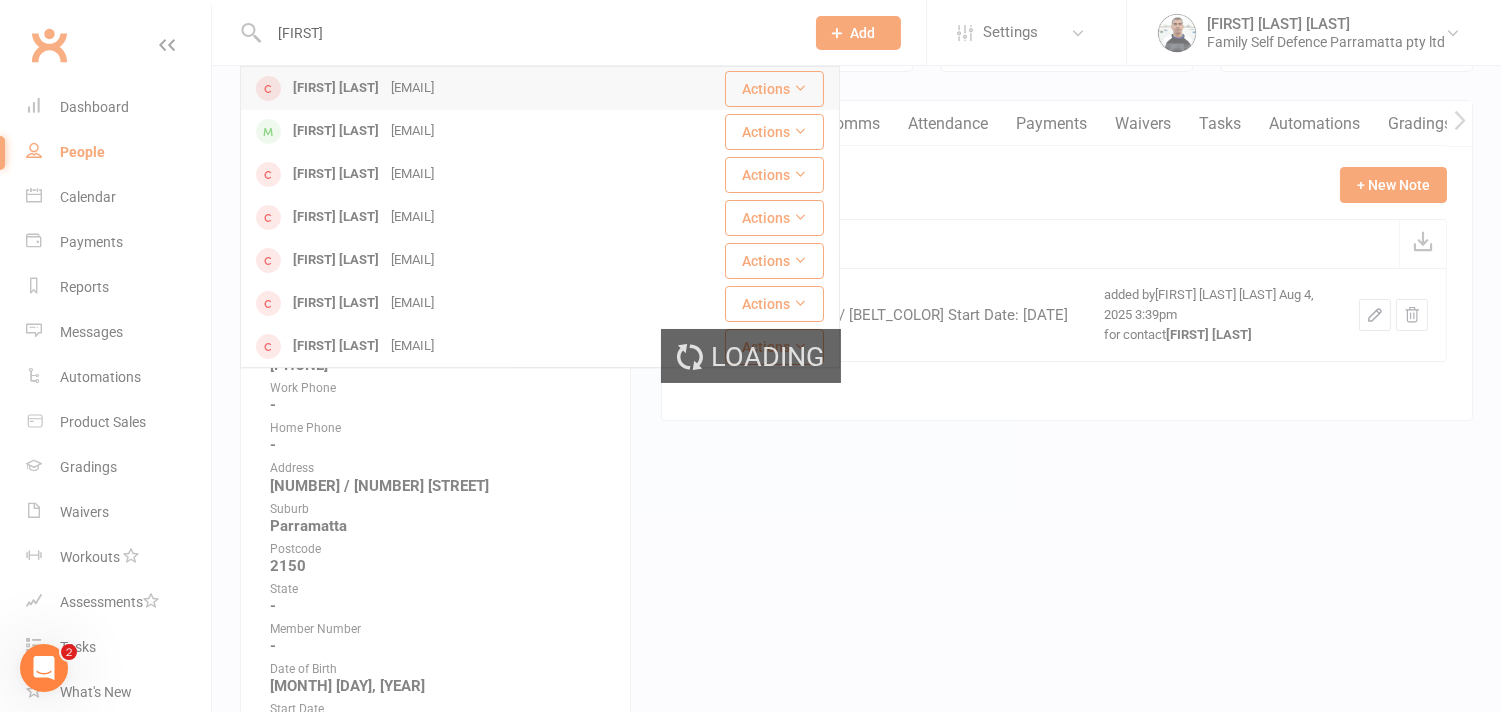type 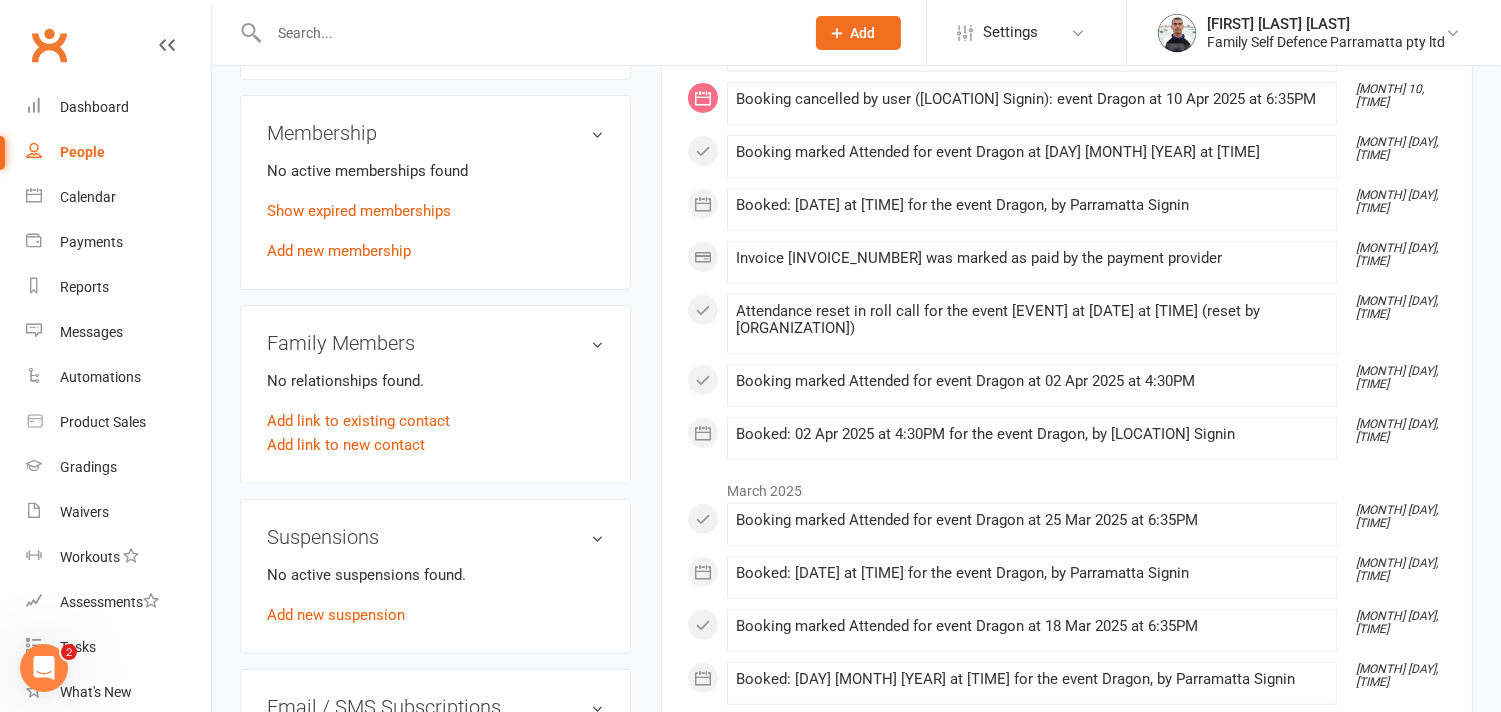 scroll, scrollTop: 1076, scrollLeft: 0, axis: vertical 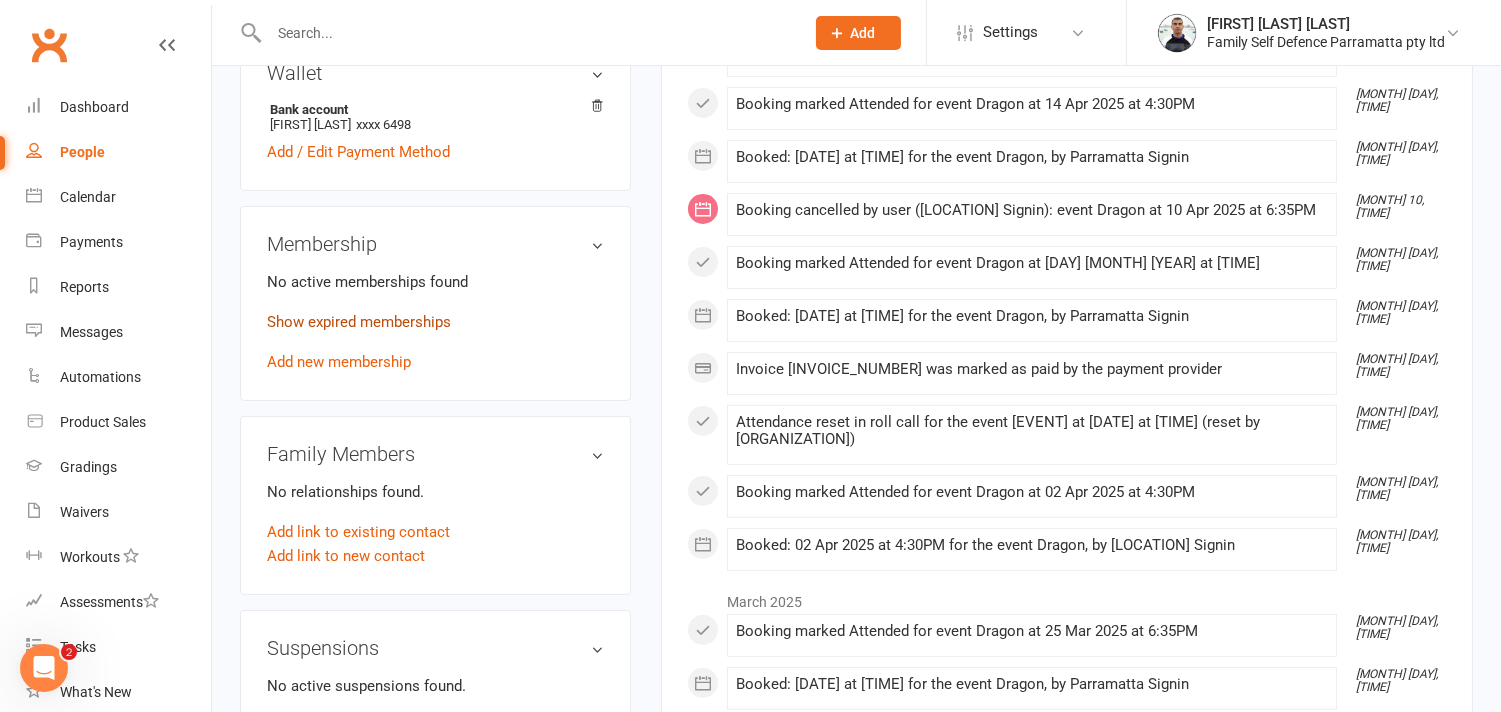 click on "Show expired memberships" at bounding box center (359, 322) 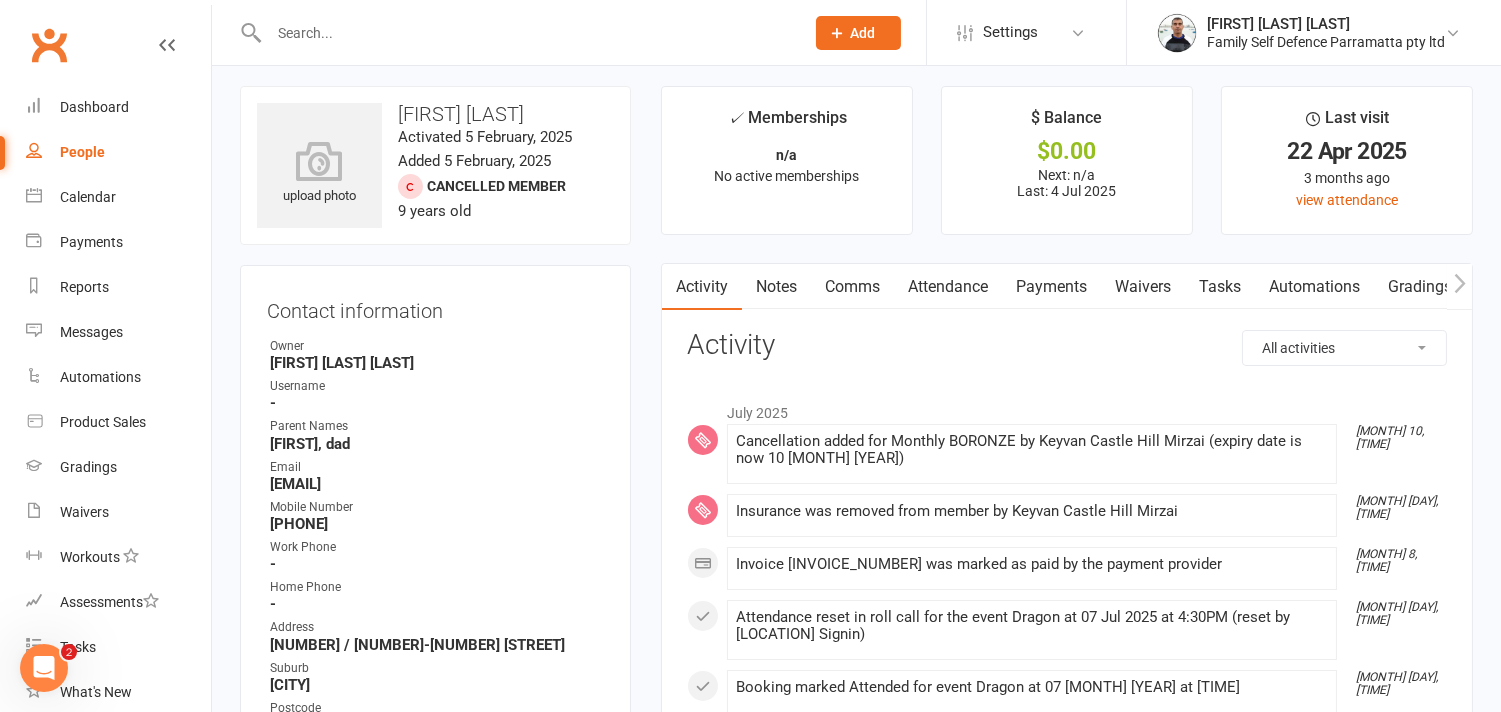 scroll, scrollTop: 0, scrollLeft: 0, axis: both 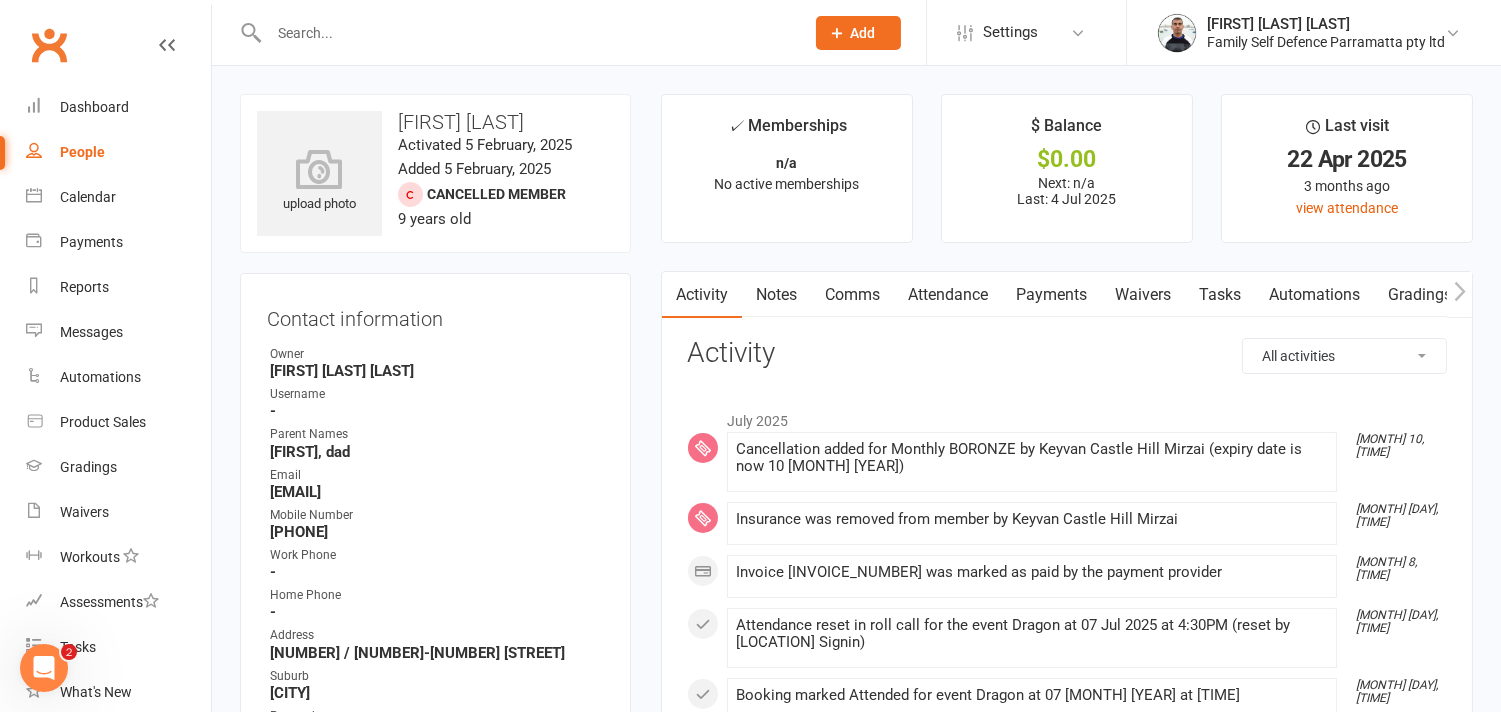 click on "Payments" at bounding box center (1051, 295) 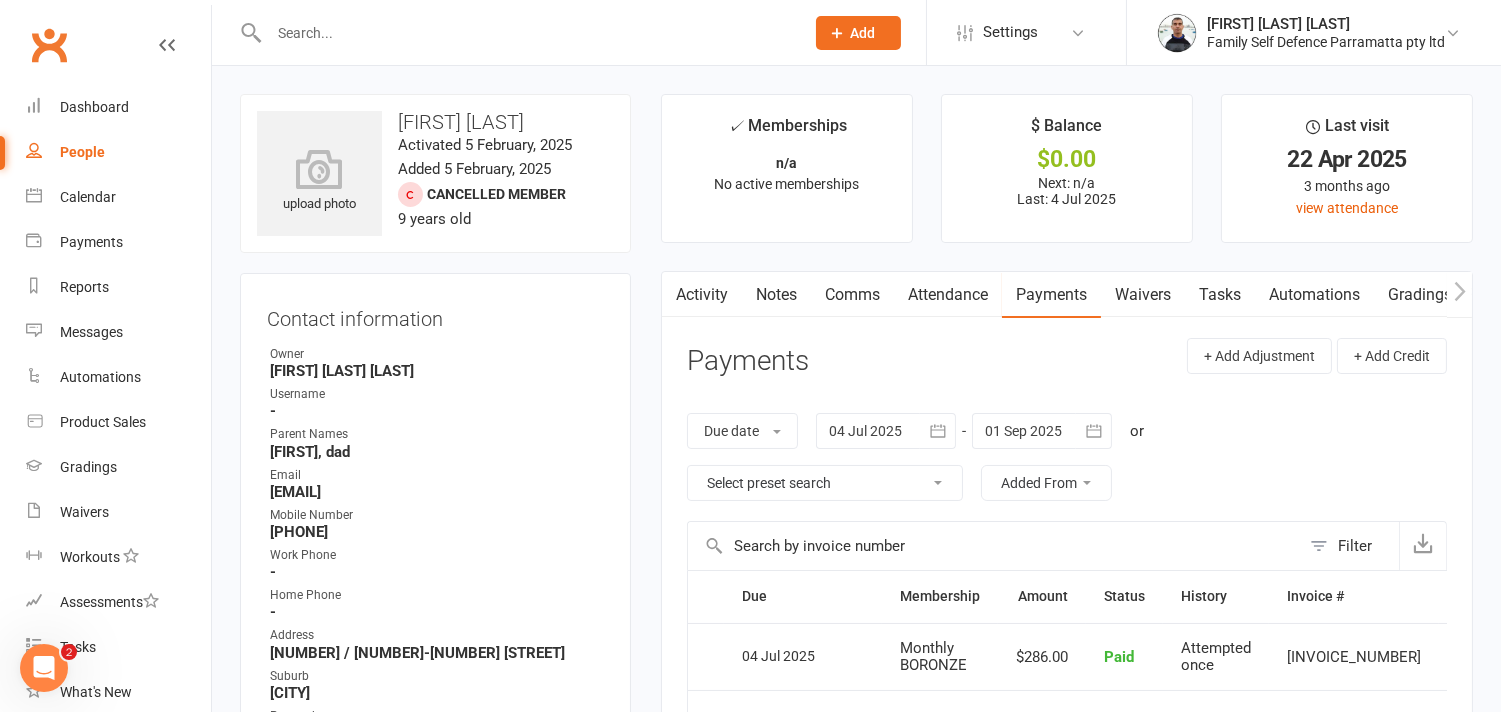 click 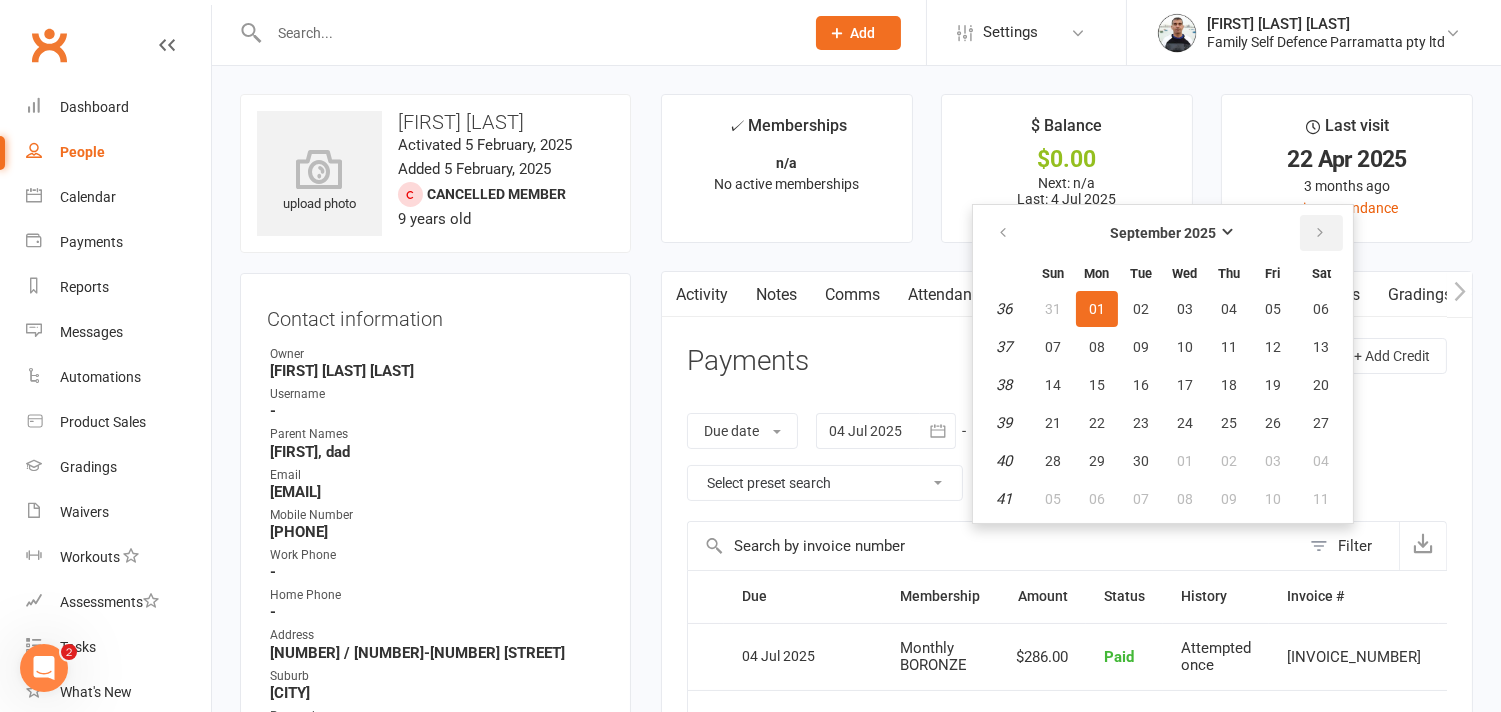 click at bounding box center [1320, 233] 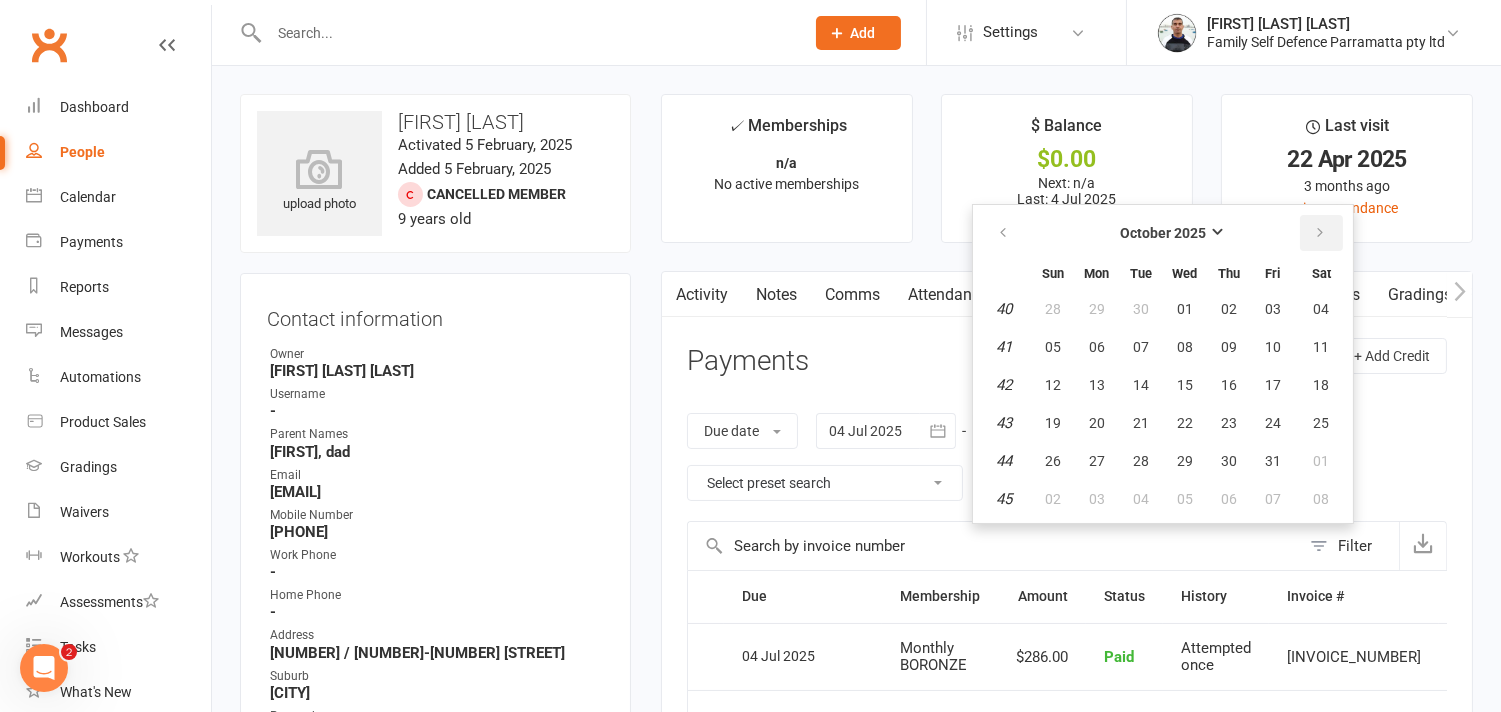 click at bounding box center [1320, 233] 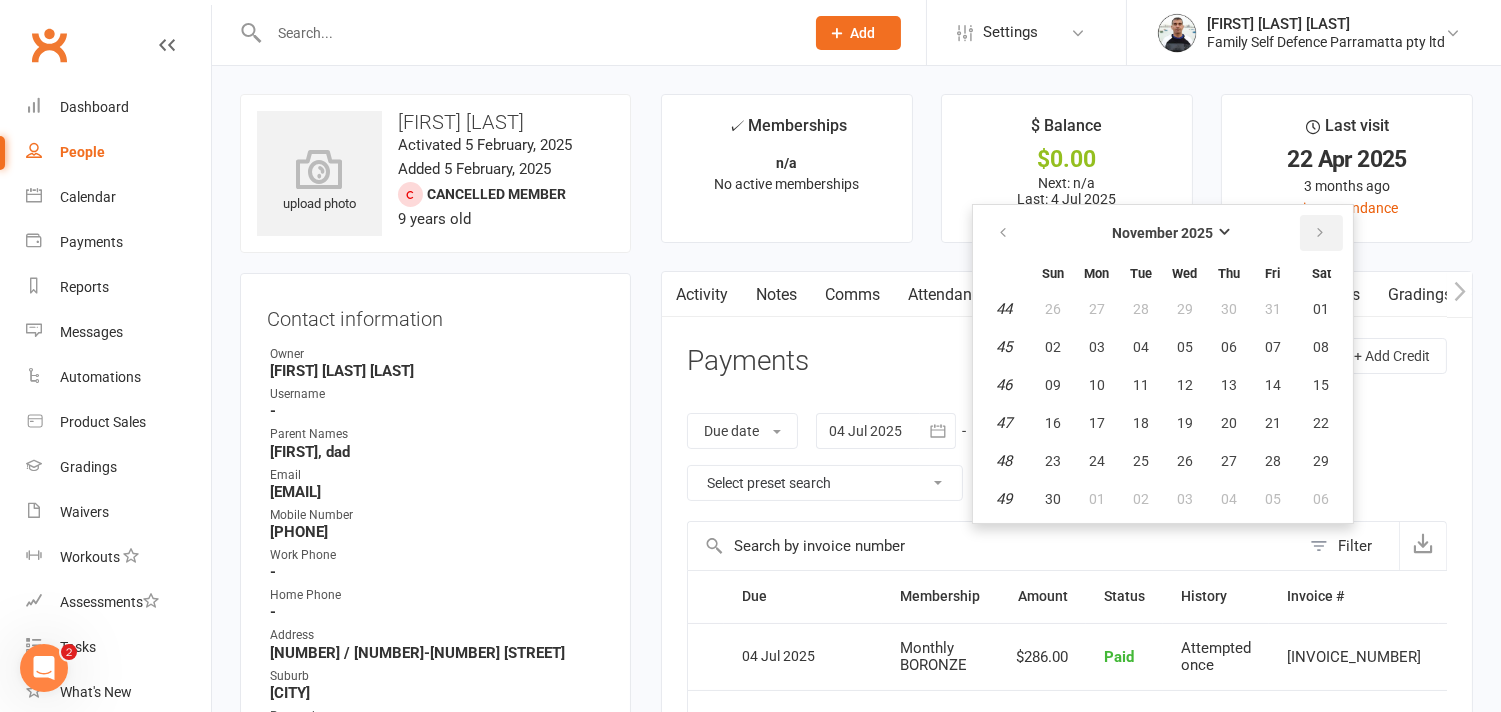 click at bounding box center [1320, 233] 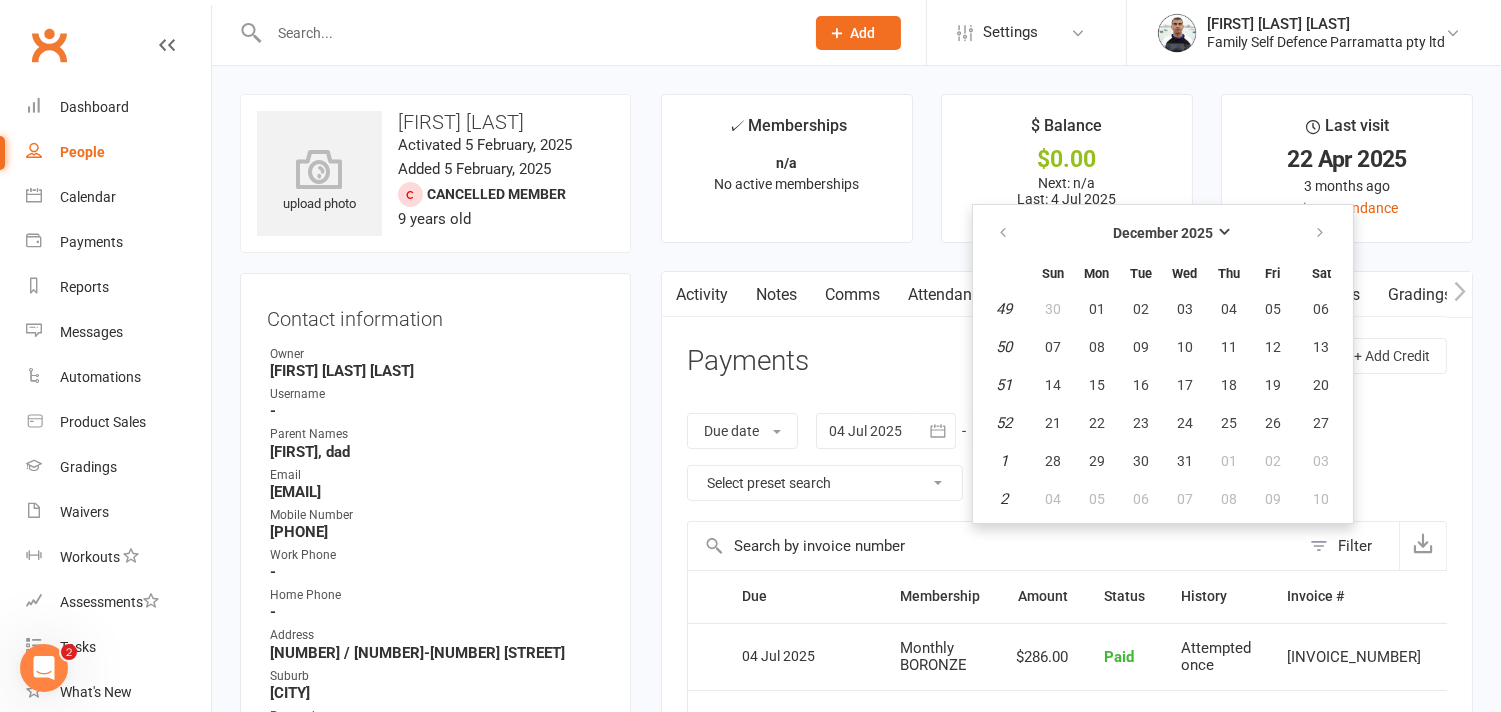 click on "Due date  Due date Date paid Date failed 04 Jul 2025
July 2025
Sun Mon Tue Wed Thu Fri Sat
27
29
30
01
02
03
04
05
28
06
07
08
09
10
11
12
29
13
14
15
16
17
18
19
30
20
21
22
23
24
25
26
31
27
28
29
30
31
01" at bounding box center (1067, 457) 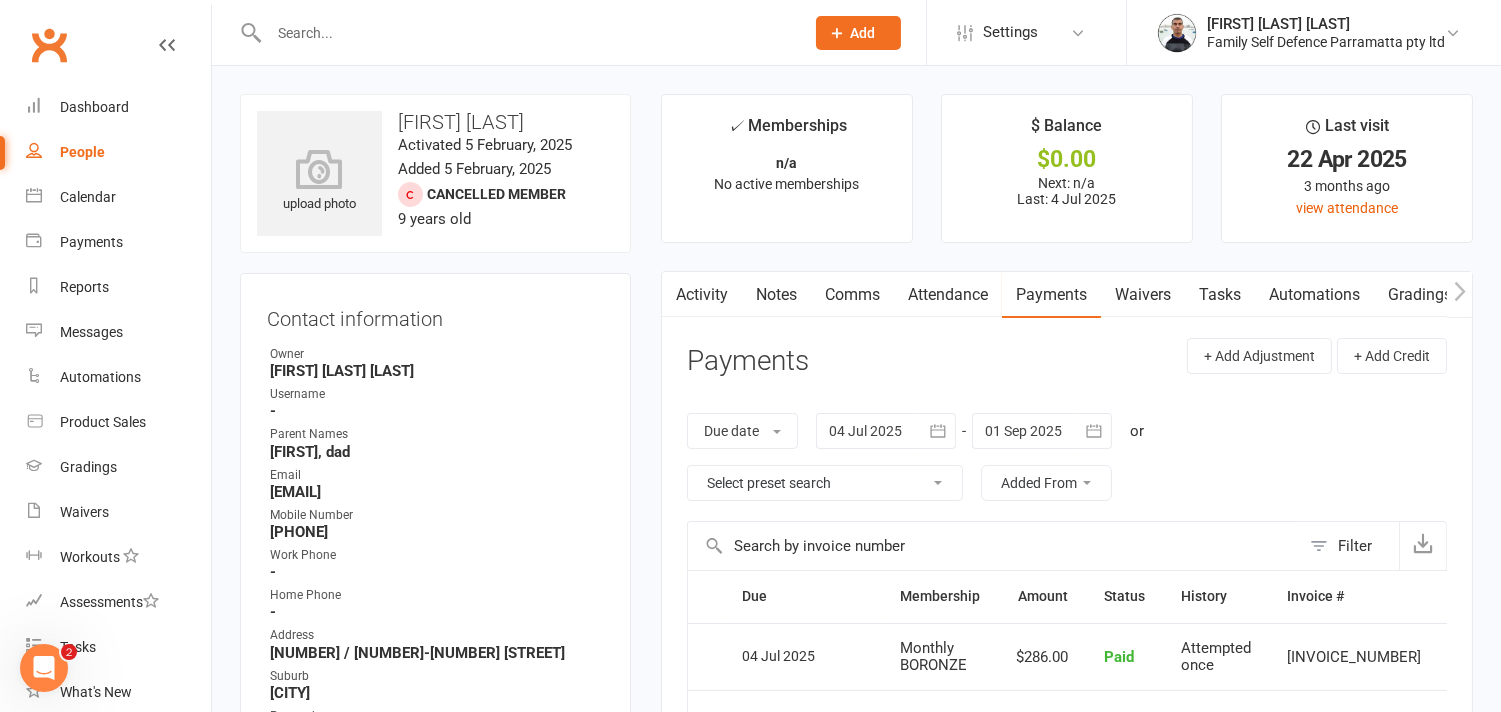 click 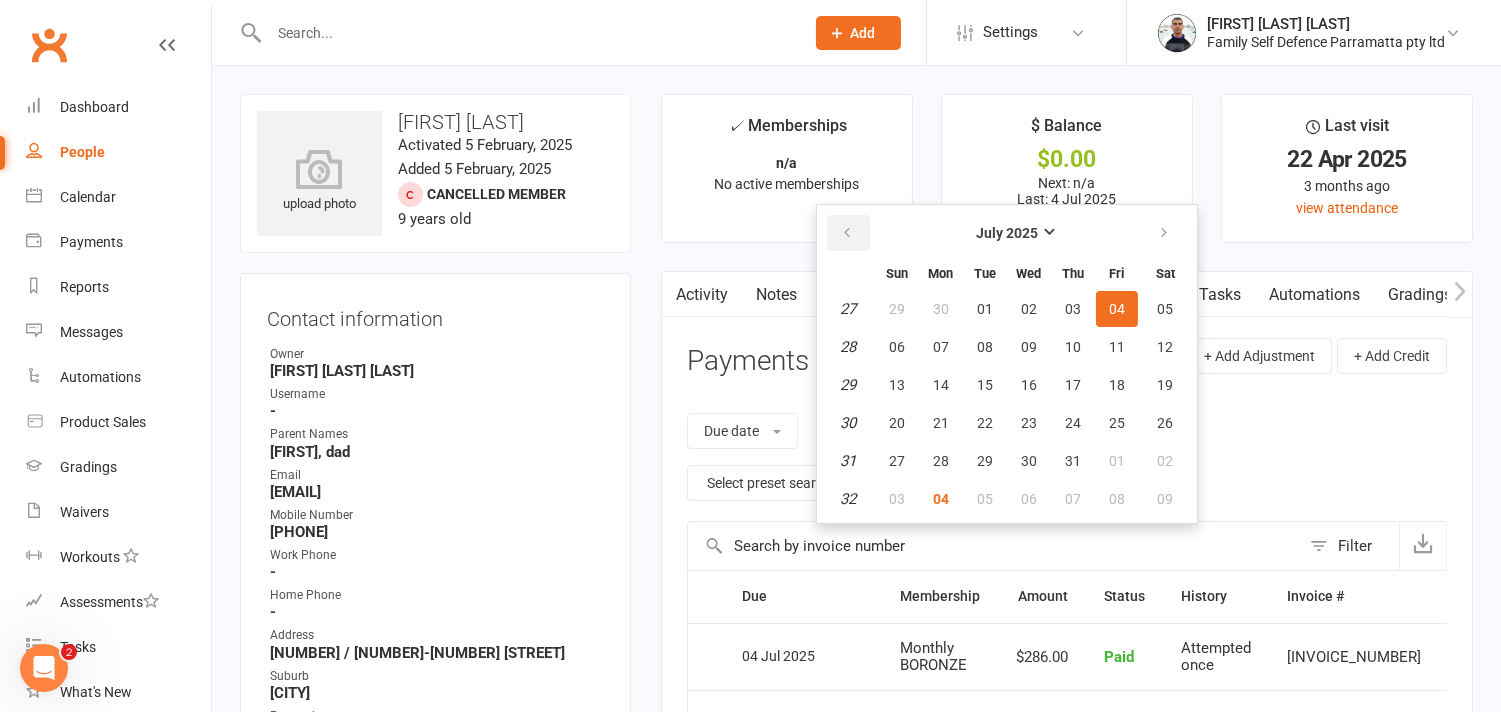 click at bounding box center (848, 233) 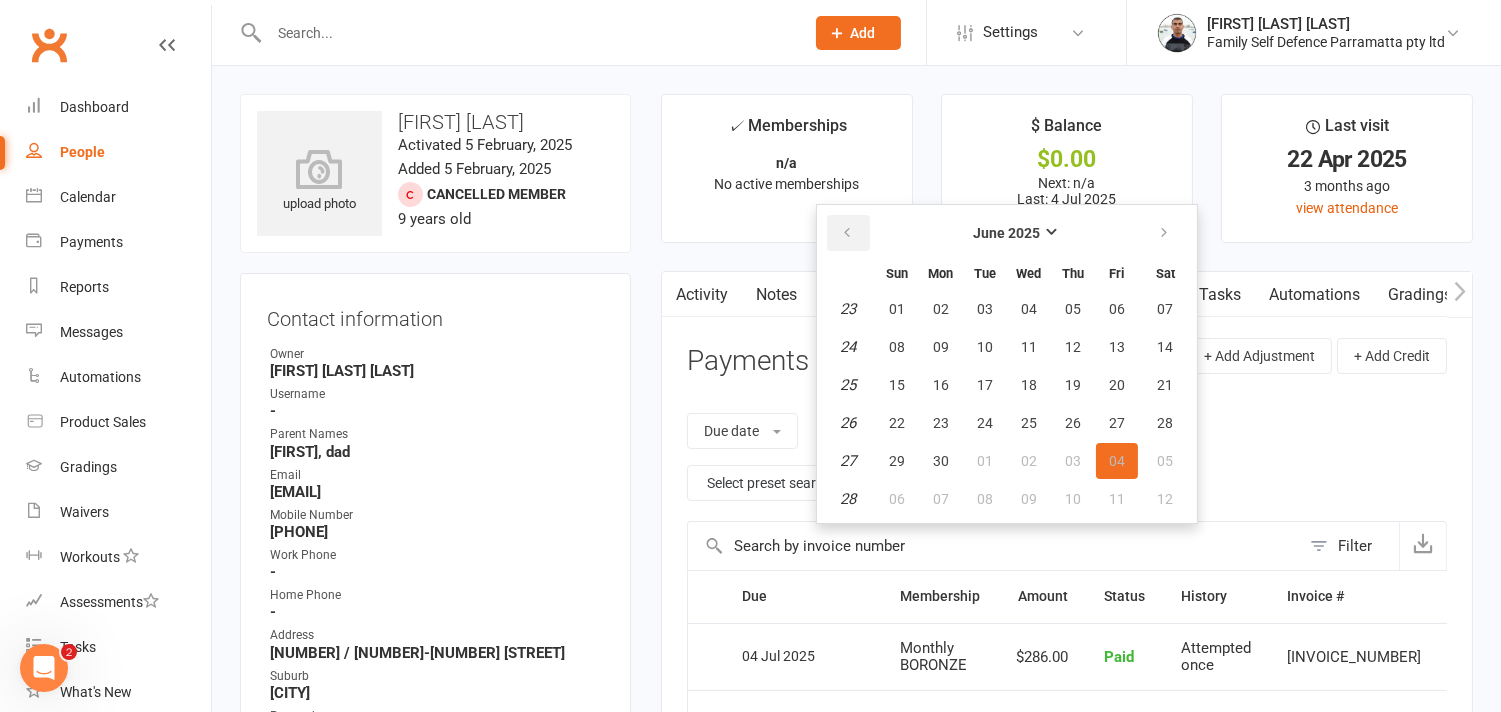 click at bounding box center (848, 233) 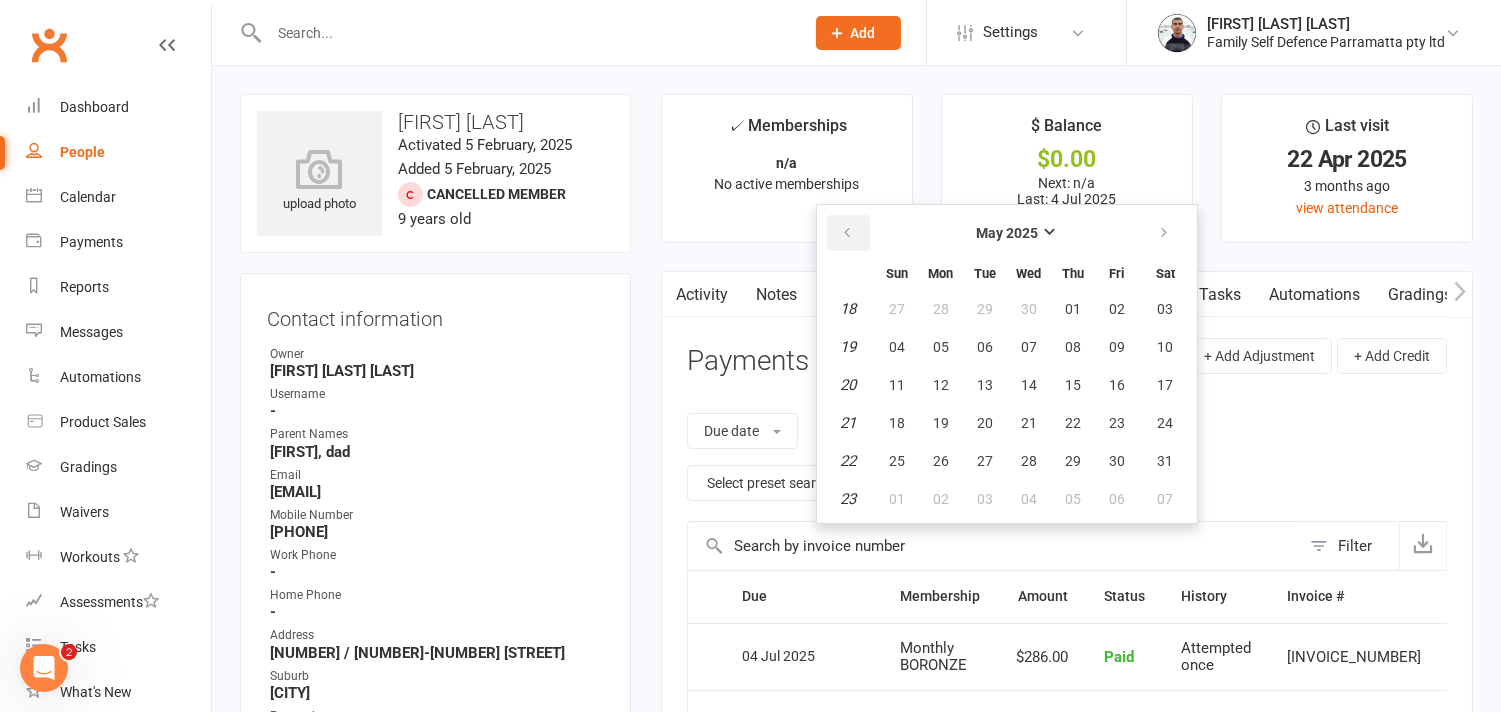 click at bounding box center [848, 233] 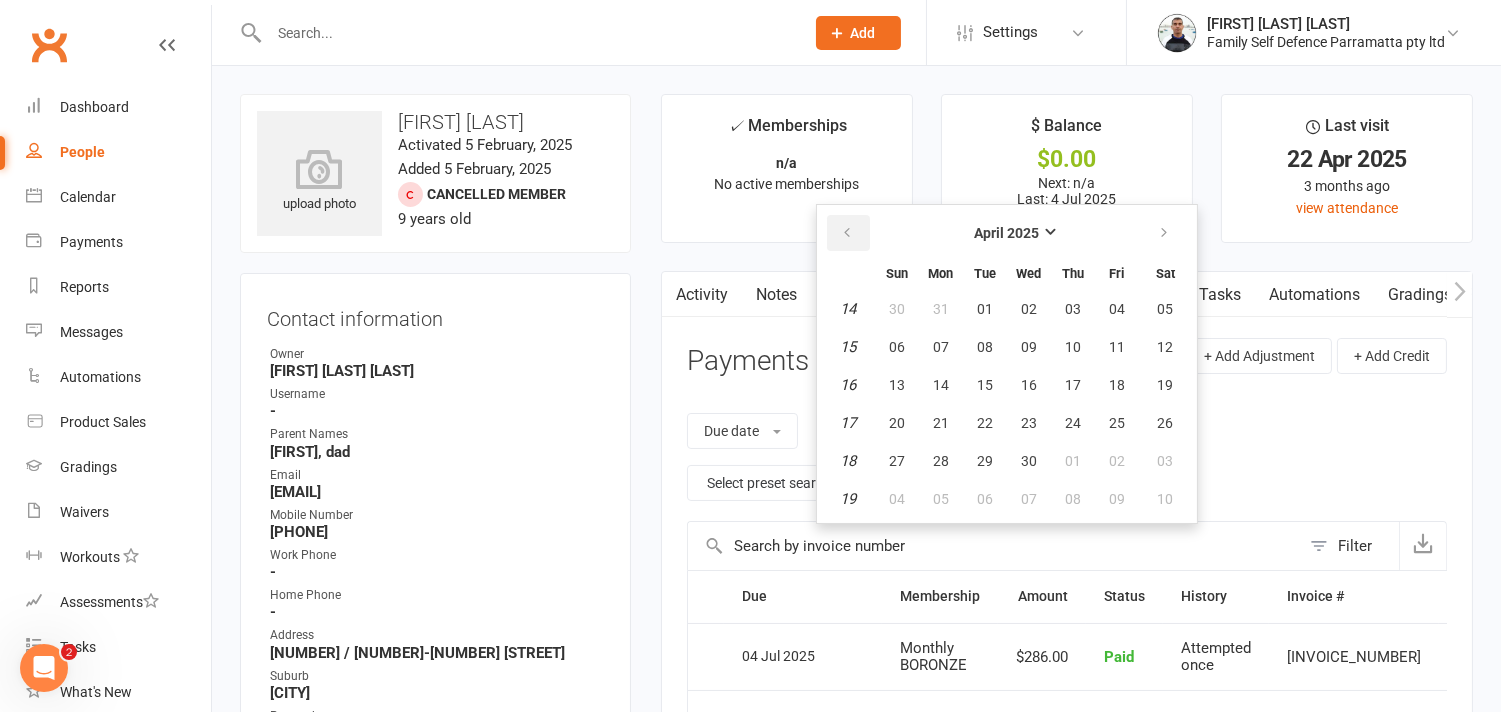 click at bounding box center (848, 233) 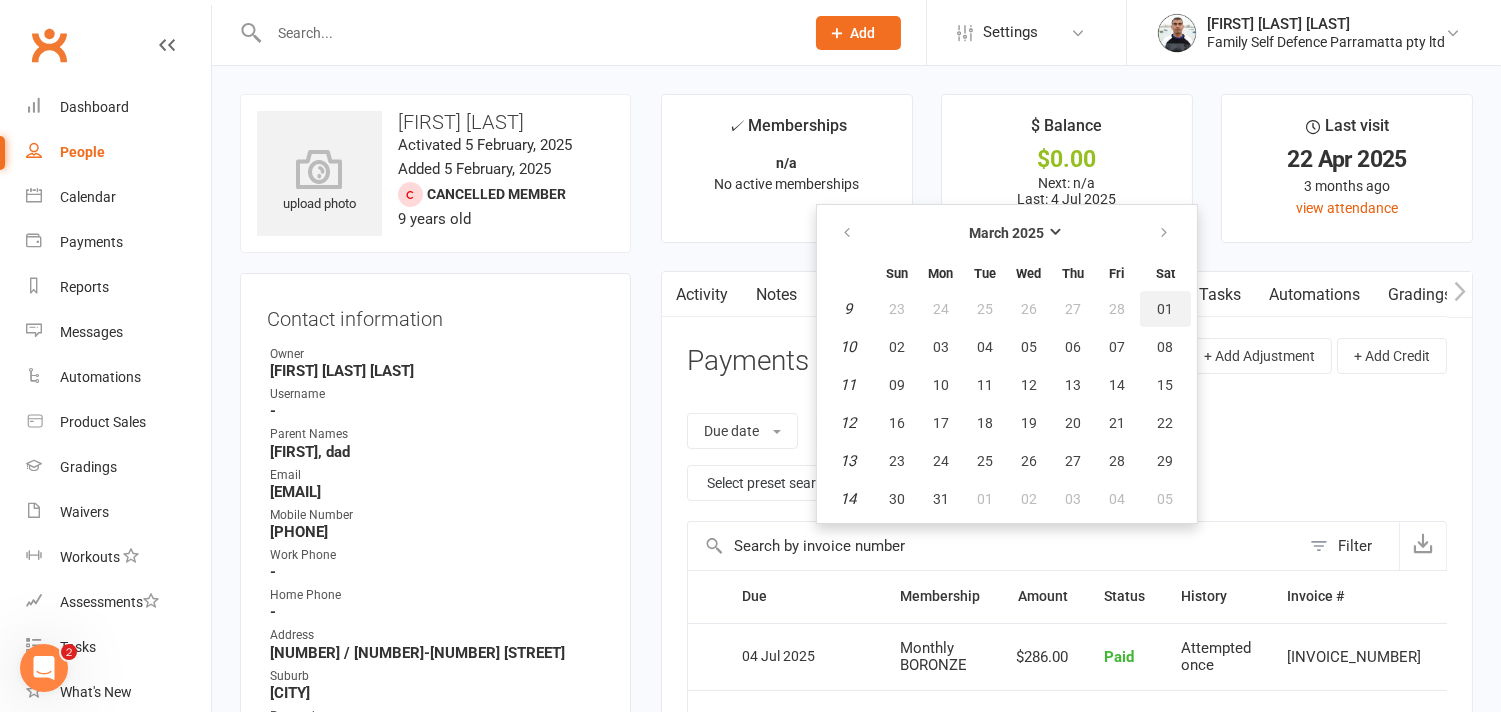 click on "01" at bounding box center [1166, 309] 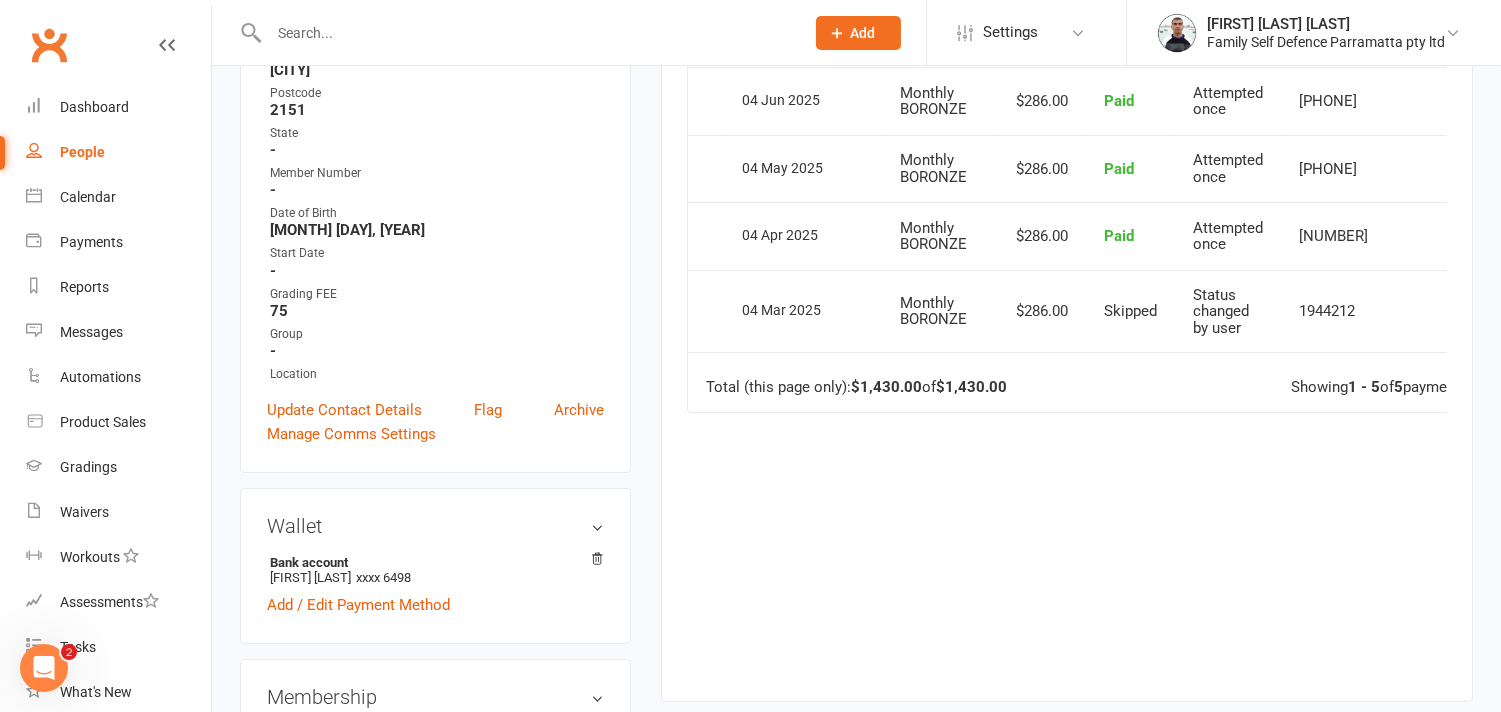 scroll, scrollTop: 444, scrollLeft: 0, axis: vertical 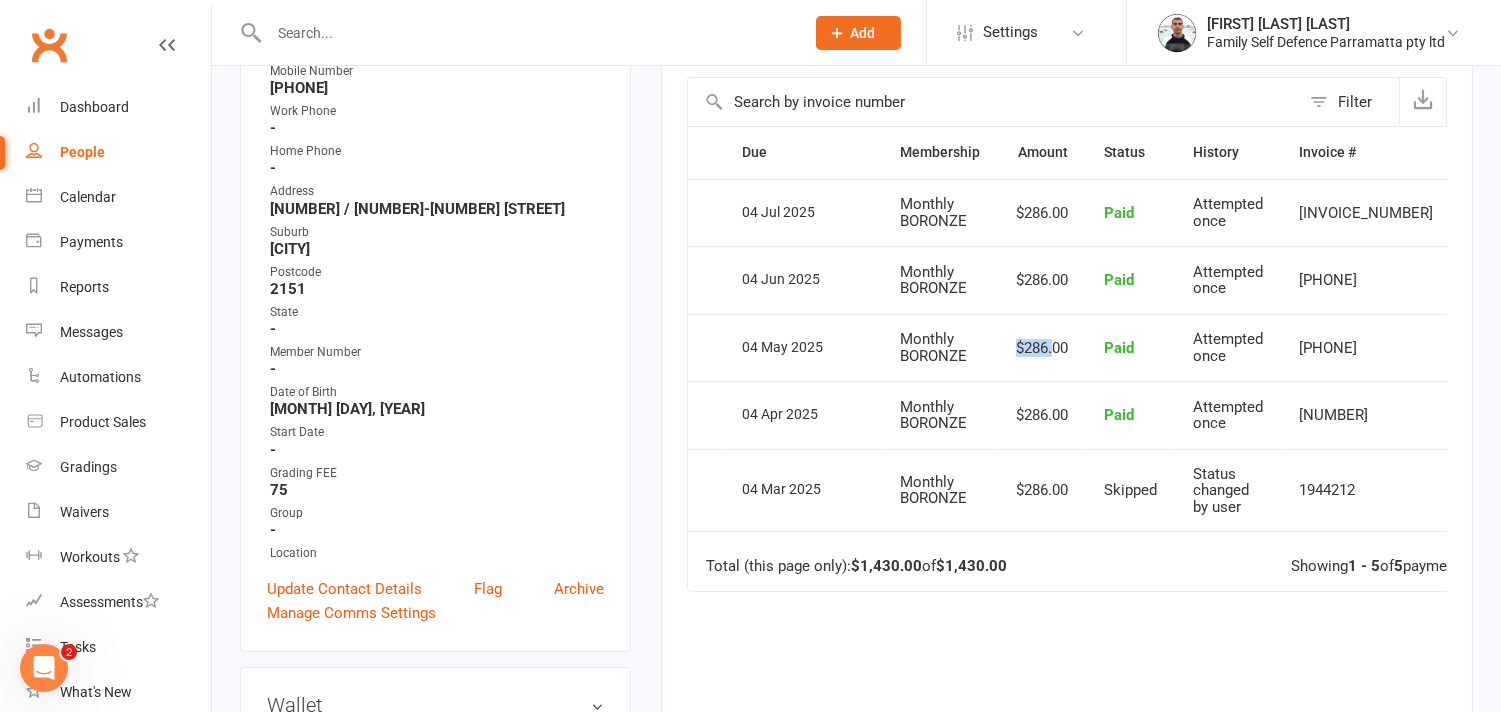 drag, startPoint x: 1055, startPoint y: 347, endPoint x: 1014, endPoint y: 345, distance: 41.04875 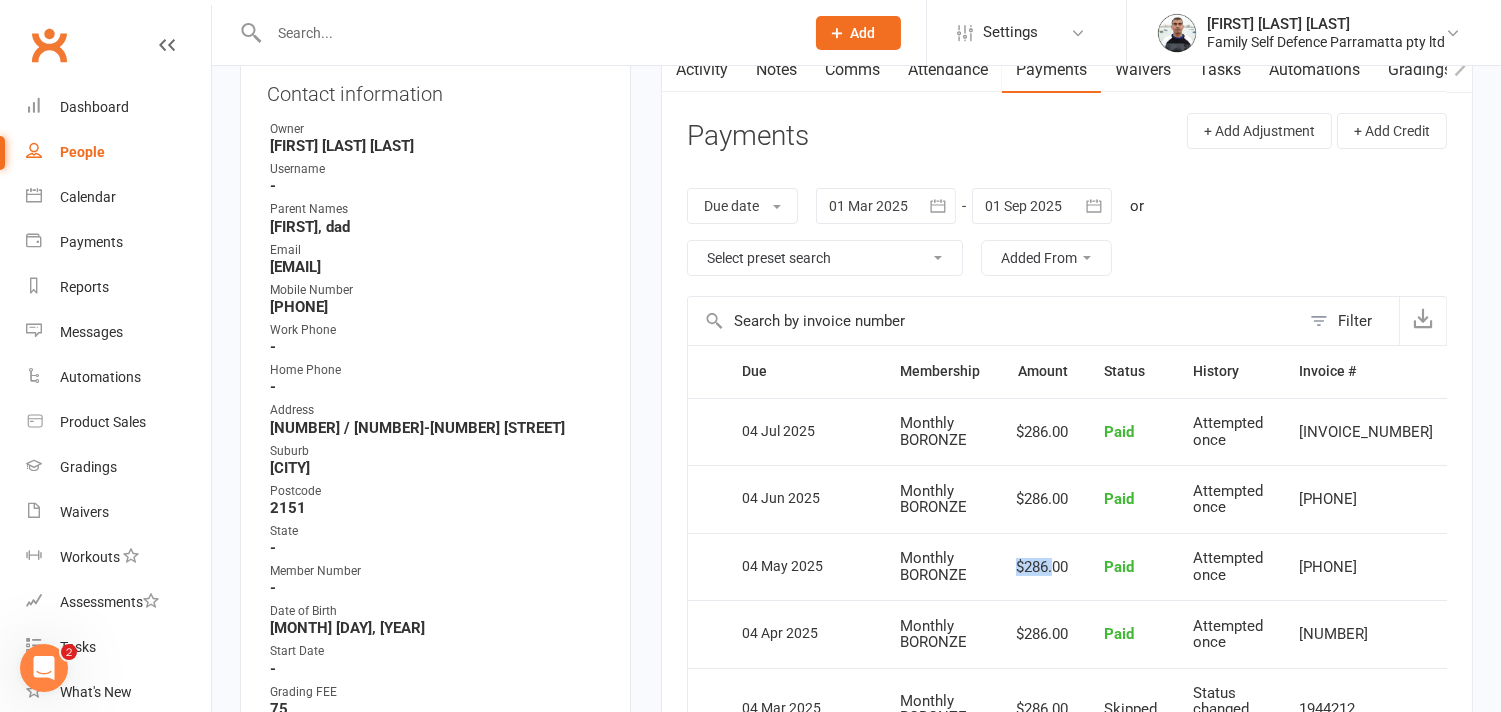 scroll, scrollTop: 222, scrollLeft: 0, axis: vertical 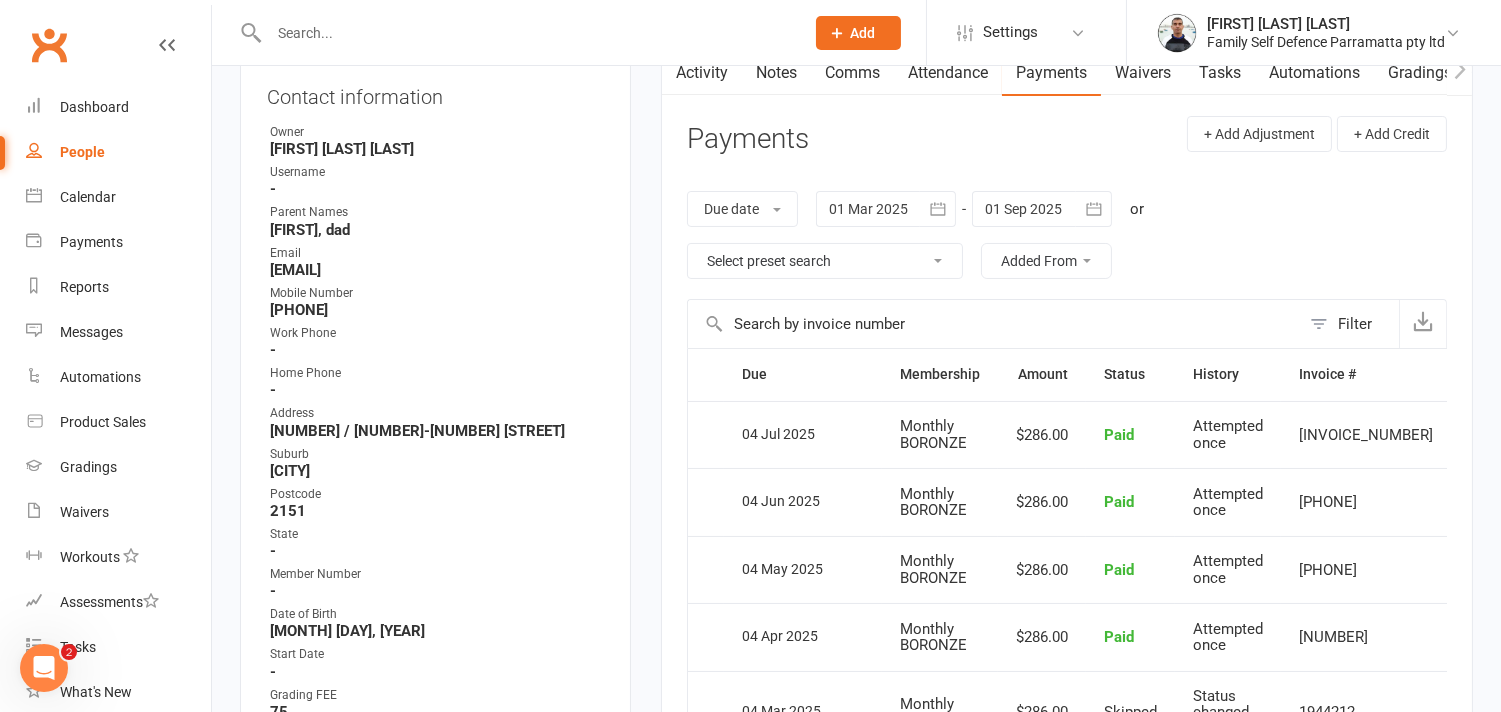 click at bounding box center [526, 33] 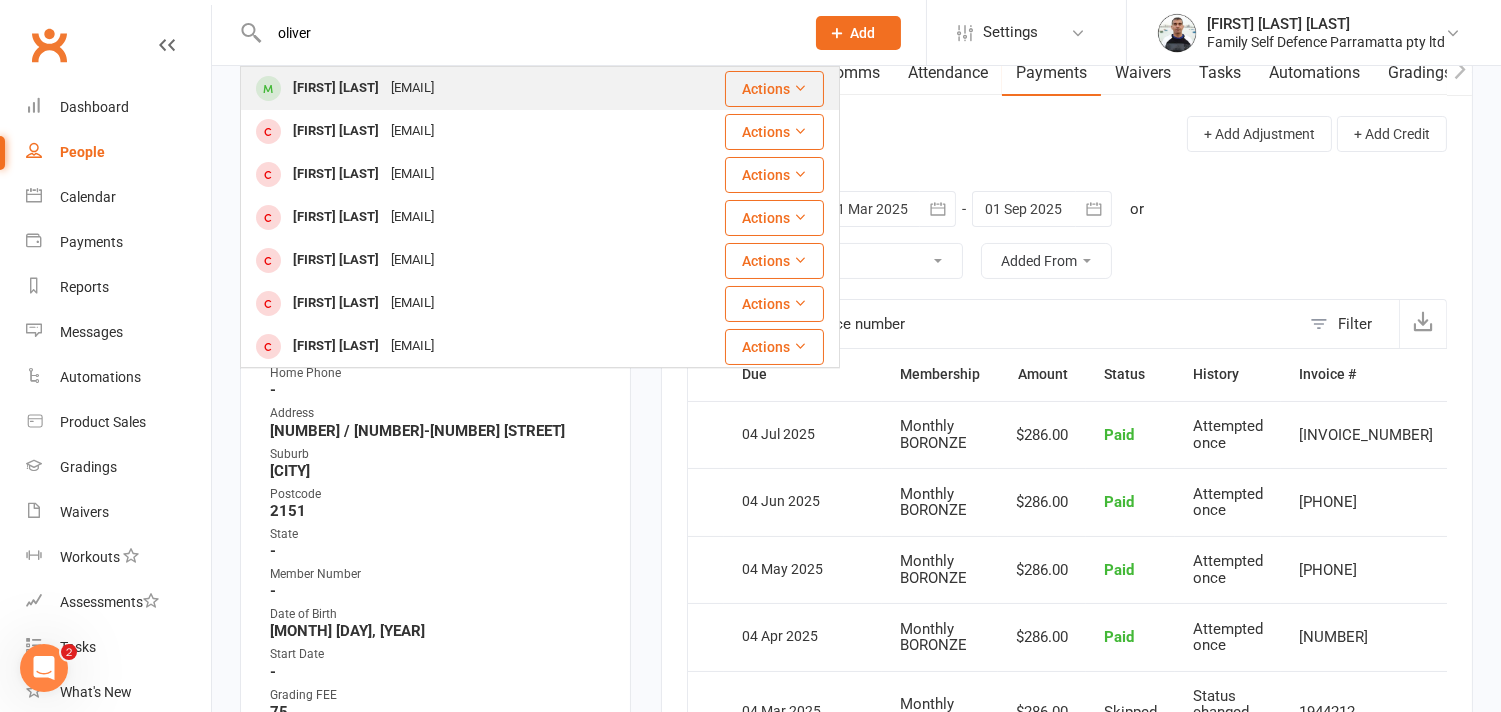 type on "oliver" 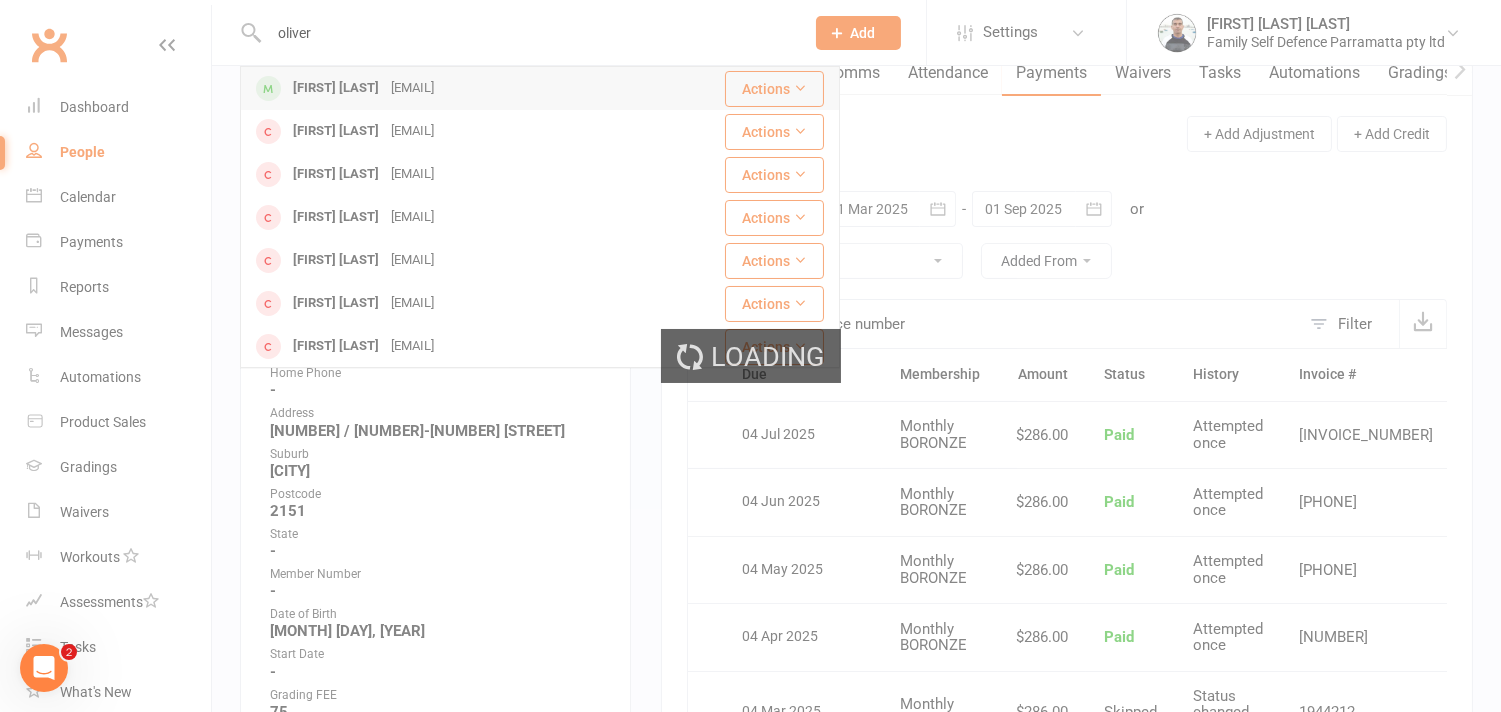 type 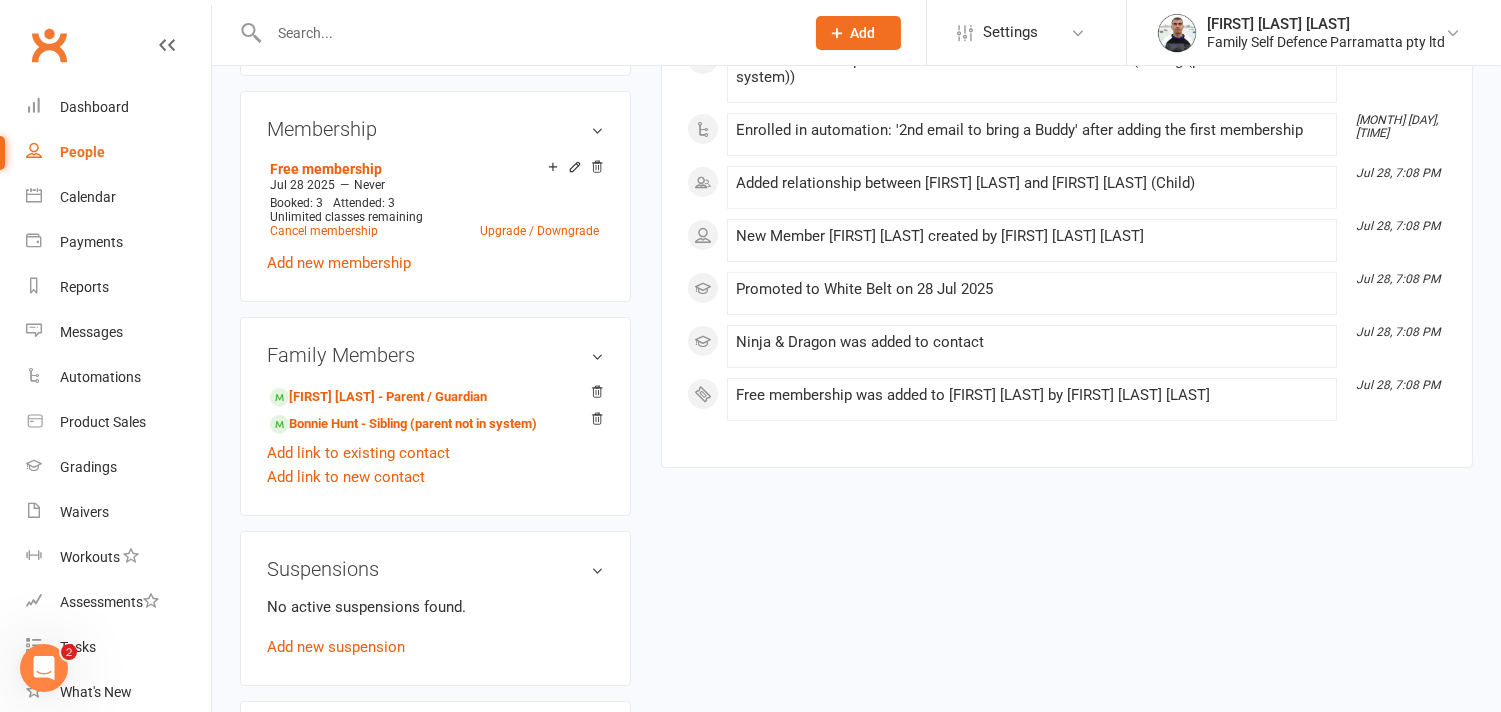 scroll, scrollTop: 1222, scrollLeft: 0, axis: vertical 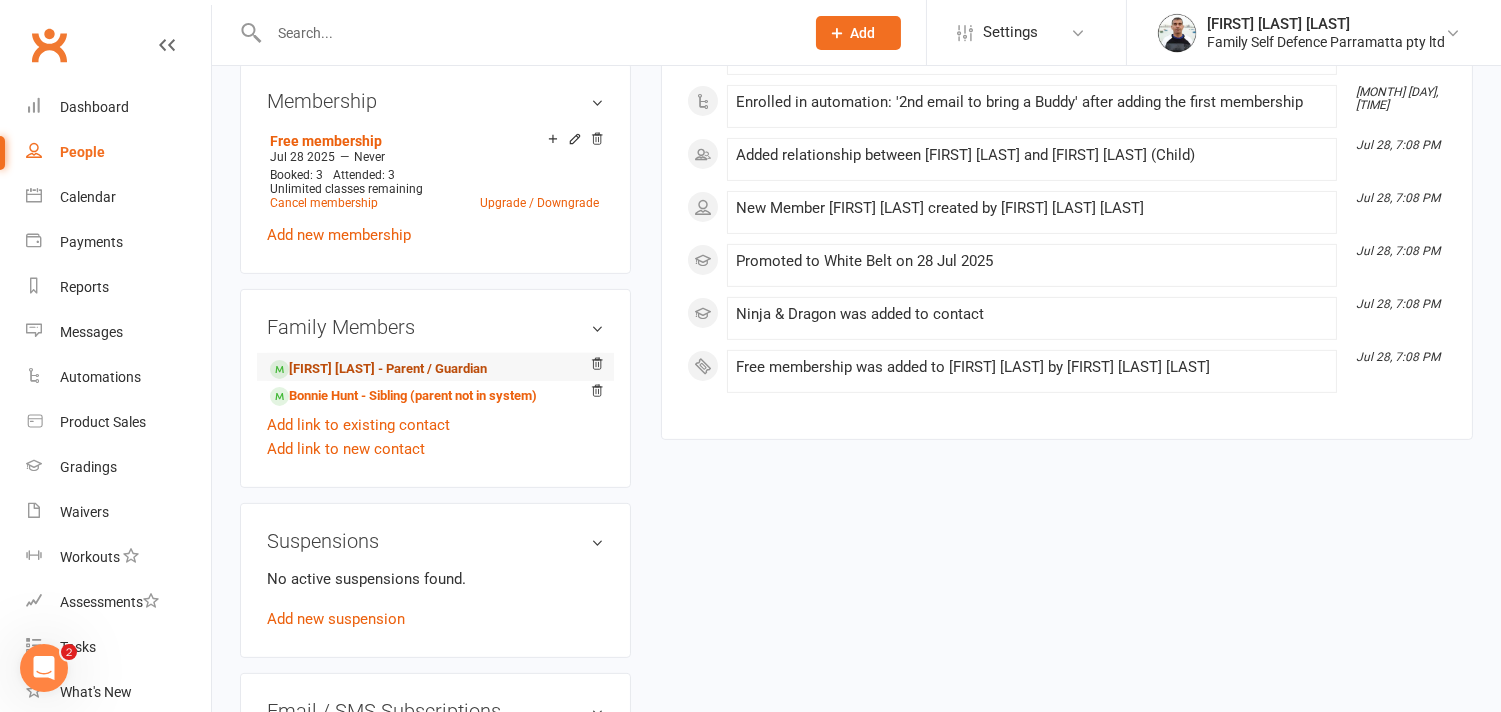 click on "[FIRST] [LAST] - Parent / Guardian" at bounding box center [378, 369] 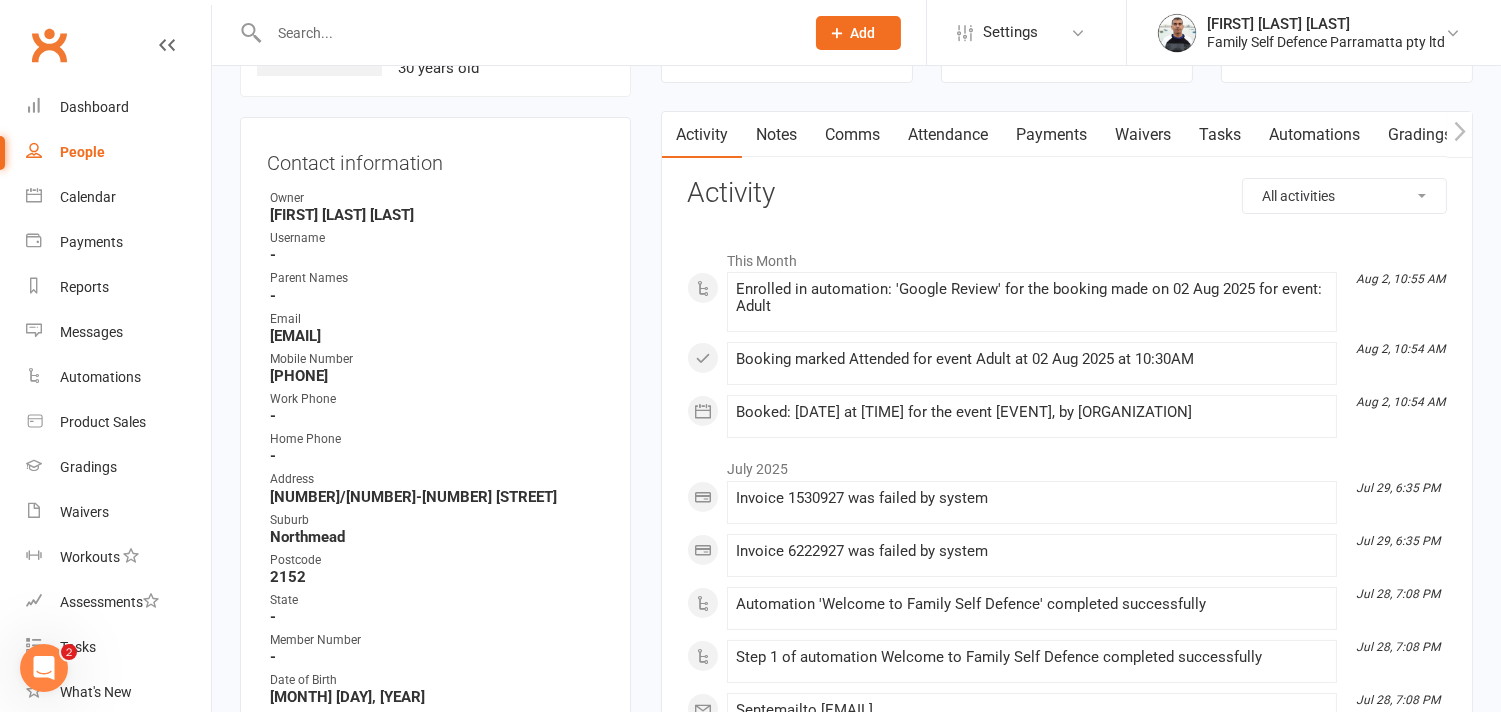 scroll, scrollTop: 0, scrollLeft: 0, axis: both 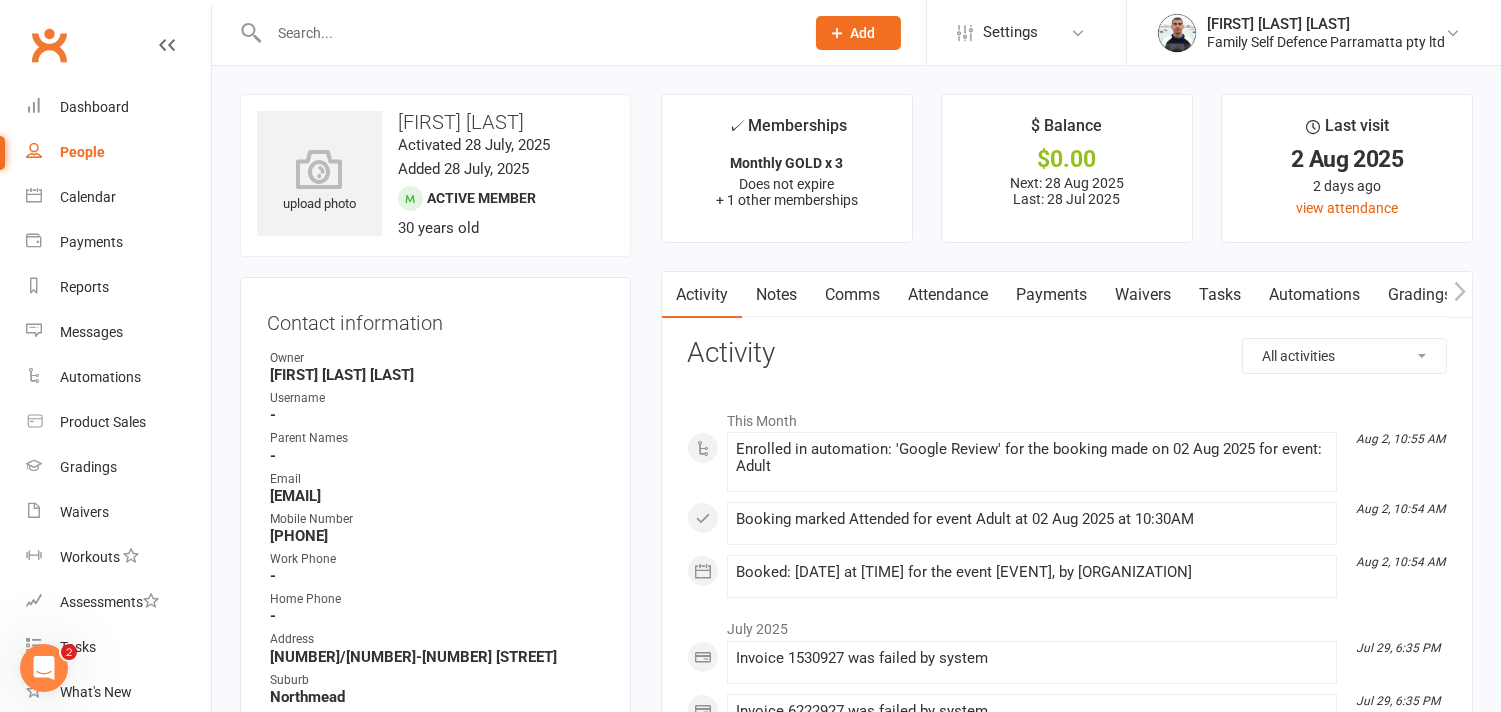 click on "Payments" at bounding box center [1051, 295] 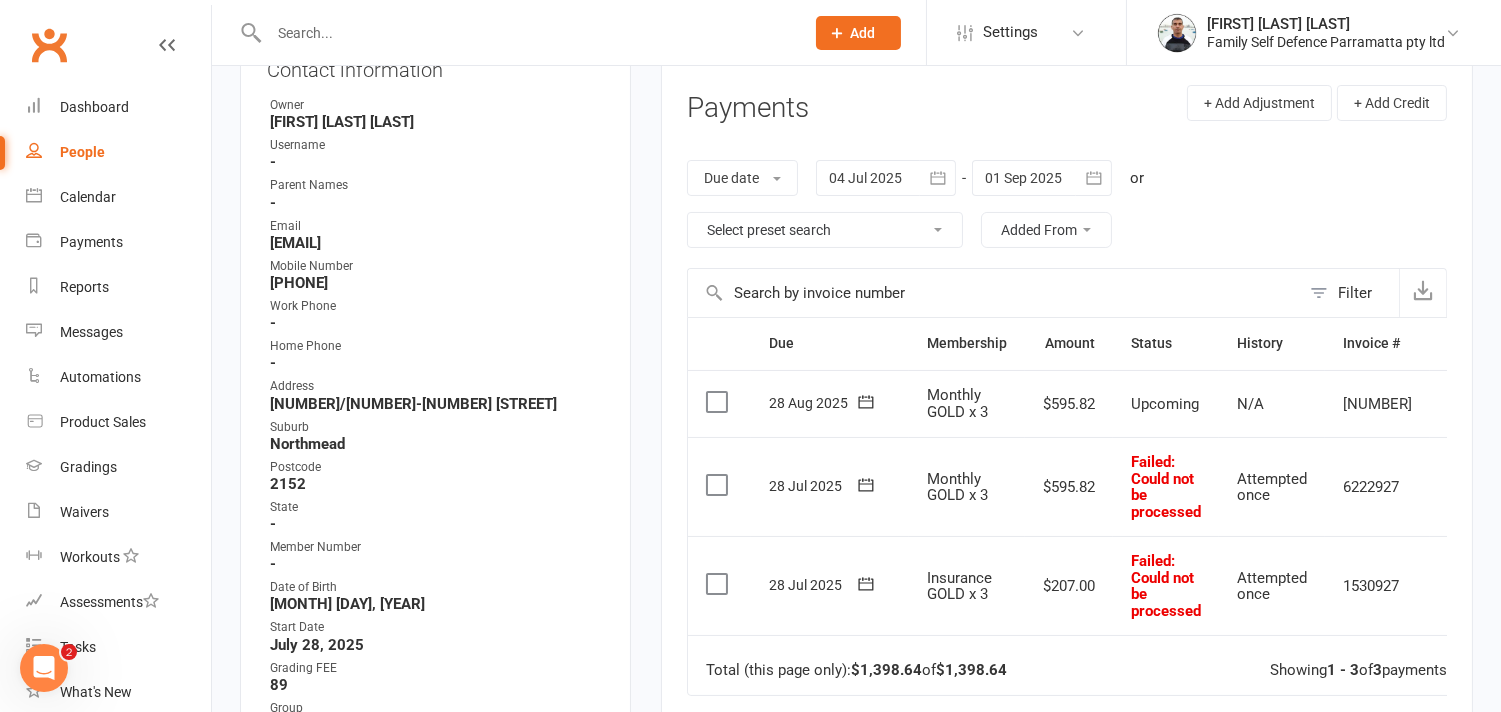 scroll, scrollTop: 222, scrollLeft: 0, axis: vertical 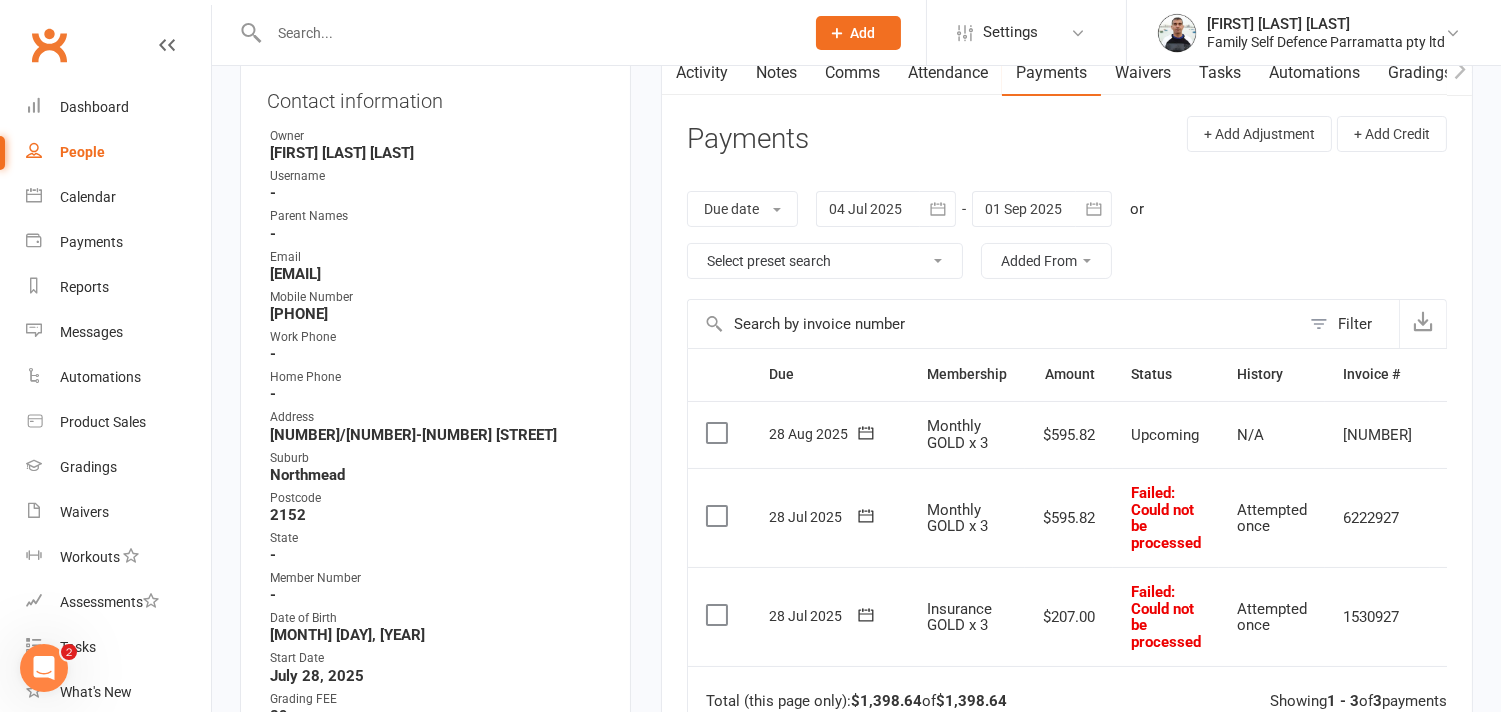 click 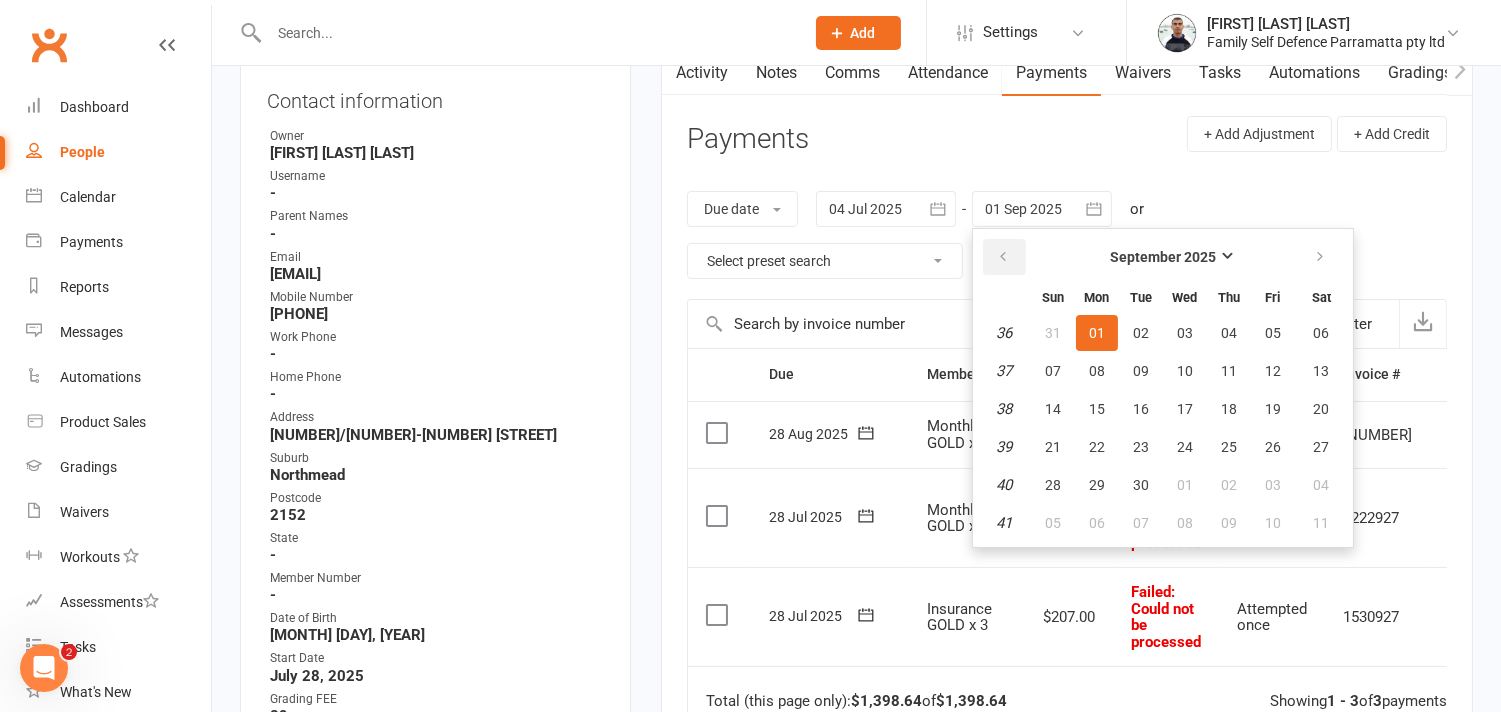 click at bounding box center (1003, 257) 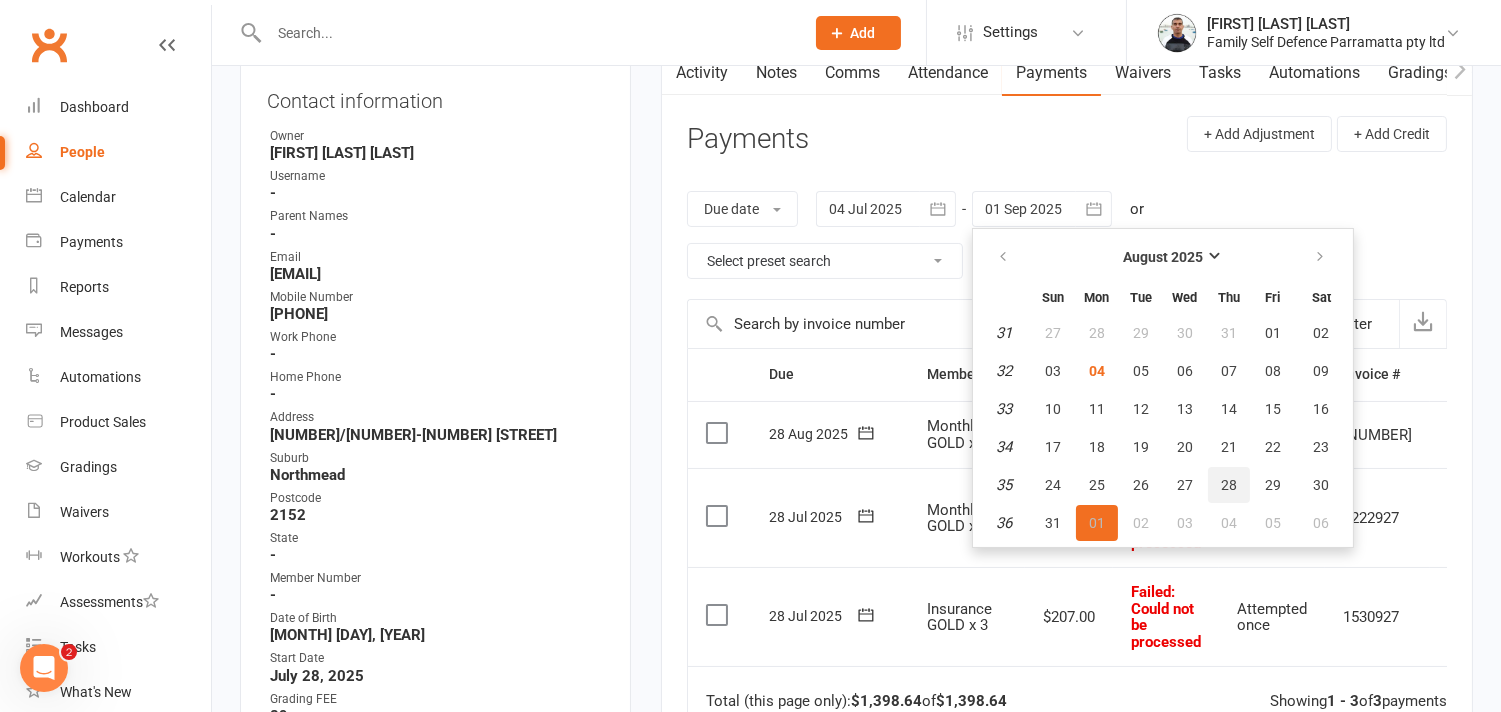 click on "28" at bounding box center (1229, 485) 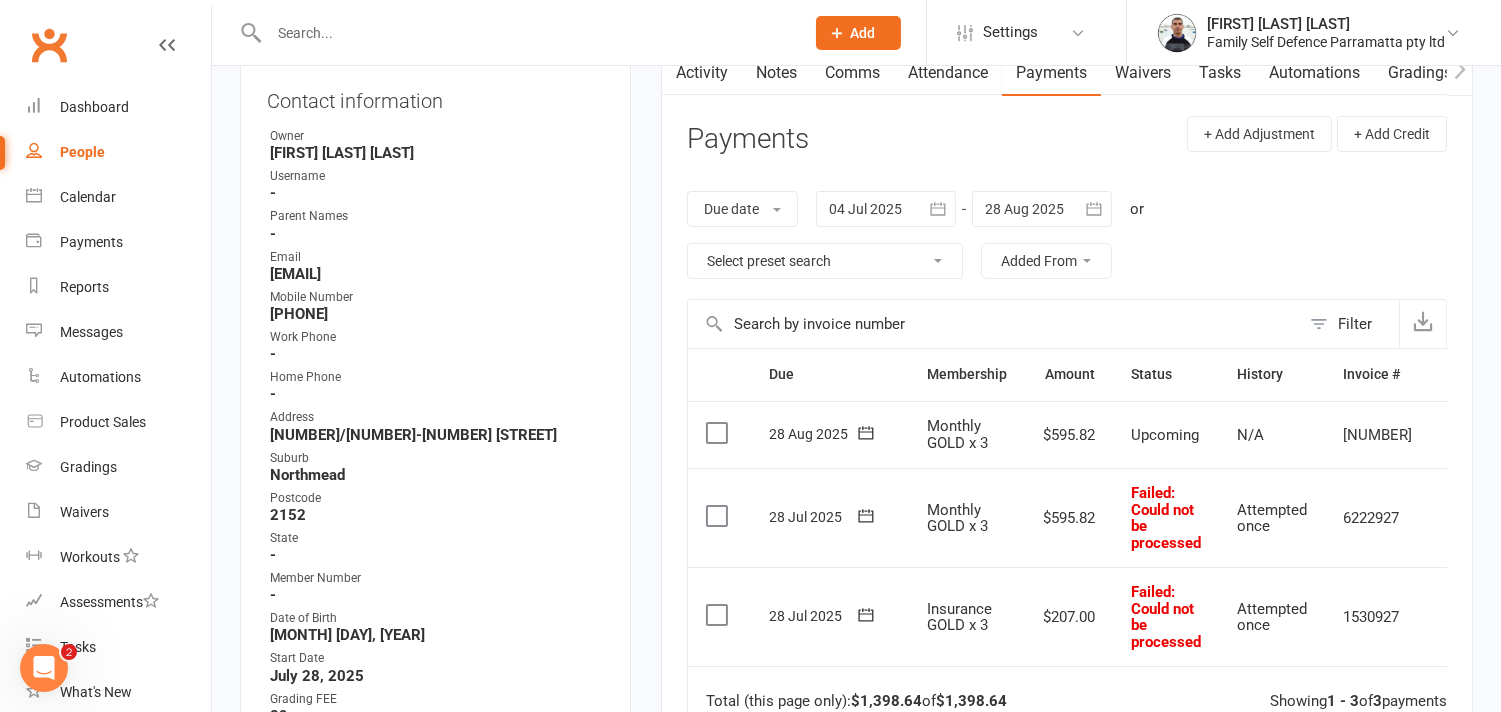 click 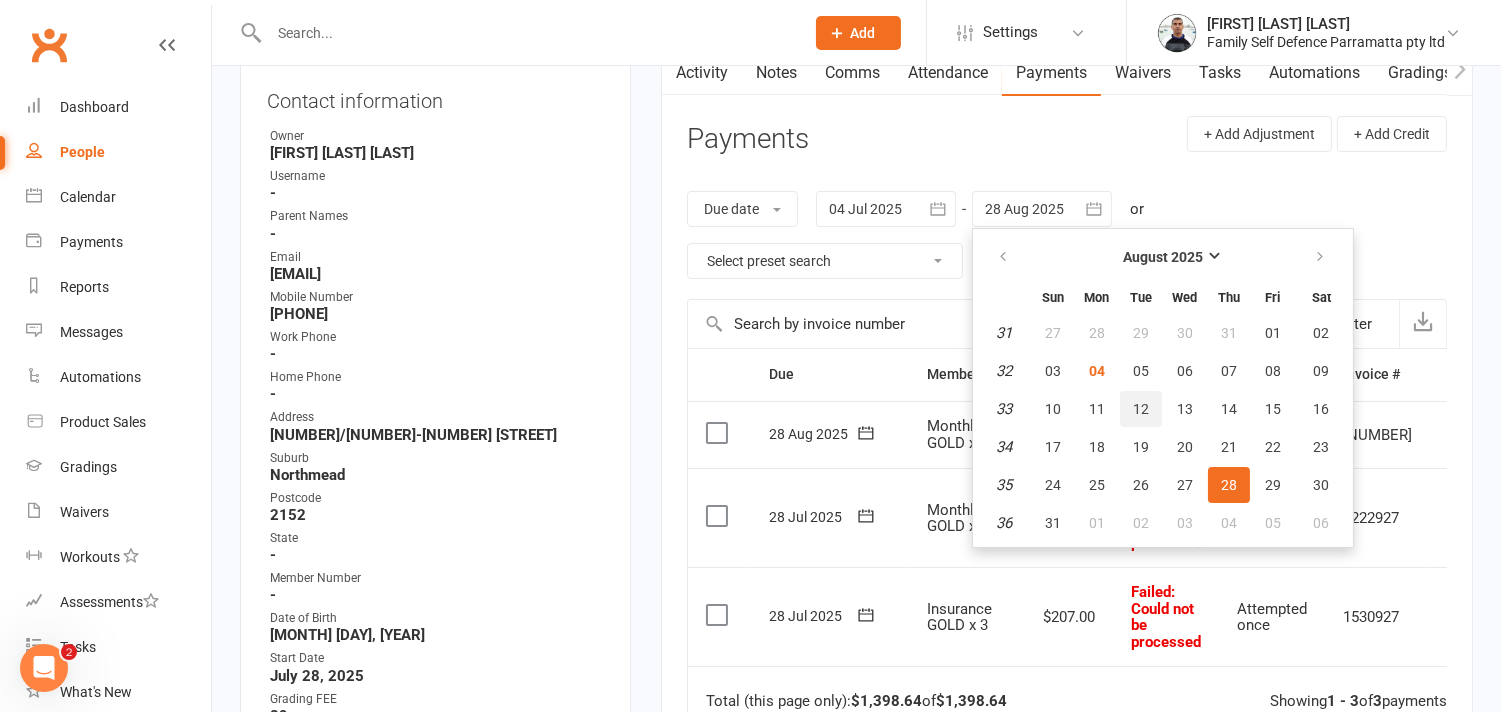 click on "12" at bounding box center (1141, 409) 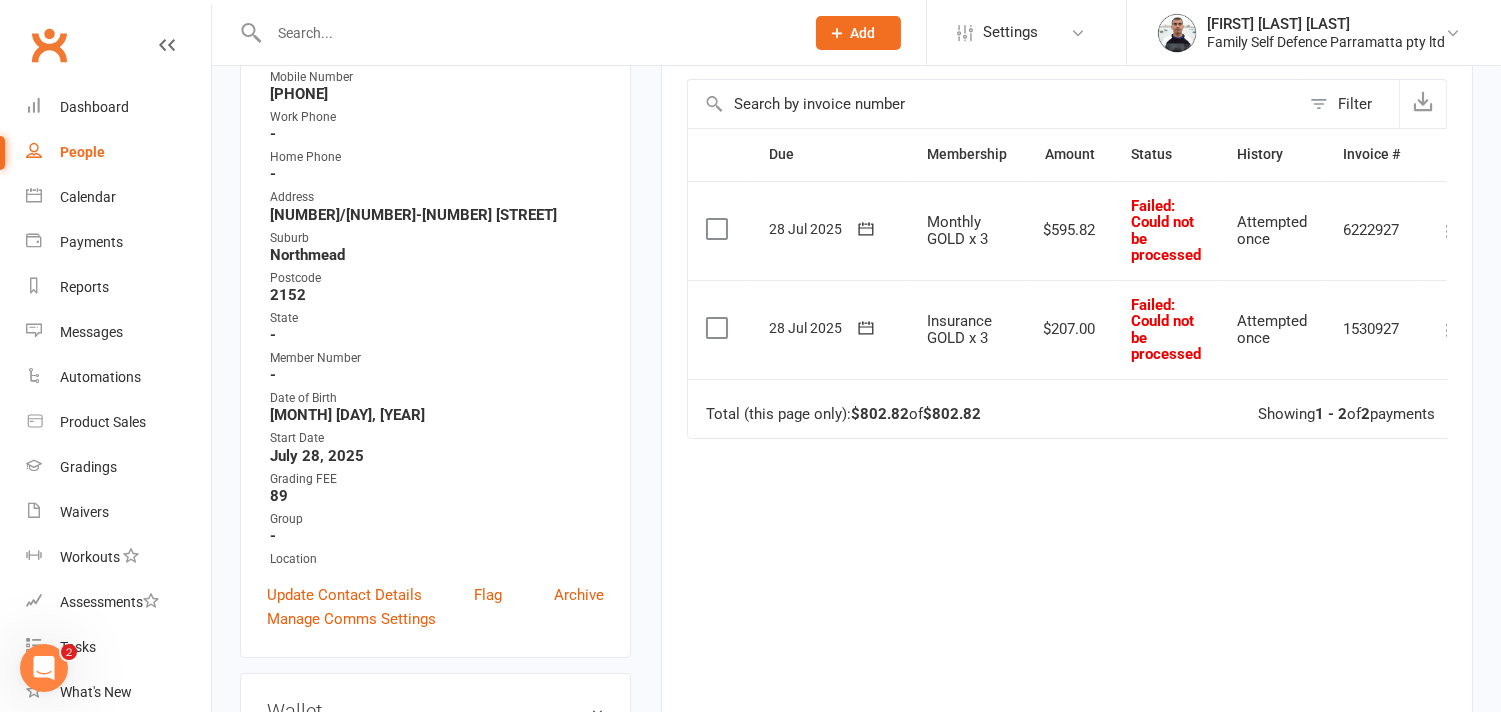 scroll, scrollTop: 444, scrollLeft: 0, axis: vertical 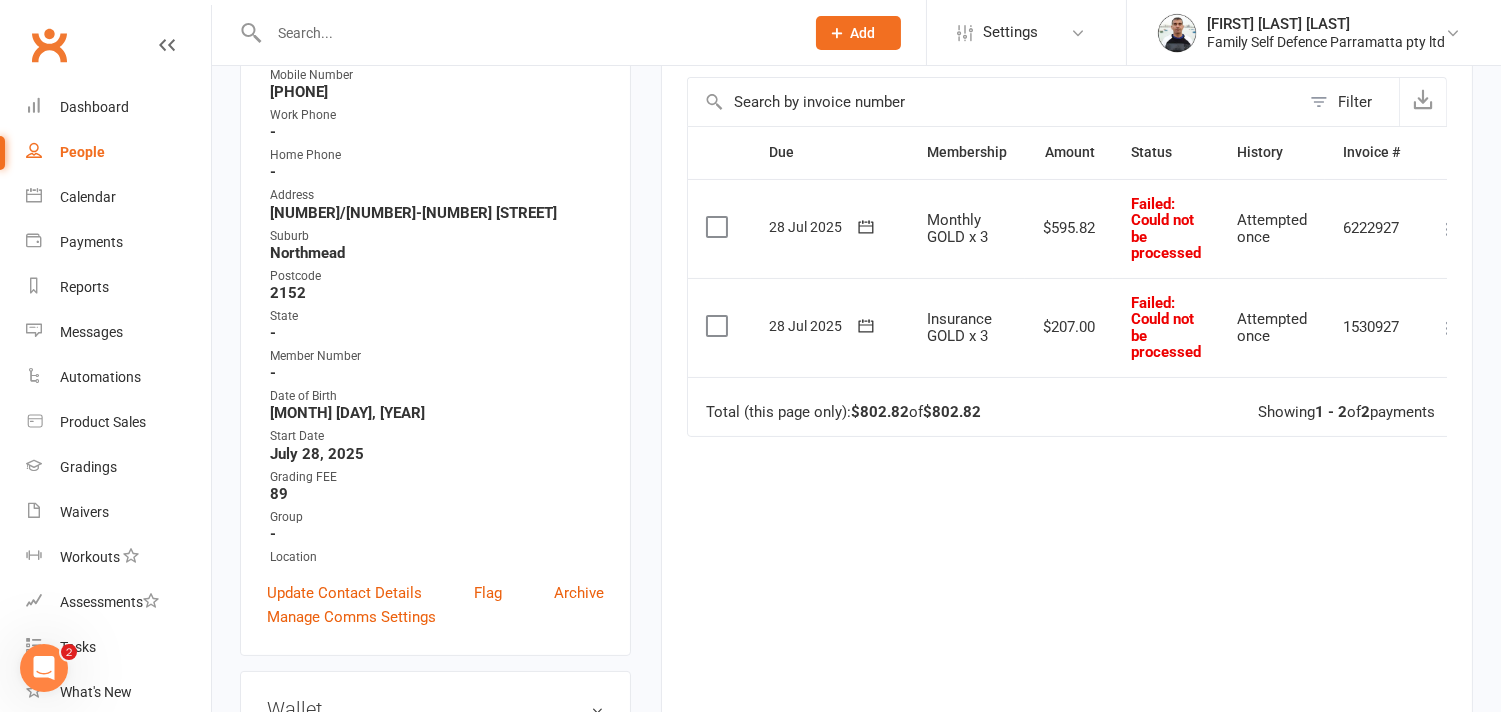 click at bounding box center [719, 227] 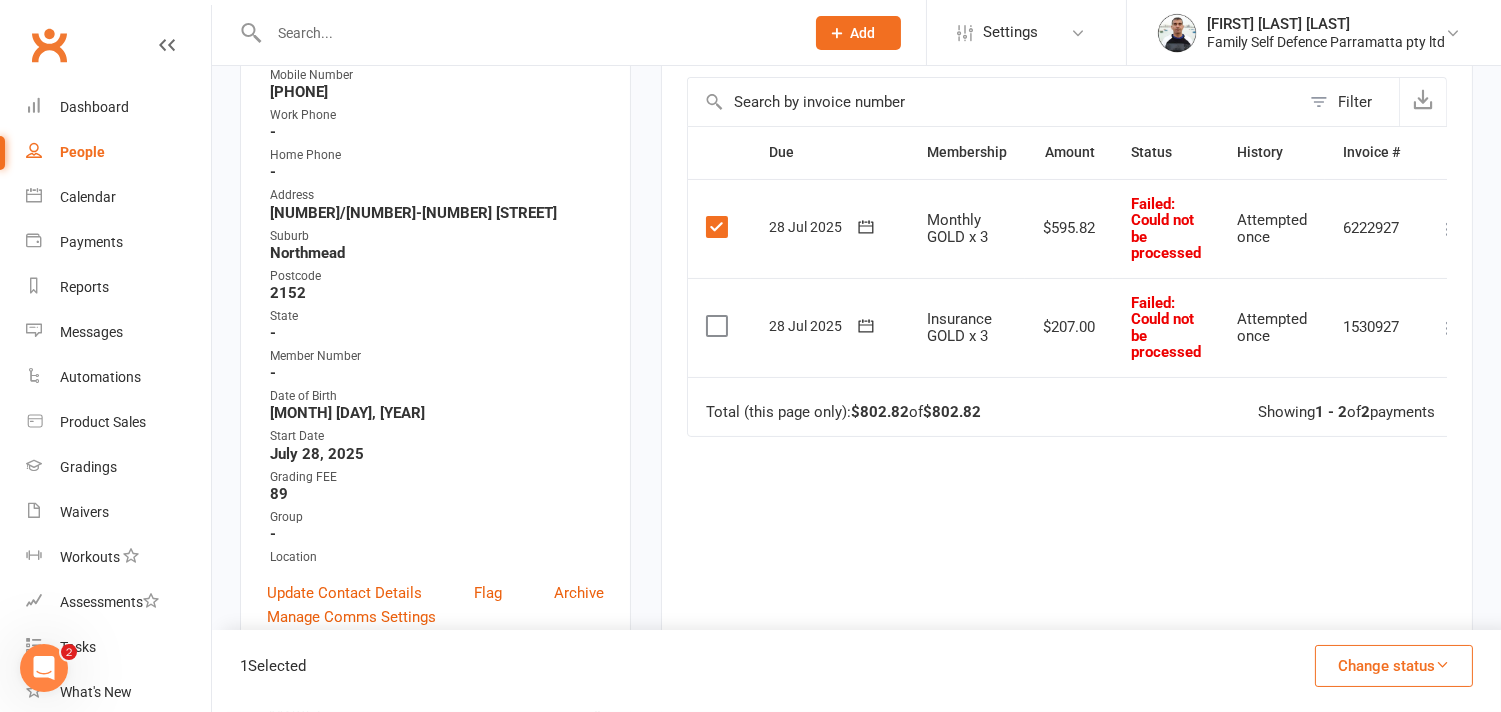 click at bounding box center [719, 326] 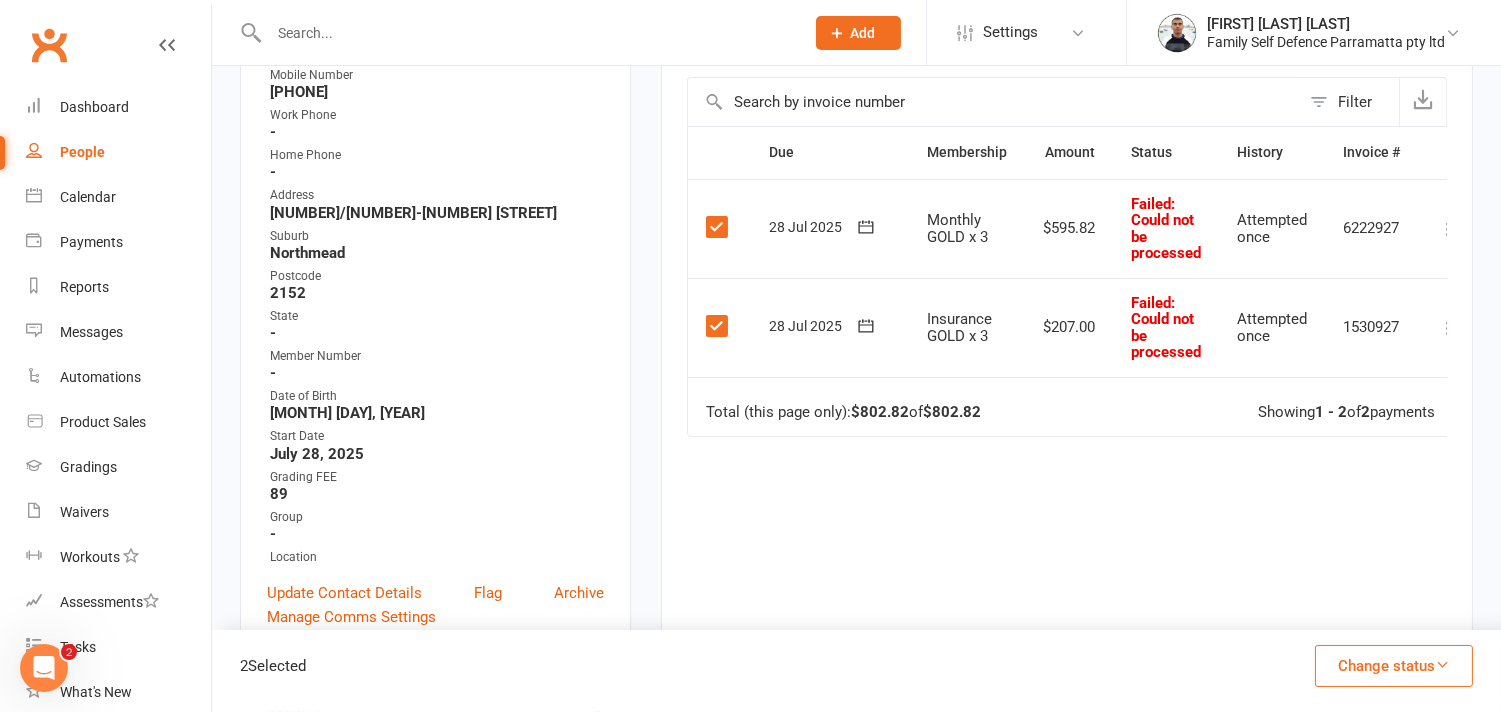 click on "Change status" at bounding box center (1394, 666) 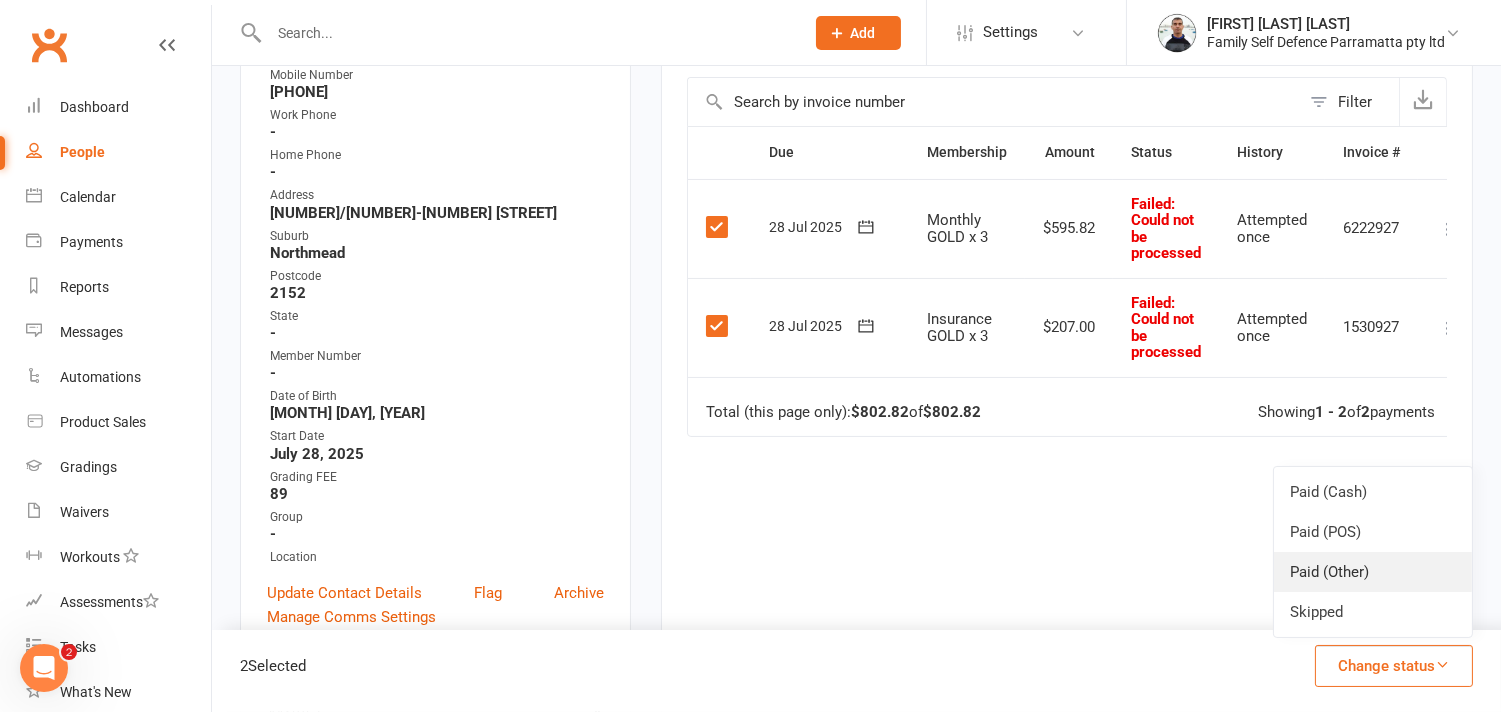 click on "Paid (Other)" at bounding box center (1373, 572) 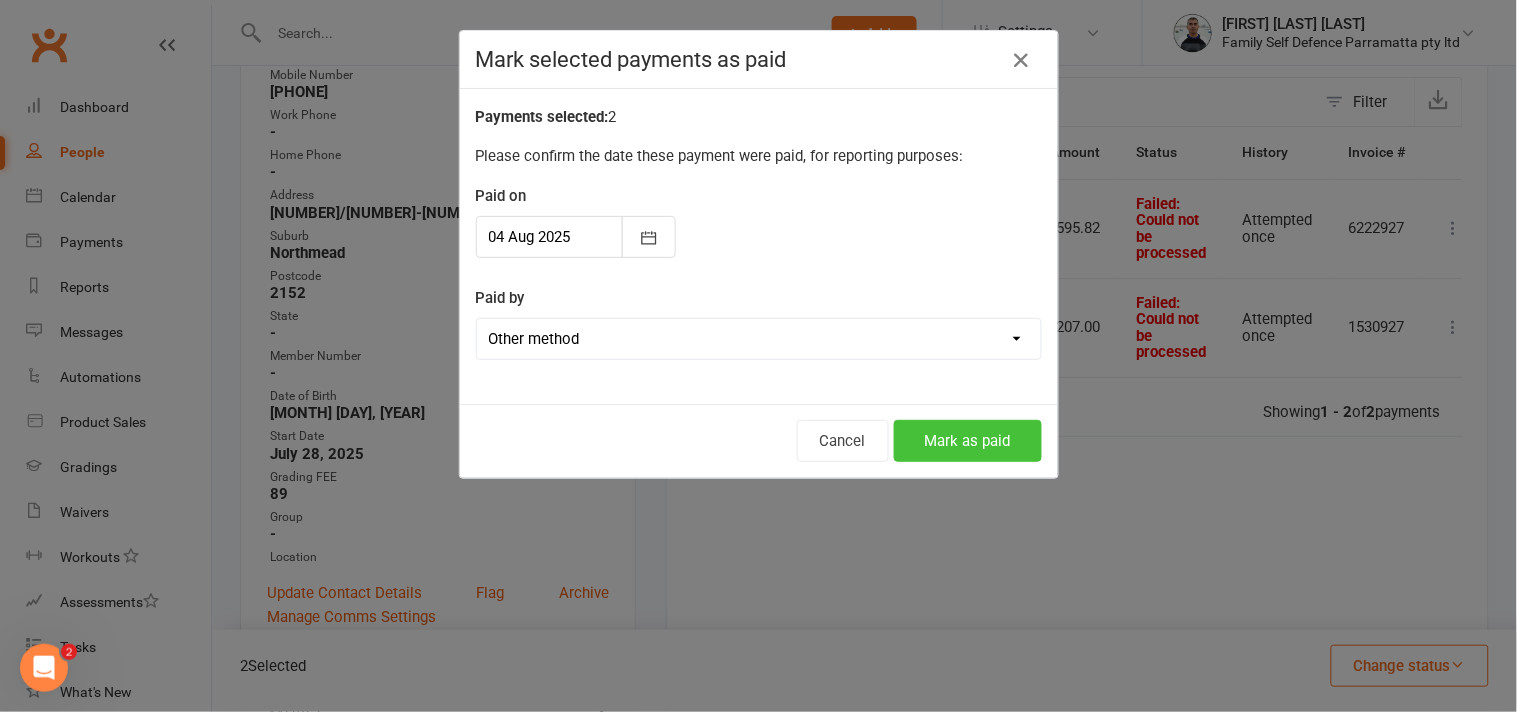 click on "Mark as paid" at bounding box center (968, 441) 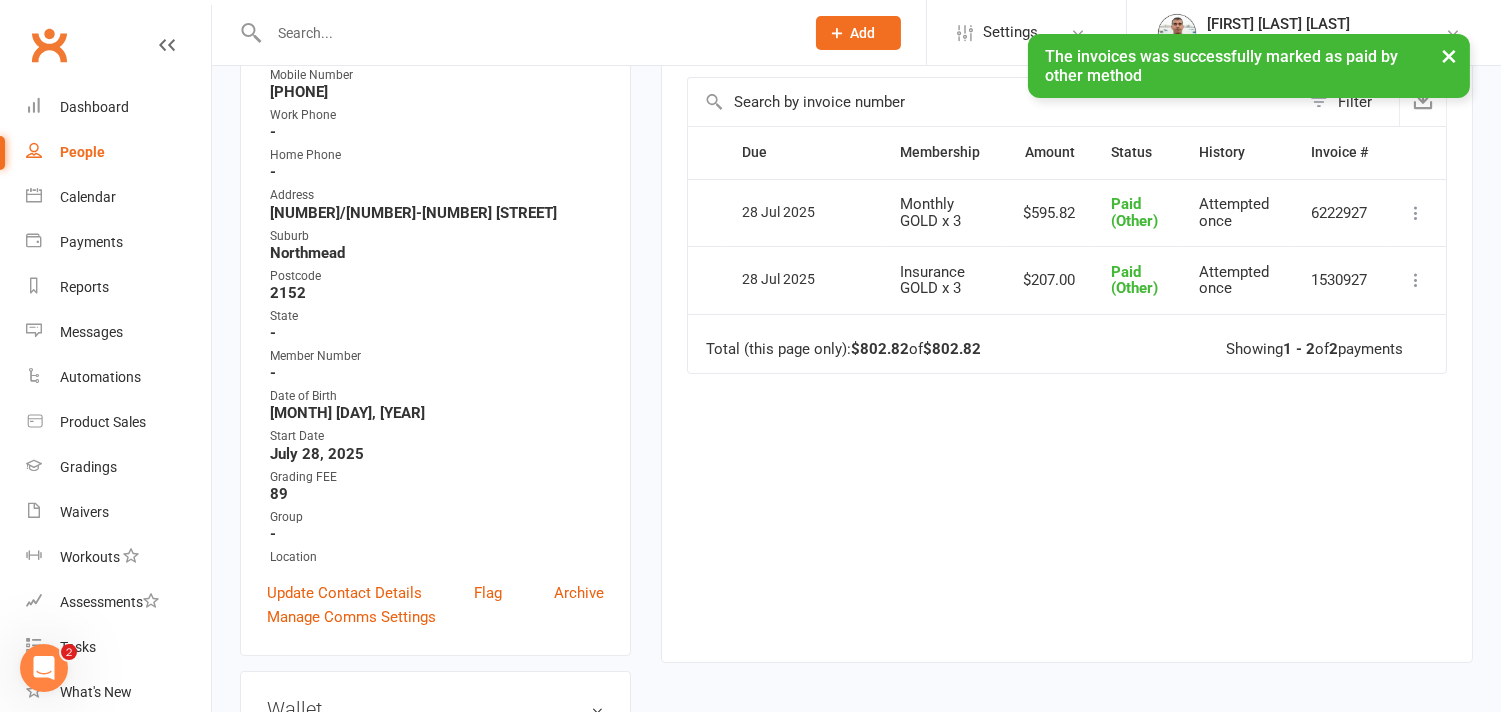 scroll, scrollTop: 0, scrollLeft: 0, axis: both 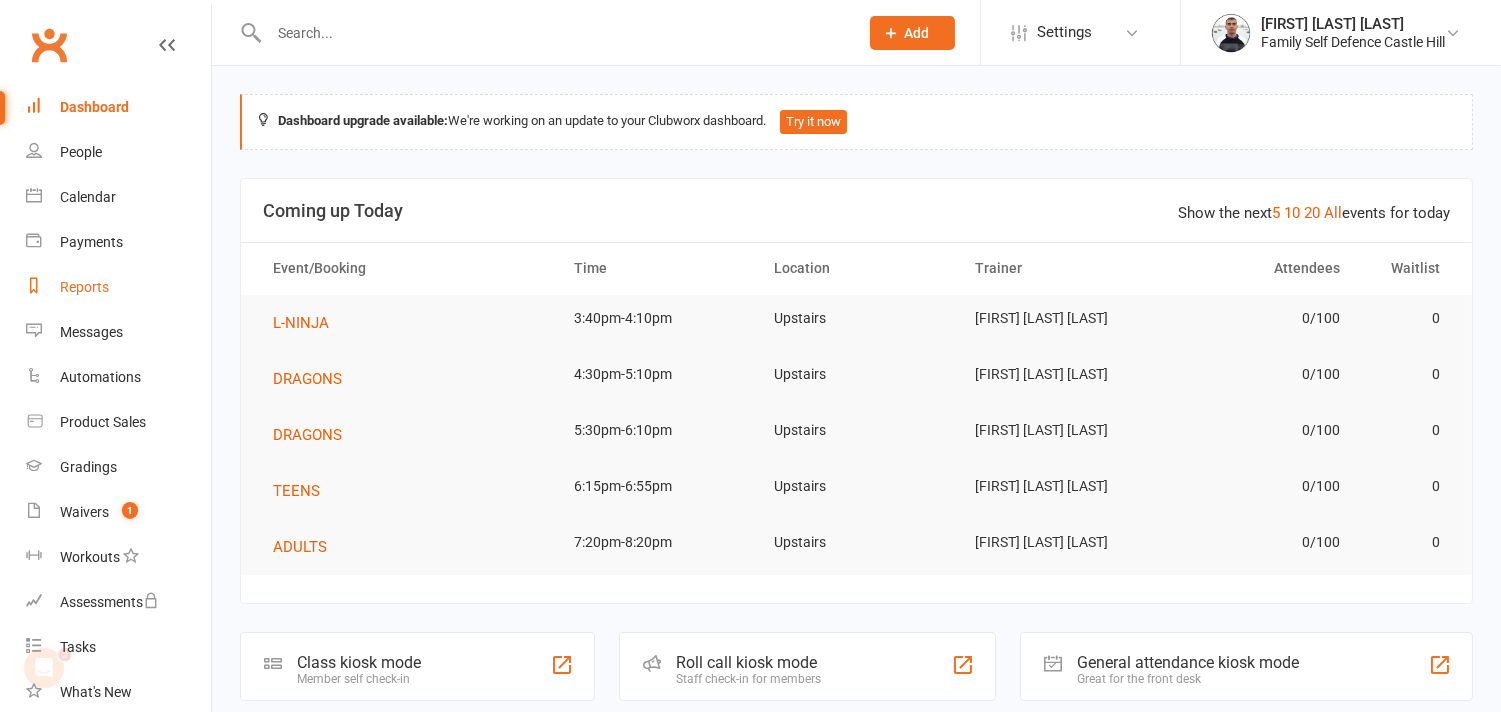 click on "Reports" at bounding box center [84, 287] 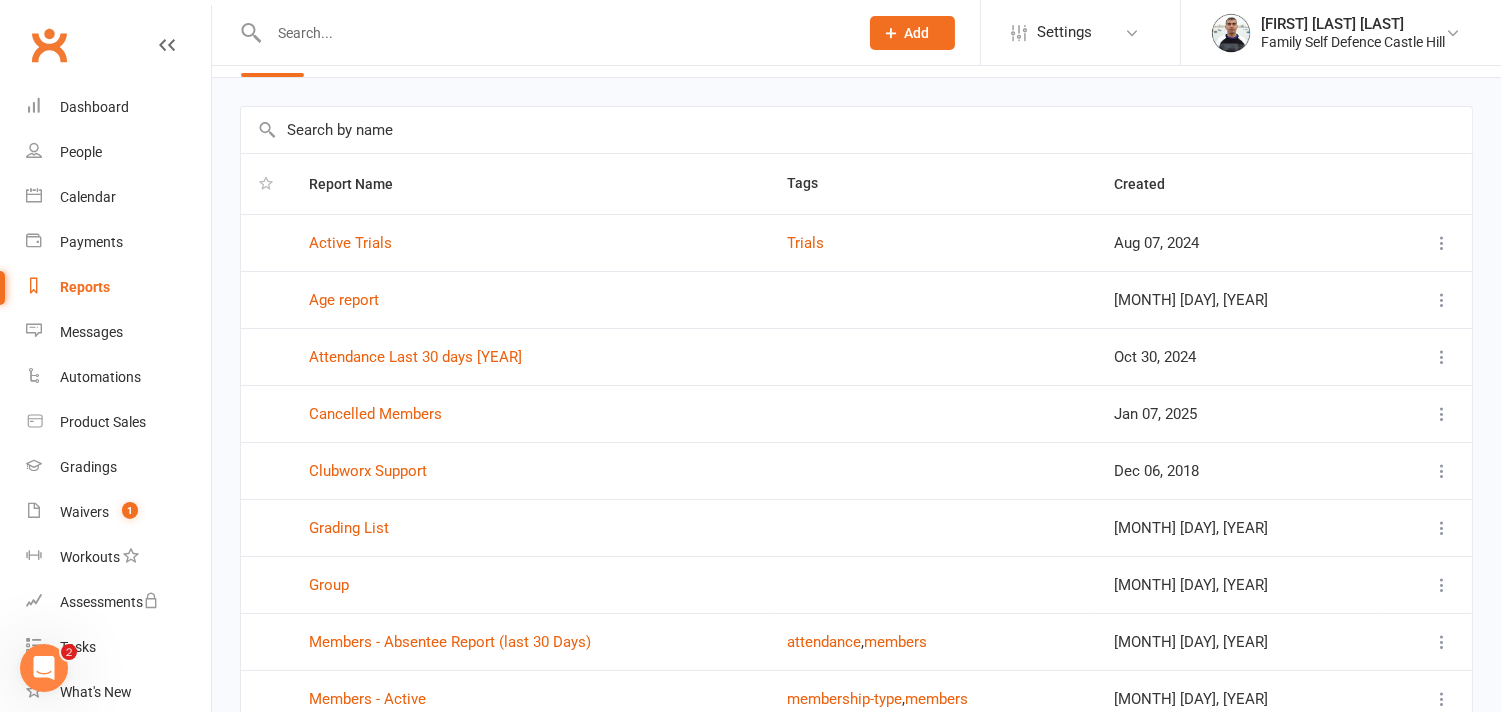 scroll, scrollTop: 111, scrollLeft: 0, axis: vertical 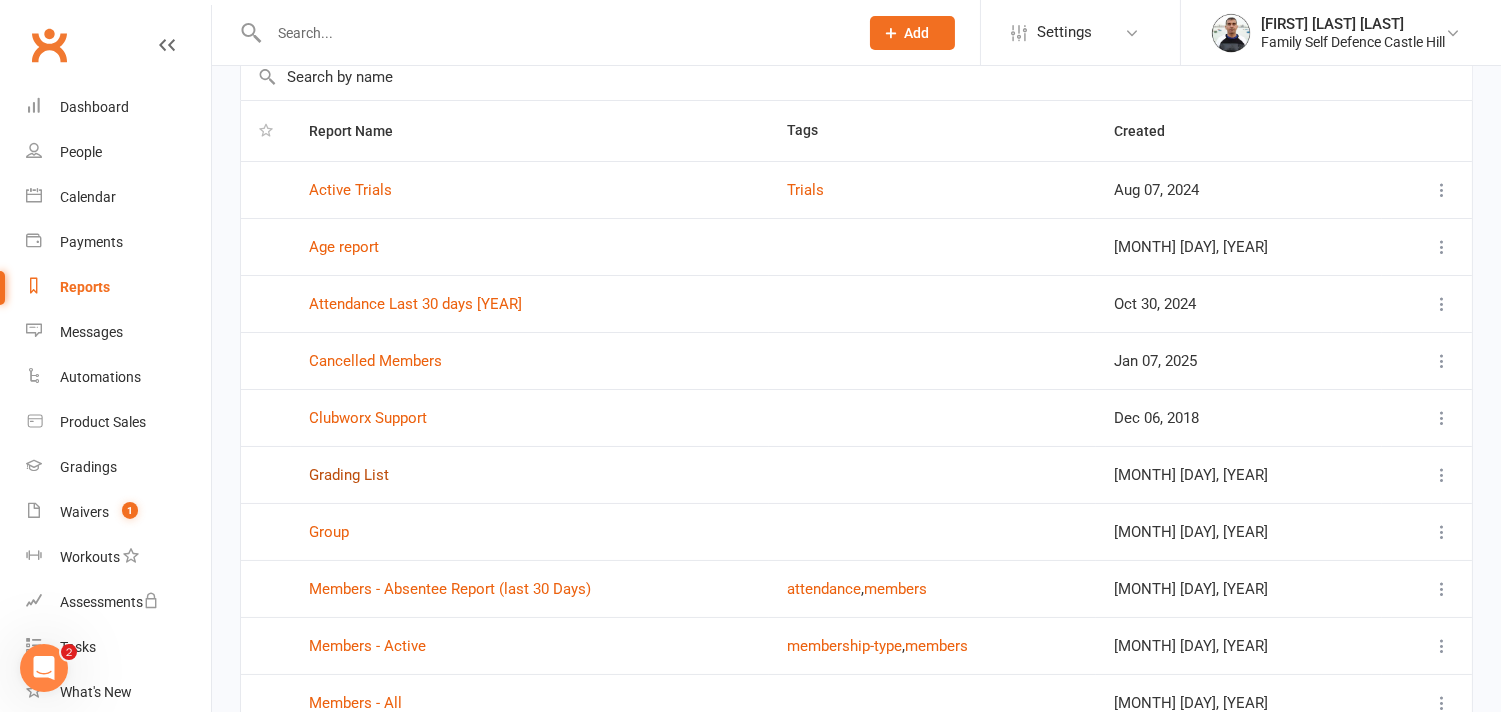 click on "Grading List" at bounding box center (349, 475) 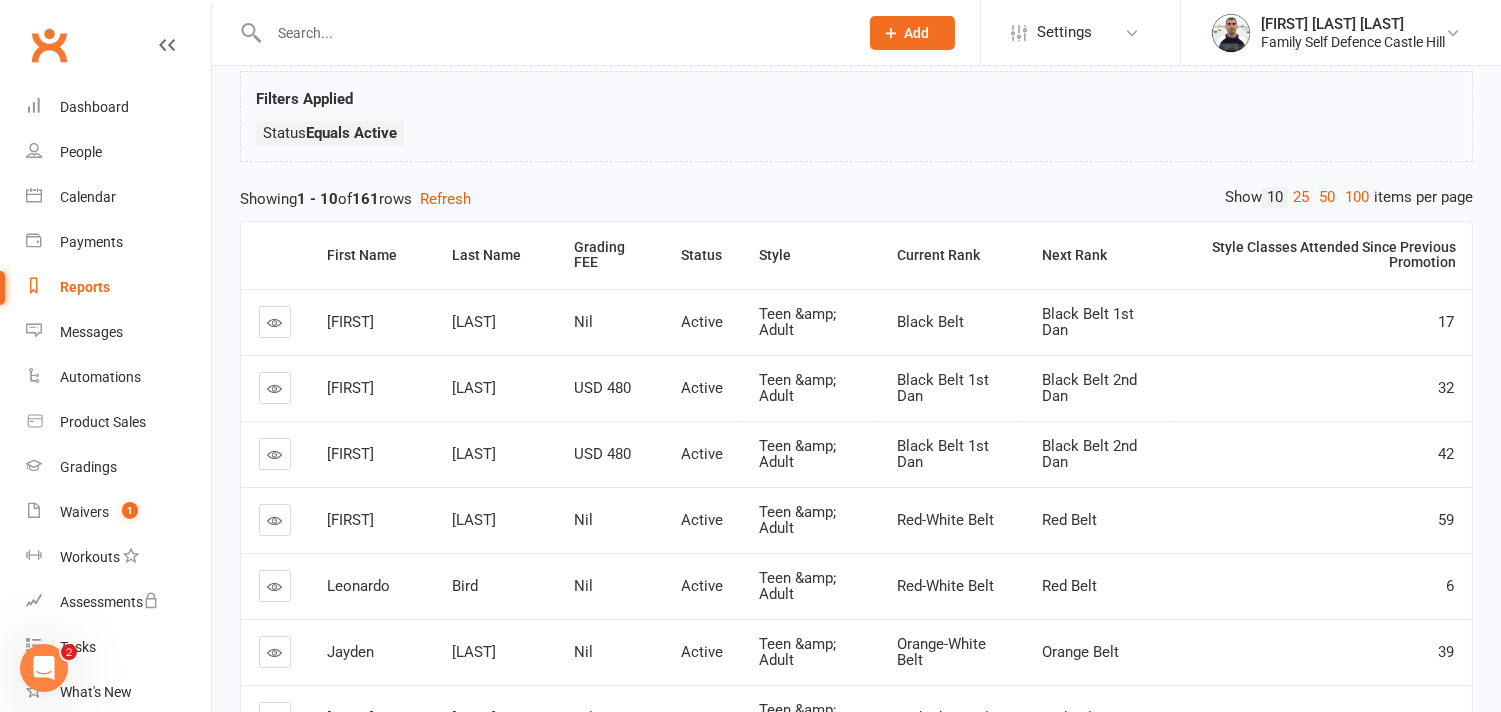 scroll, scrollTop: 0, scrollLeft: 0, axis: both 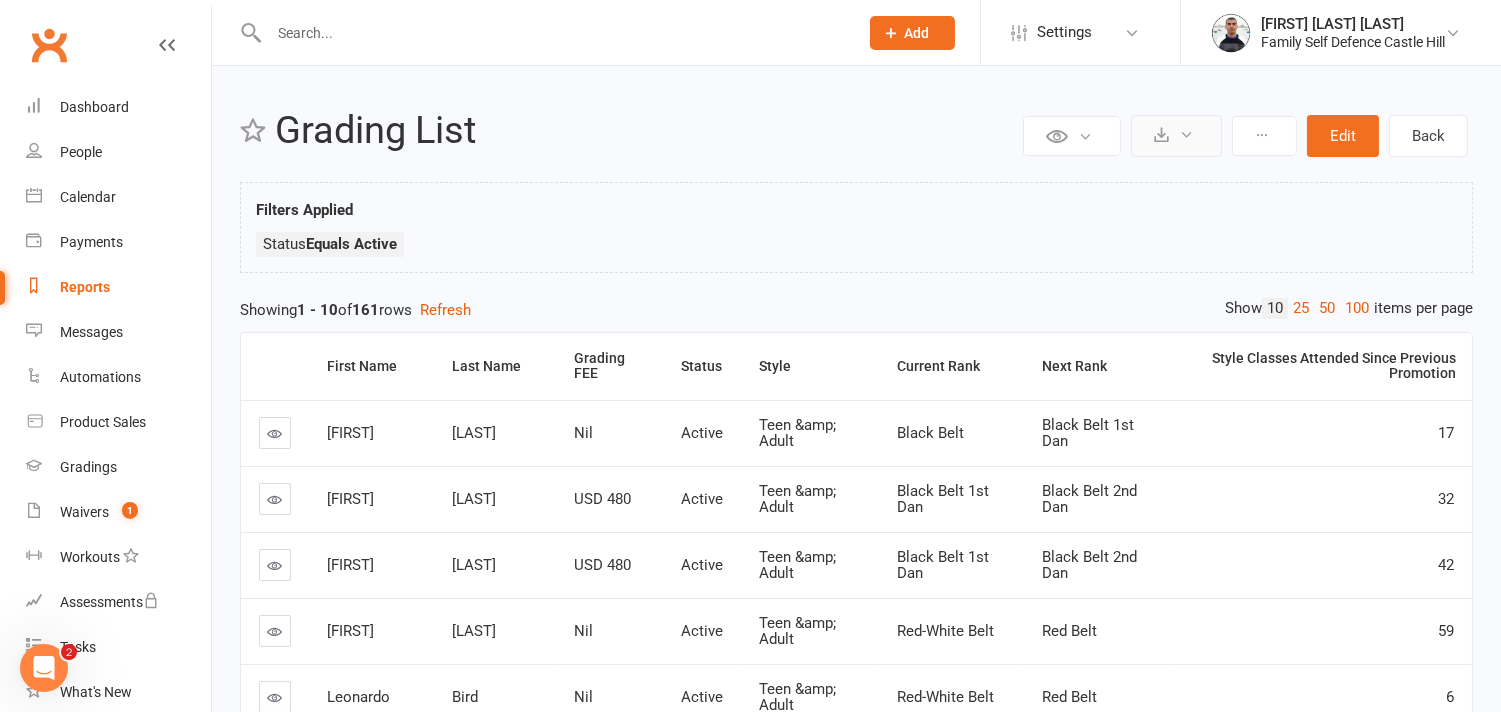 click at bounding box center (1186, 134) 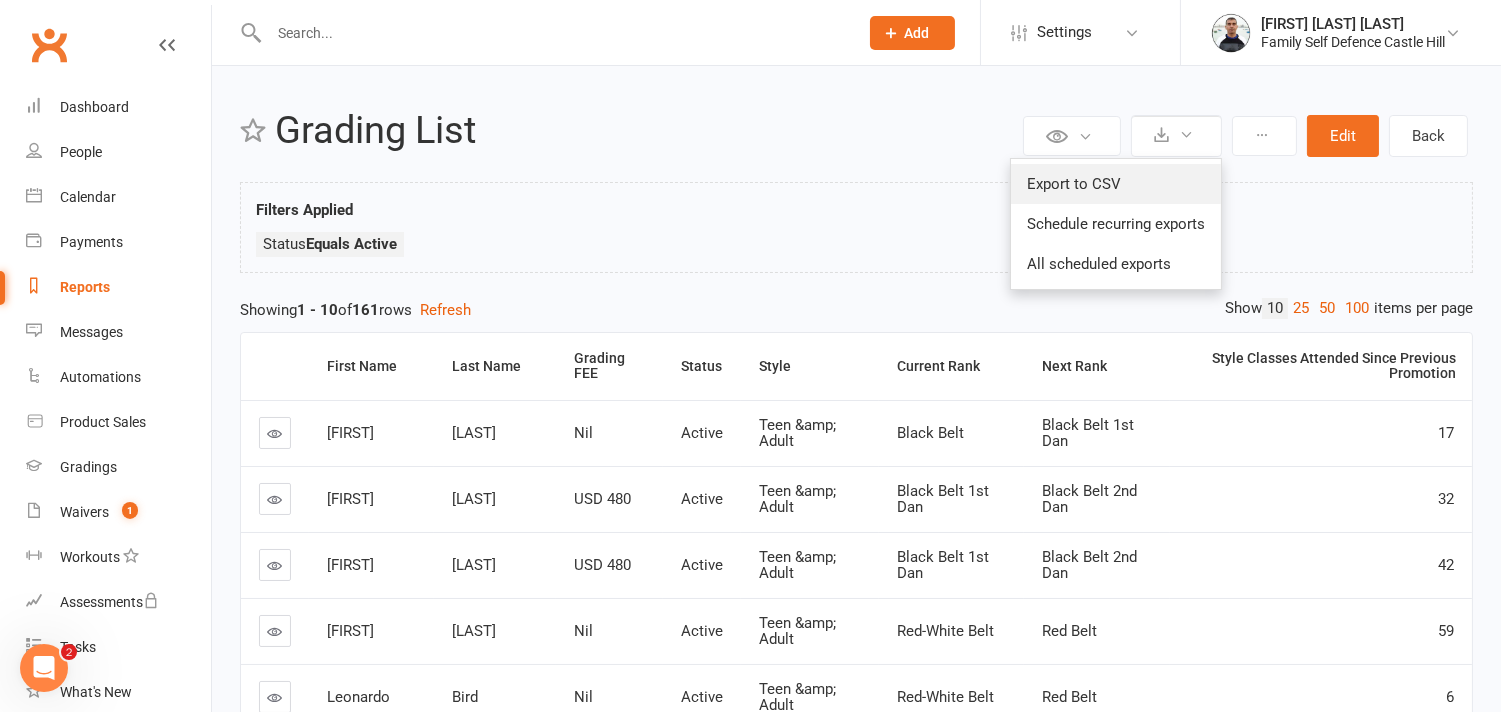 click on "Export to CSV" at bounding box center (1116, 184) 